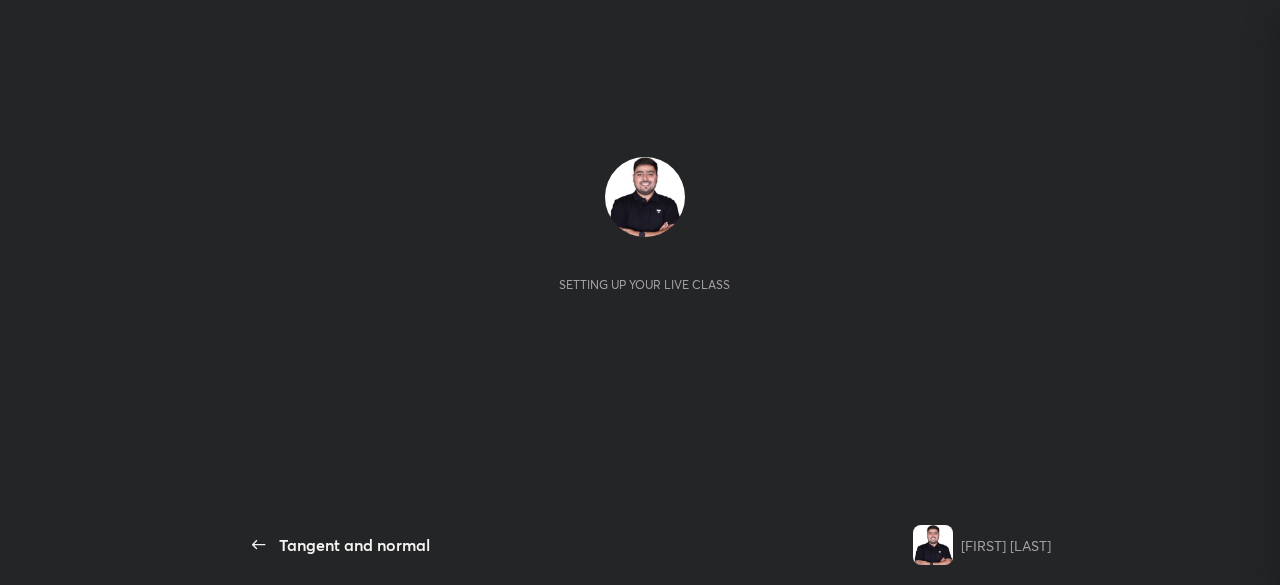 scroll, scrollTop: 0, scrollLeft: 0, axis: both 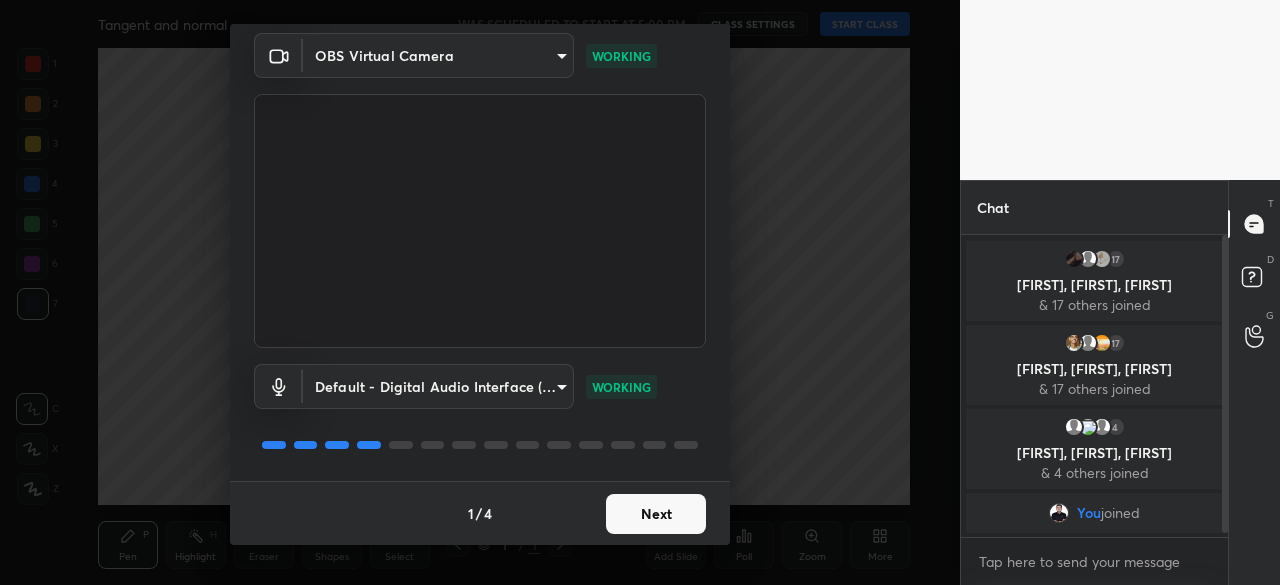 click on "Next" at bounding box center (656, 514) 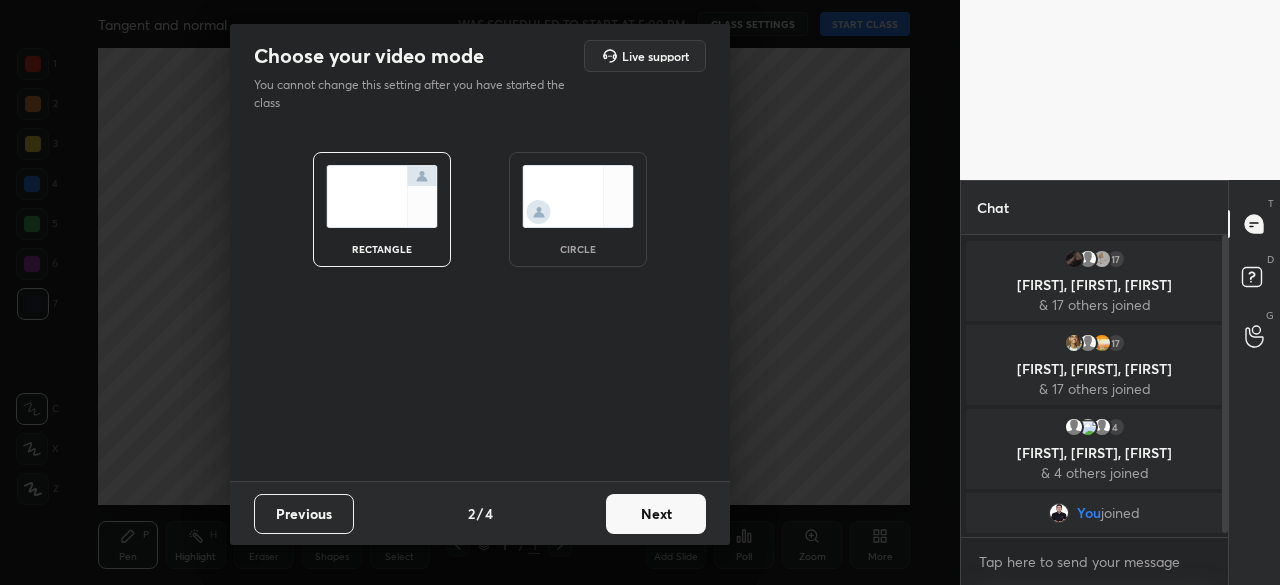 scroll, scrollTop: 0, scrollLeft: 0, axis: both 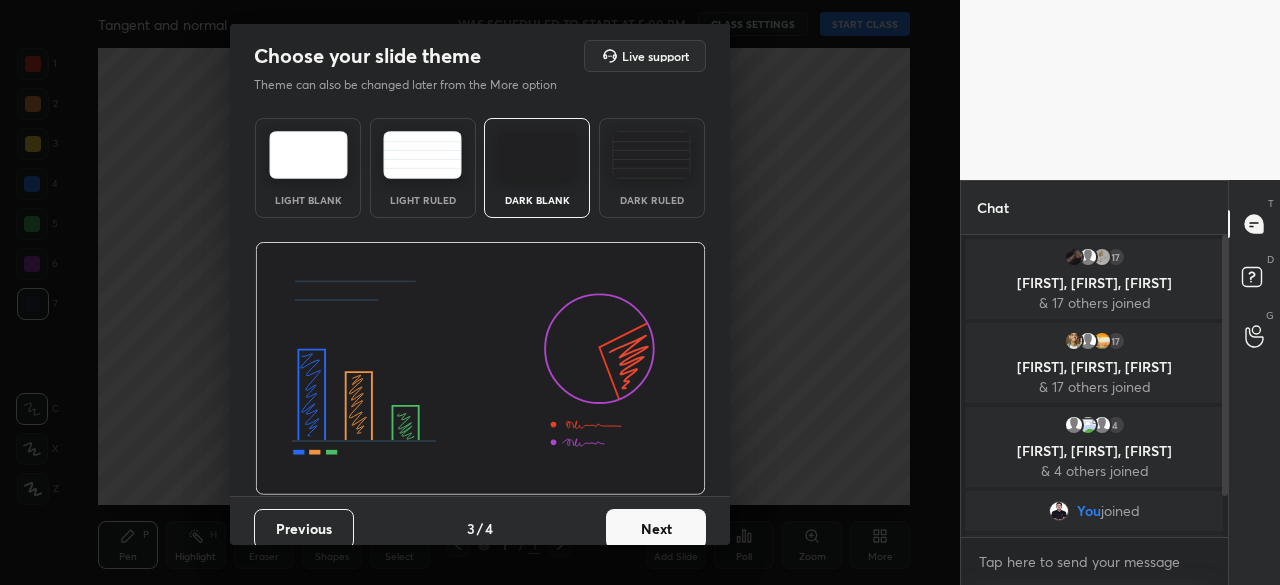 click on "Next" at bounding box center [656, 529] 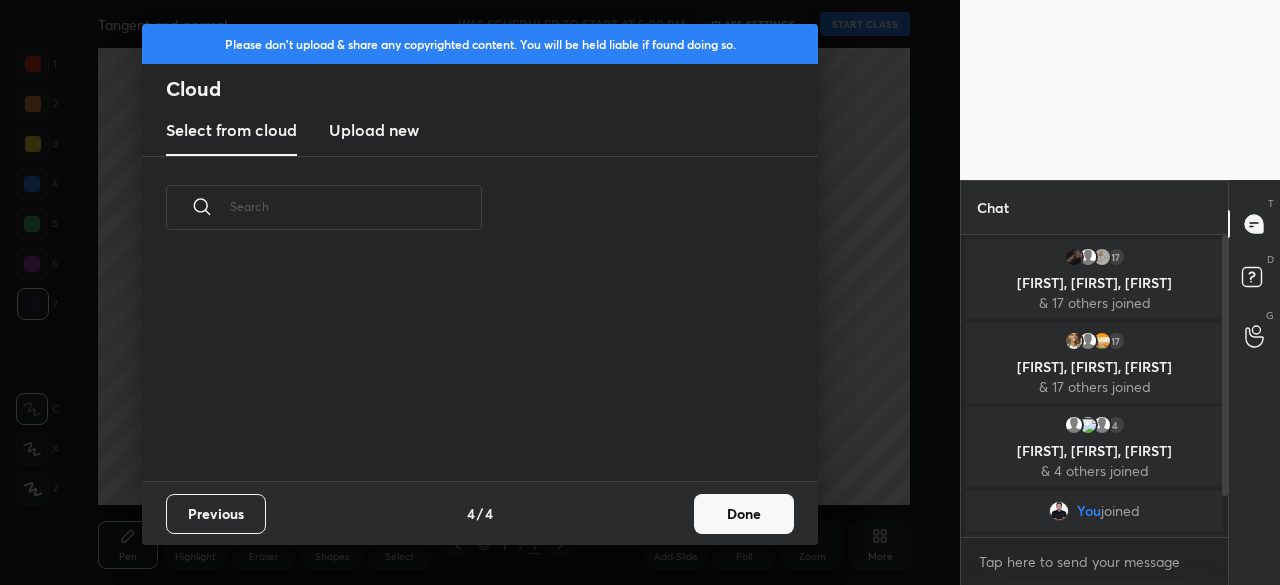 click on "Done" at bounding box center [744, 514] 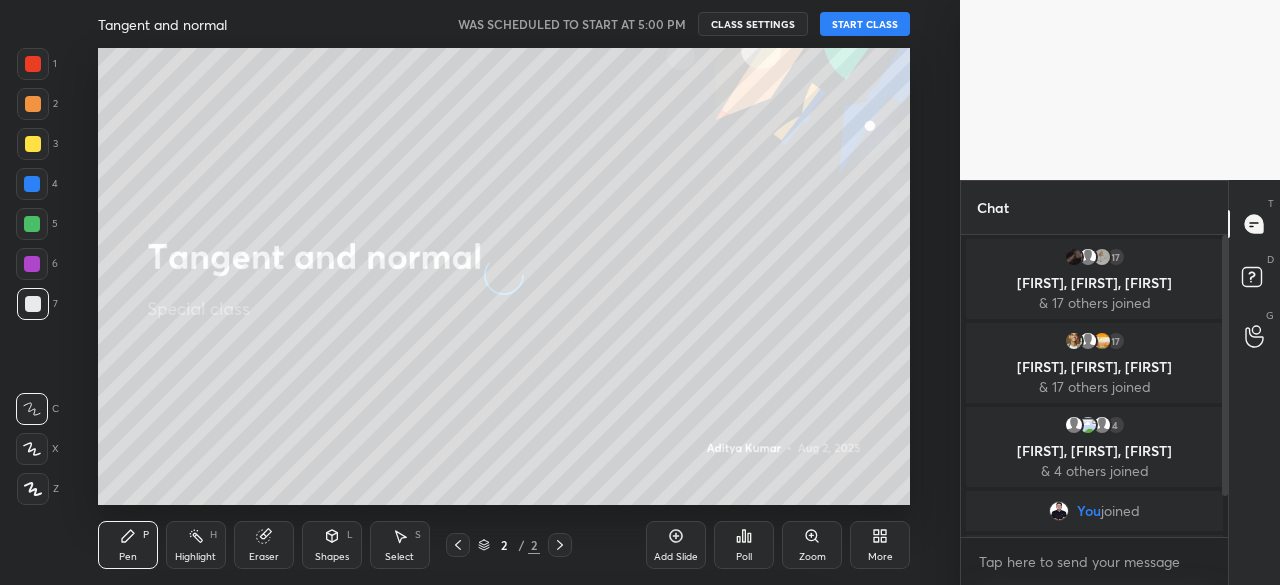 scroll, scrollTop: 0, scrollLeft: 0, axis: both 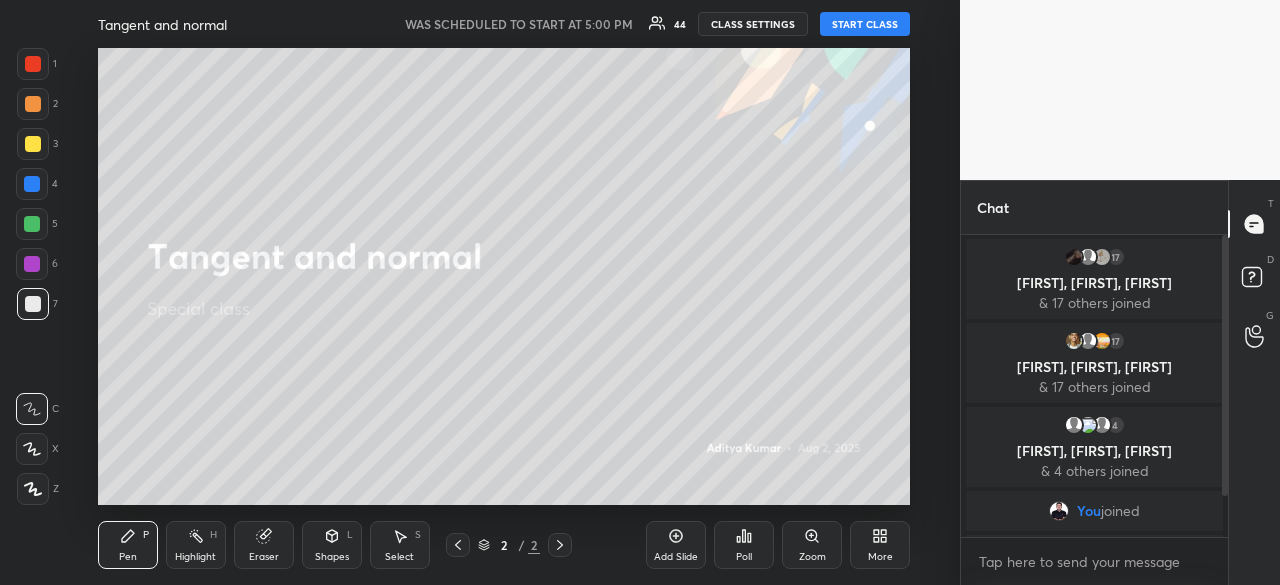 click on "START CLASS" at bounding box center [865, 24] 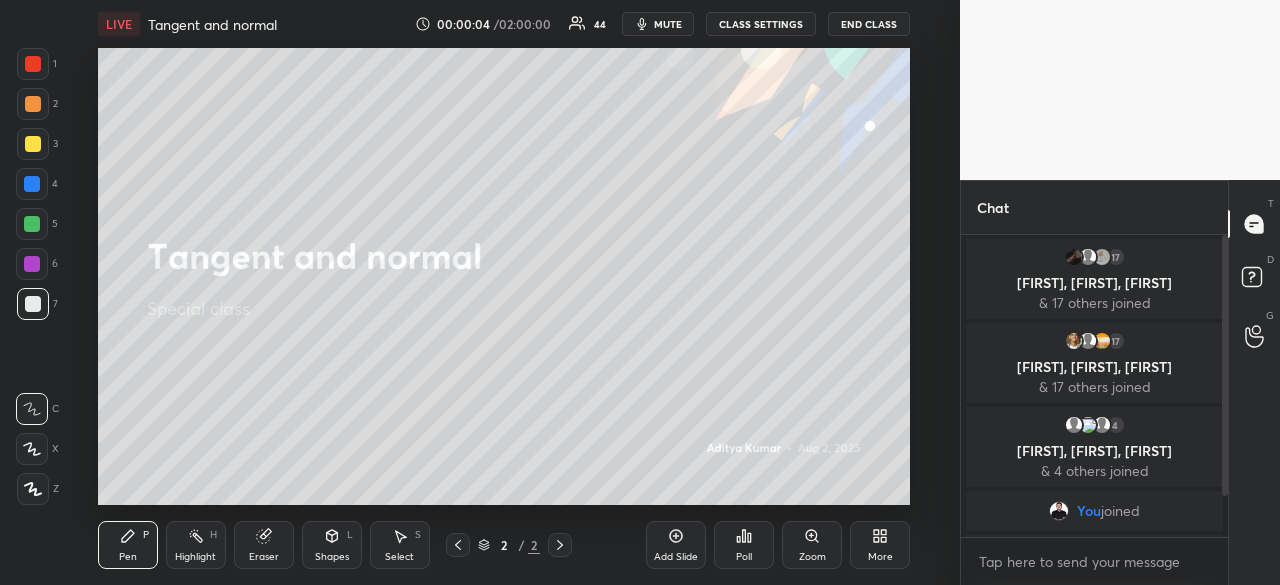 click 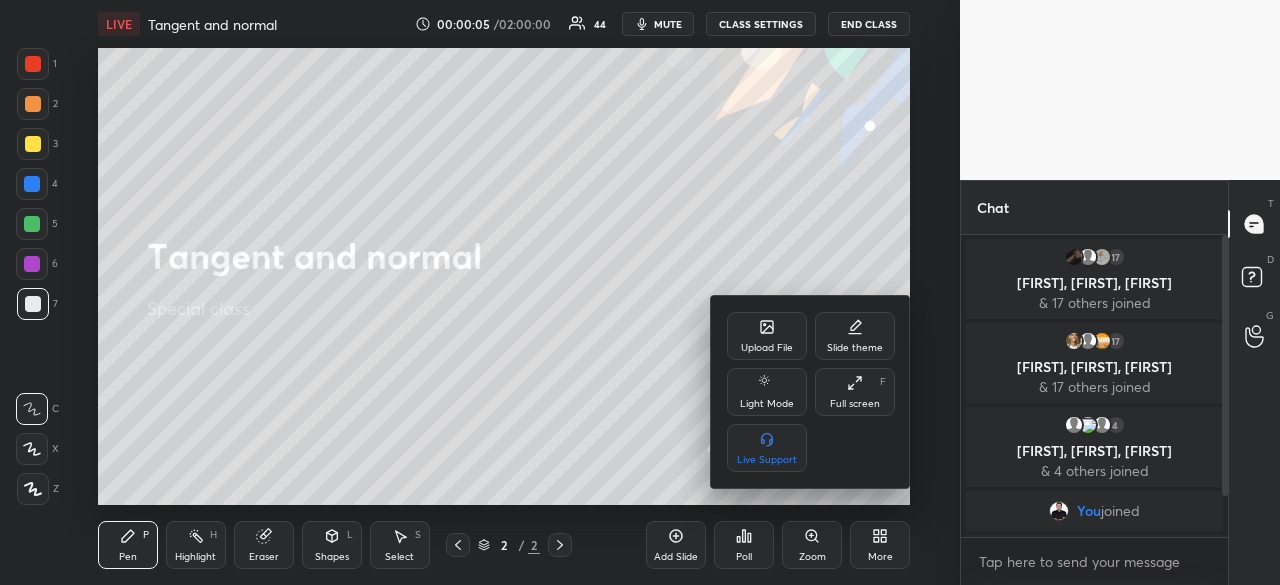click on "Full screen F" at bounding box center [855, 392] 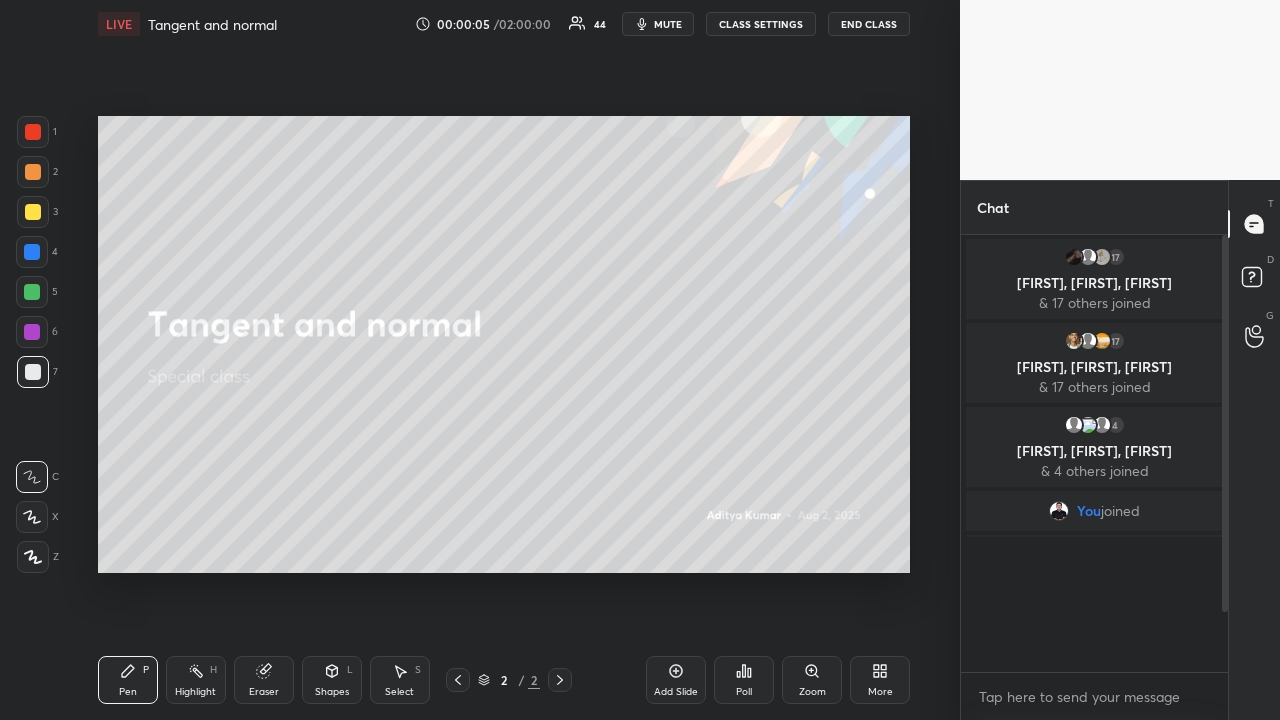 scroll, scrollTop: 99408, scrollLeft: 99120, axis: both 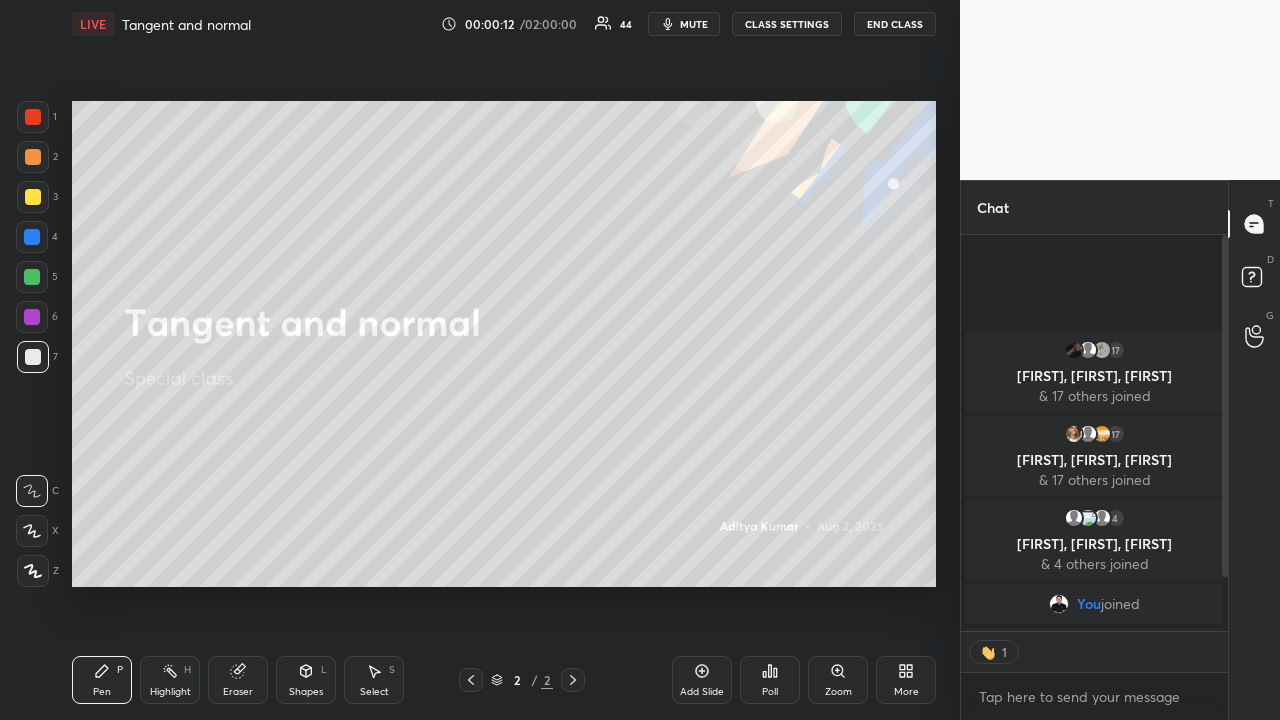 click on "CLASS SETTINGS" at bounding box center (787, 24) 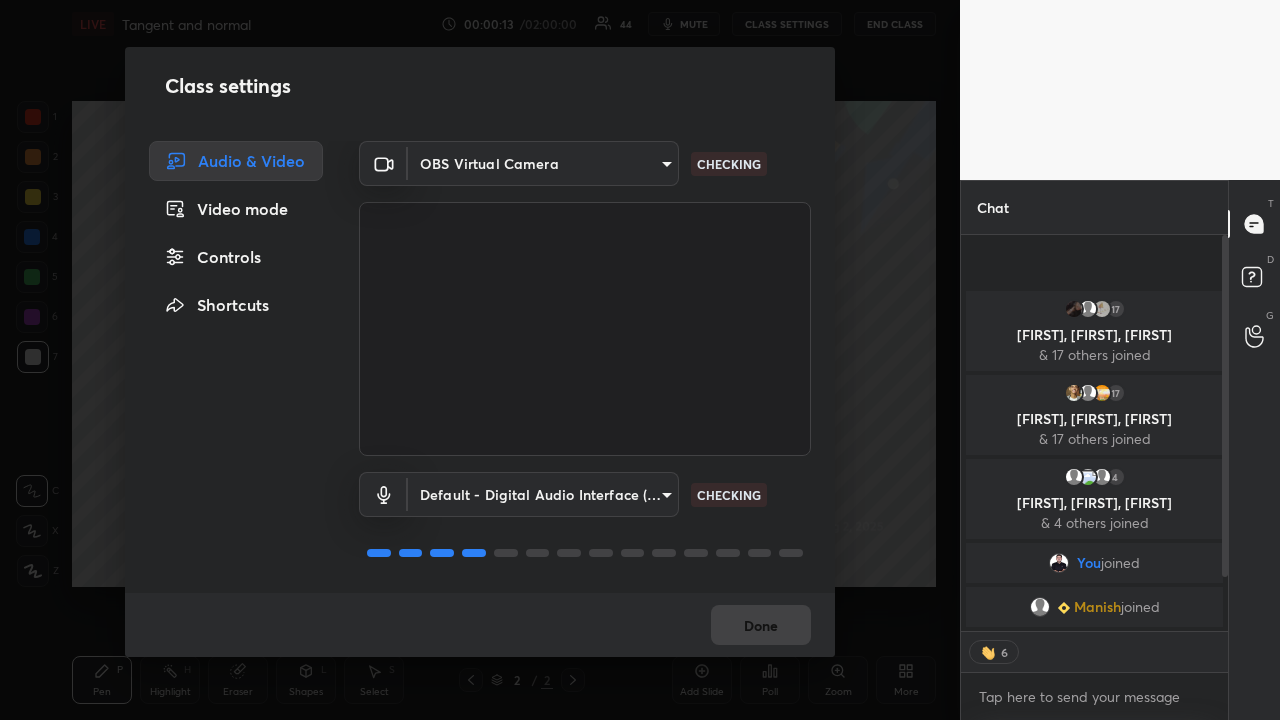 click on "1 2 3 4 5 6 7 C X Z C X Z E E Erase all   H H LIVE Tangent and normal 00:00:13 /  02:00:00 44 mute CLASS SETTINGS End Class Setting up your live class Poll for   secs No correct answer Start poll Back Tangent and normal [FIRST] [LAST] Pen P Highlight H Eraser Shapes L Select S 2 / 2 Add Slide Poll Zoom More Chat 17 [FIRST], [FIRST], [FIRST] &  17 others  joined 17 [FIRST], [FIRST], [FIRST] &  17 others  joined 4 [FIRST], [FIRST], [FIRST] &  4 others  joined You  joined [FIRST]  joined 2 NEW MESSAGES 6 Enable hand raising Enable raise hand to speak to learners. Once enabled, chat will be turned off temporarily. Enable x   introducing Raise a hand with a doubt Now learners can raise their hand along with a doubt  How it works? Doubts asked by learners will show up here NEW DOUBTS ASKED No one has raised a hand yet Can't raise hand Looks like educator just invited you to speak. Please wait before you can raise your hand again. Got it T Messages (T) D Doubts (D) G Raise Hand (G) Report an issue Reason for reporting ​" at bounding box center (640, 360) 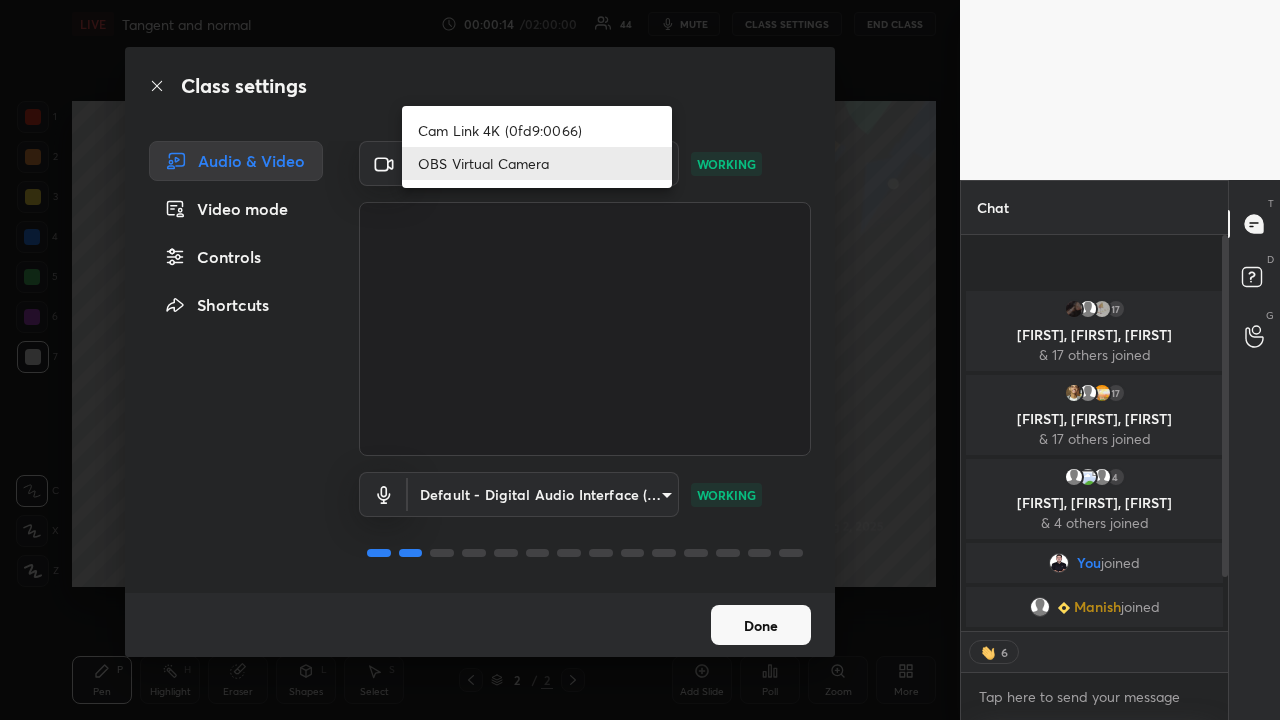 type on "x" 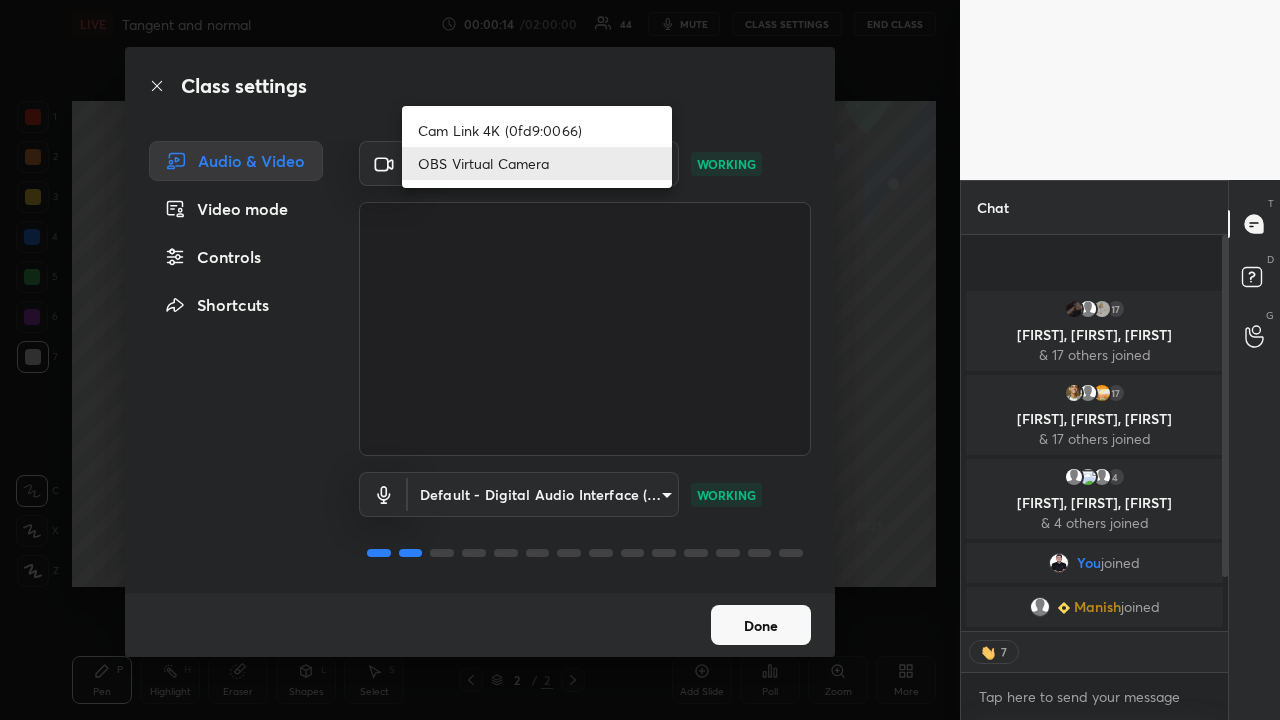 click on "Cam Link 4K (0fd9:0066)" at bounding box center [537, 130] 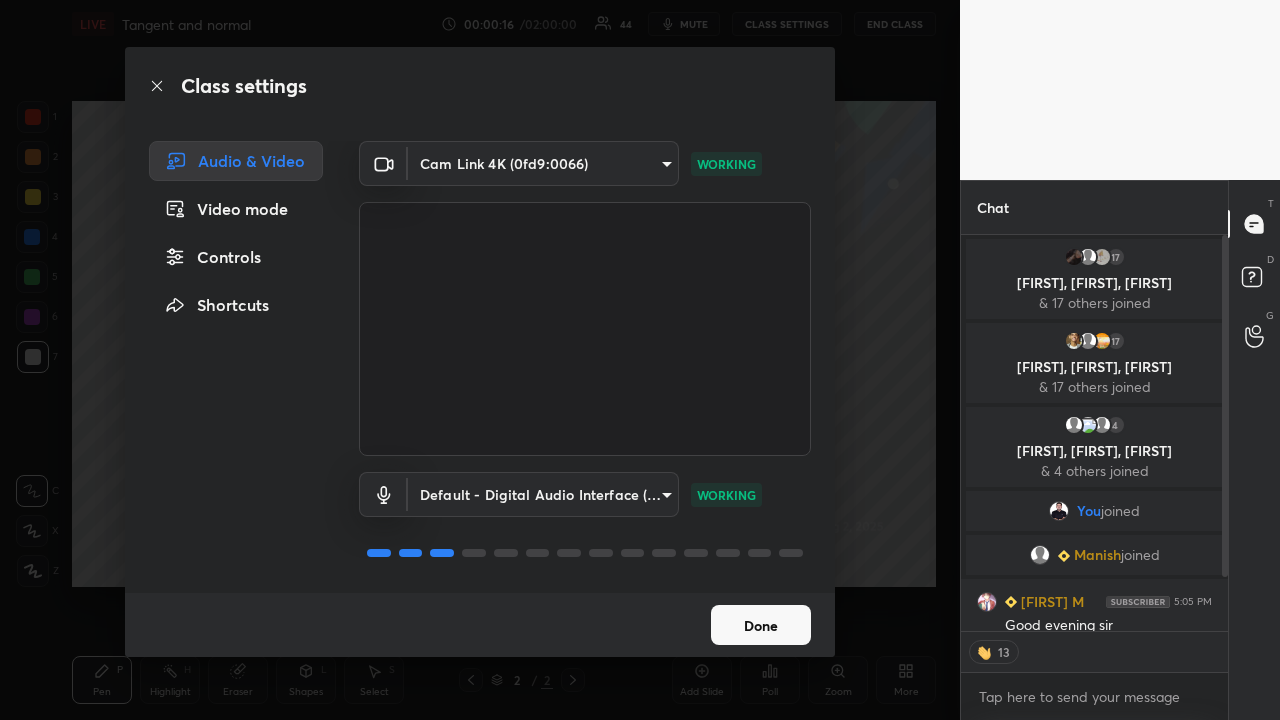 click on "Done" at bounding box center [761, 625] 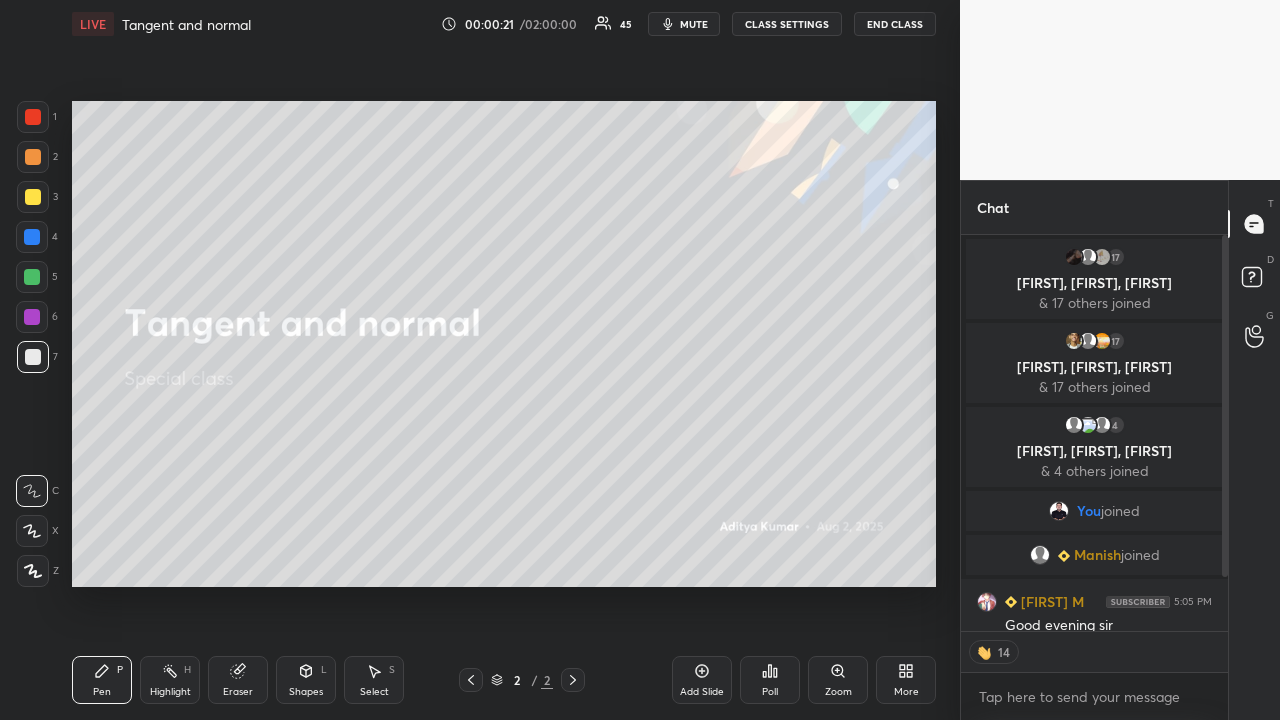 click on "More" at bounding box center [906, 680] 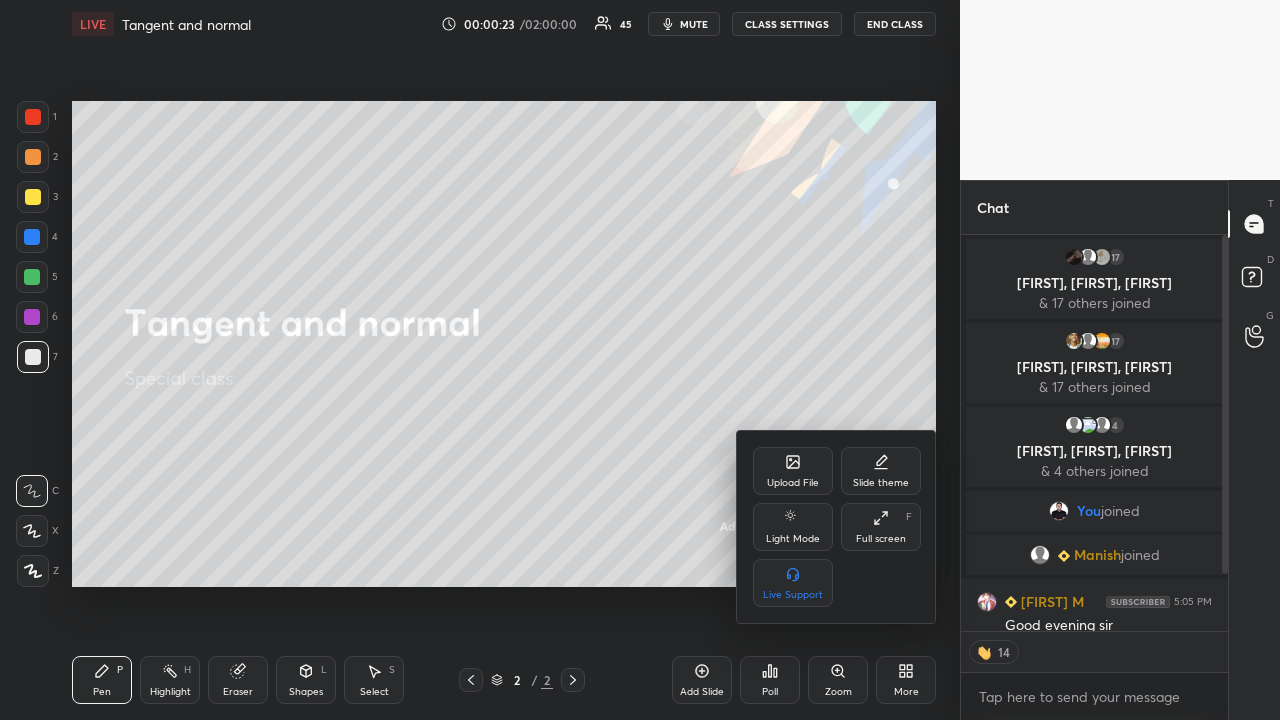 click 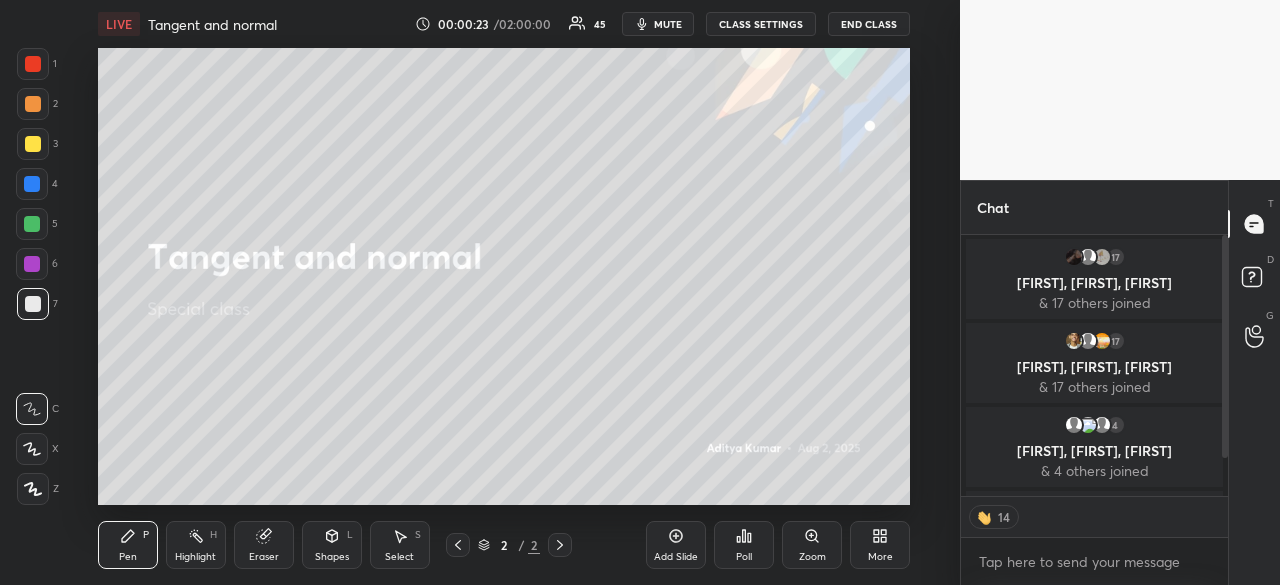 scroll, scrollTop: 457, scrollLeft: 880, axis: both 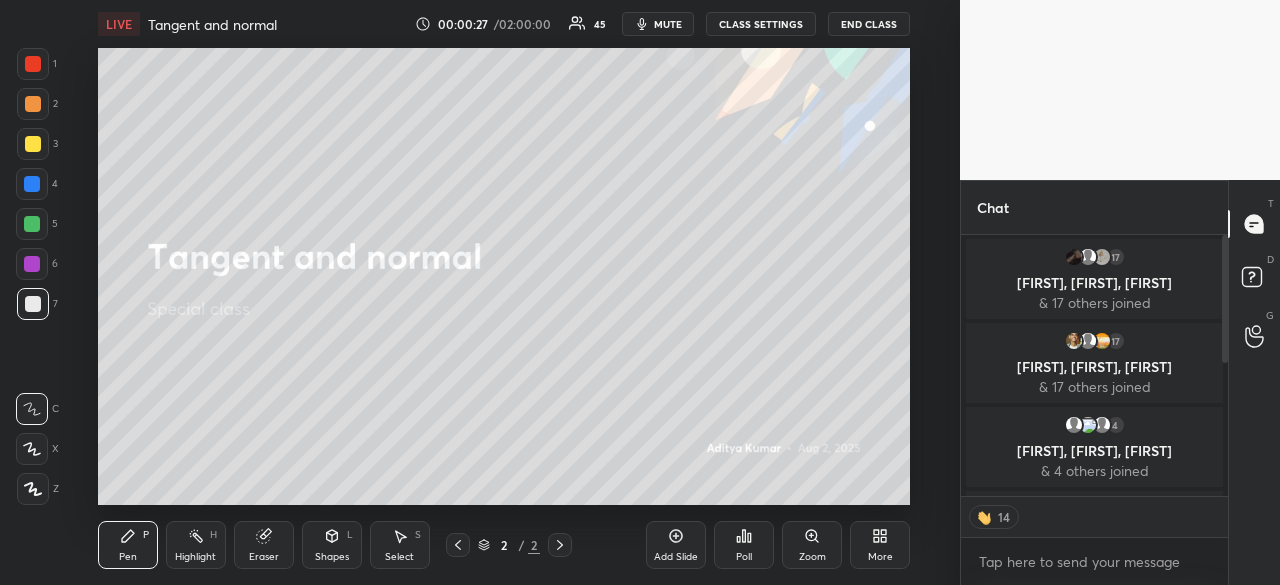 click on "More" at bounding box center (880, 545) 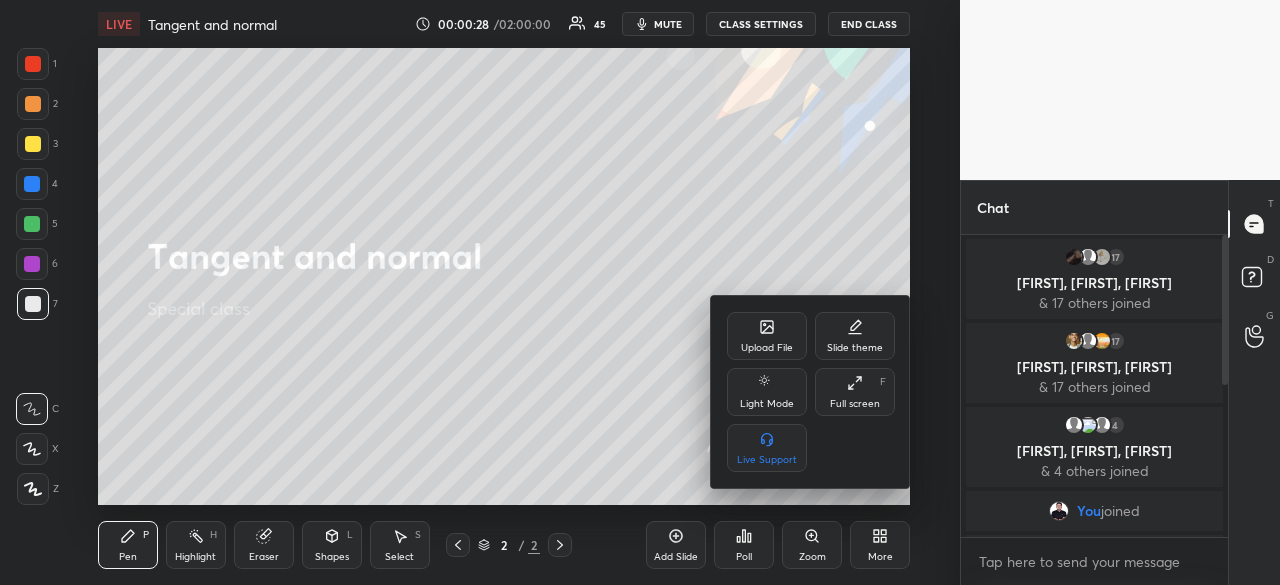 click on "Full screen F" at bounding box center [855, 392] 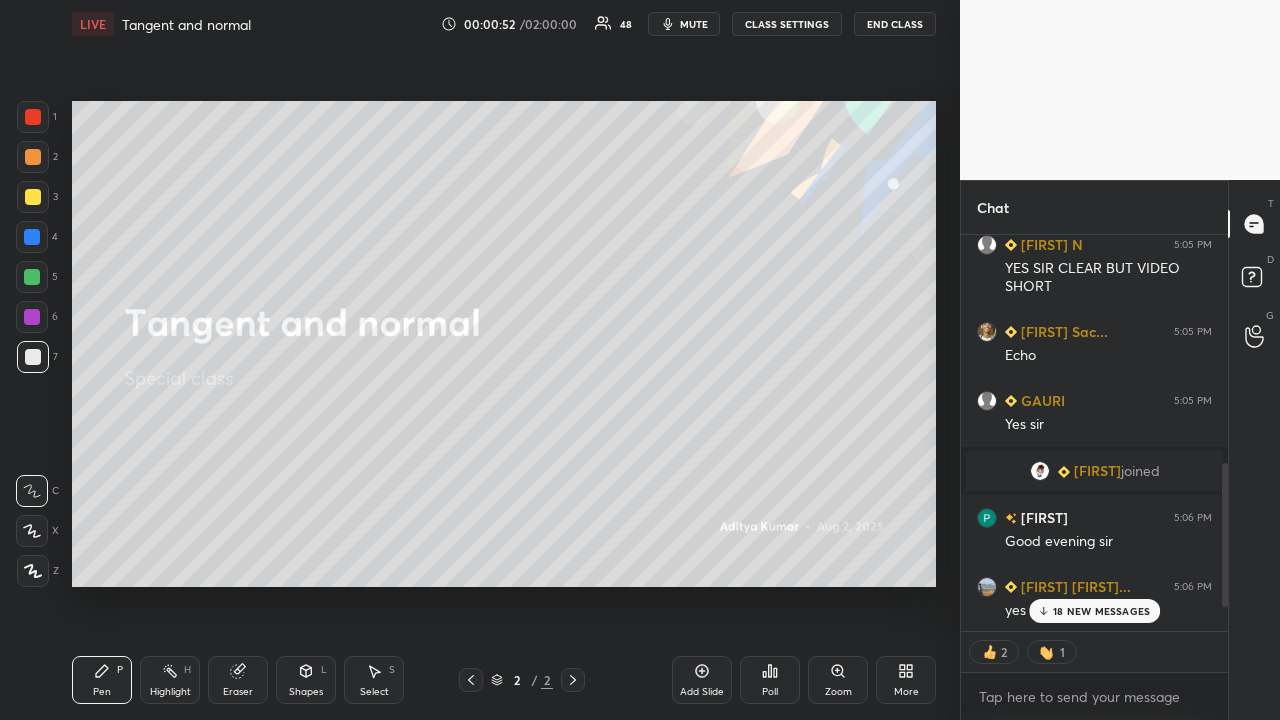 scroll, scrollTop: 772, scrollLeft: 0, axis: vertical 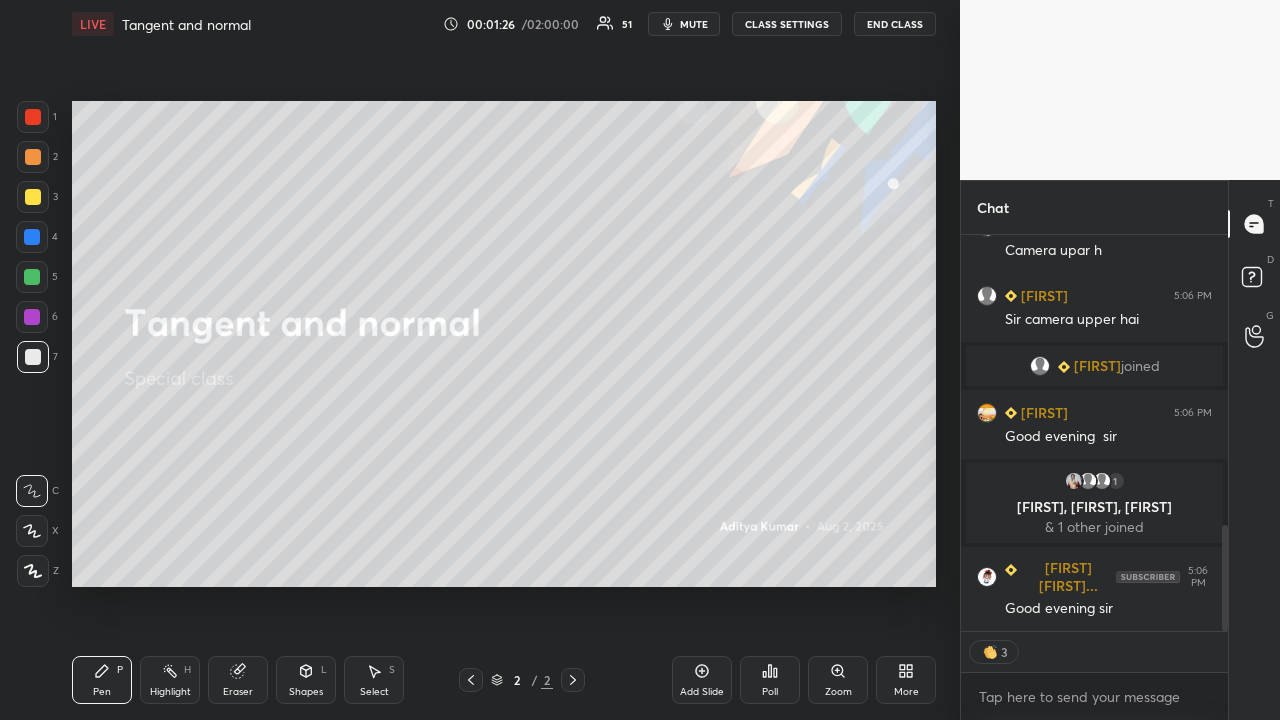 click 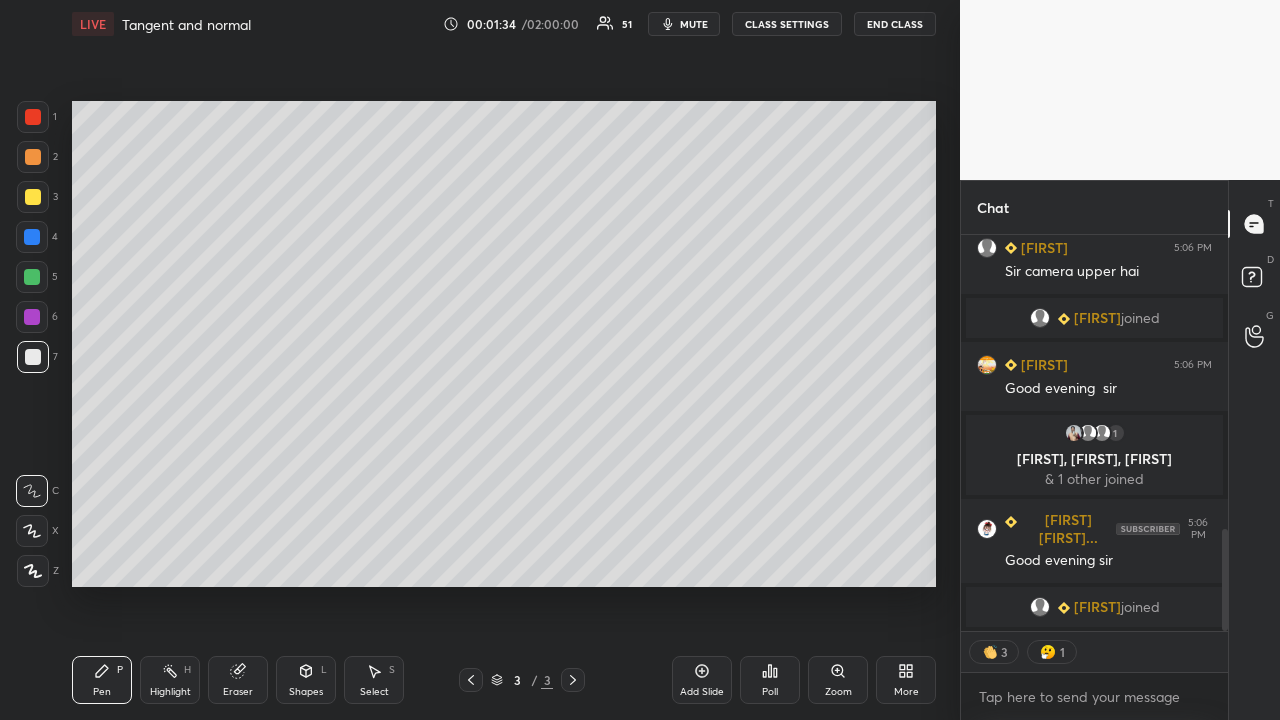 scroll, scrollTop: 1160, scrollLeft: 0, axis: vertical 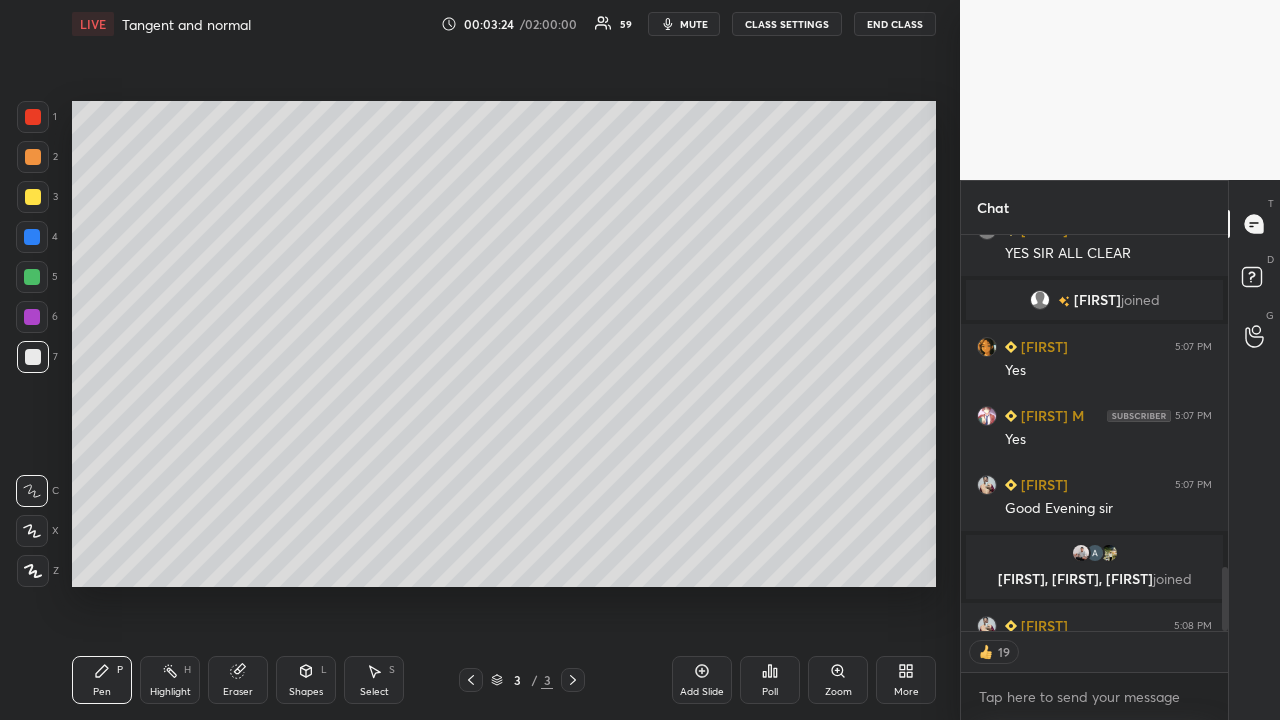 click 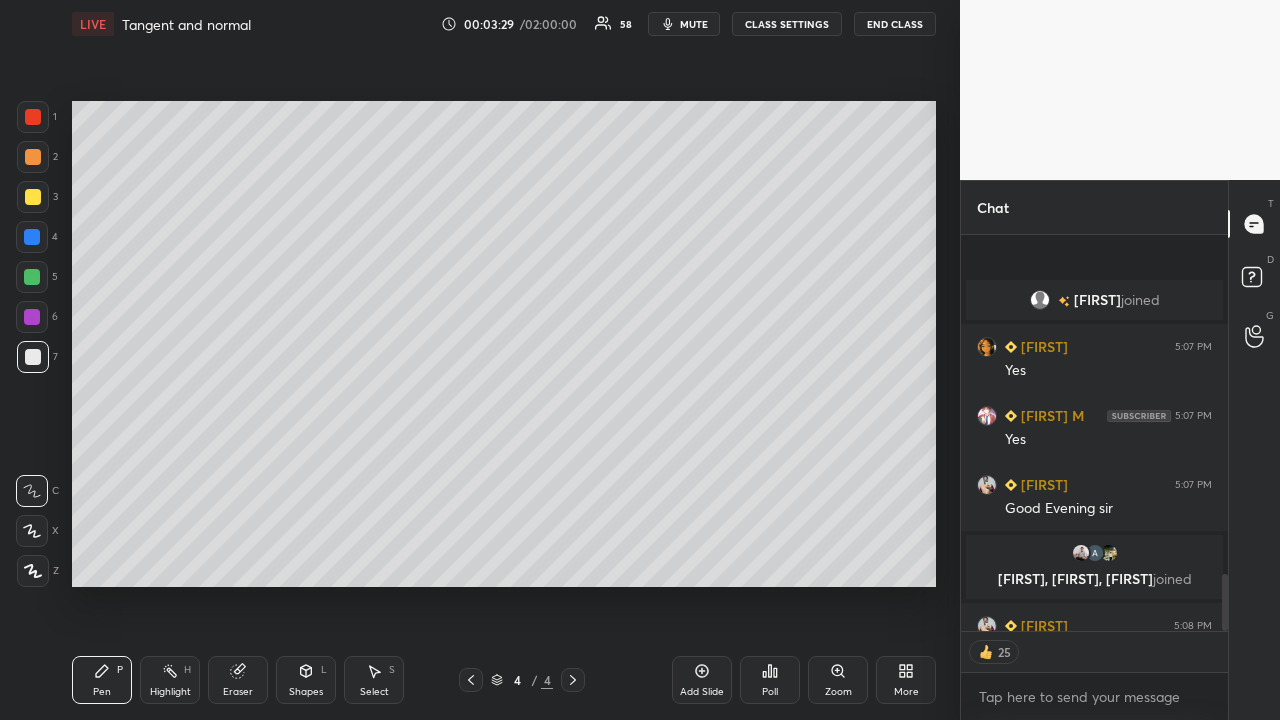 scroll, scrollTop: 2348, scrollLeft: 0, axis: vertical 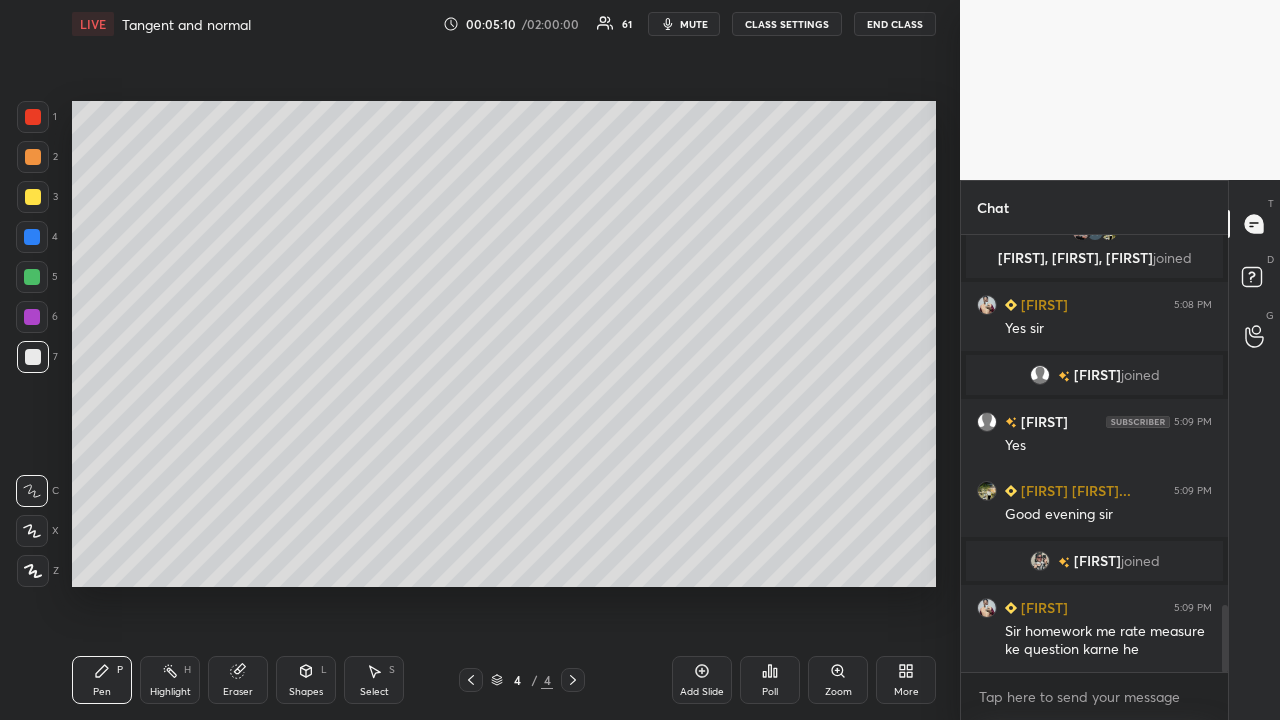 click at bounding box center [33, 197] 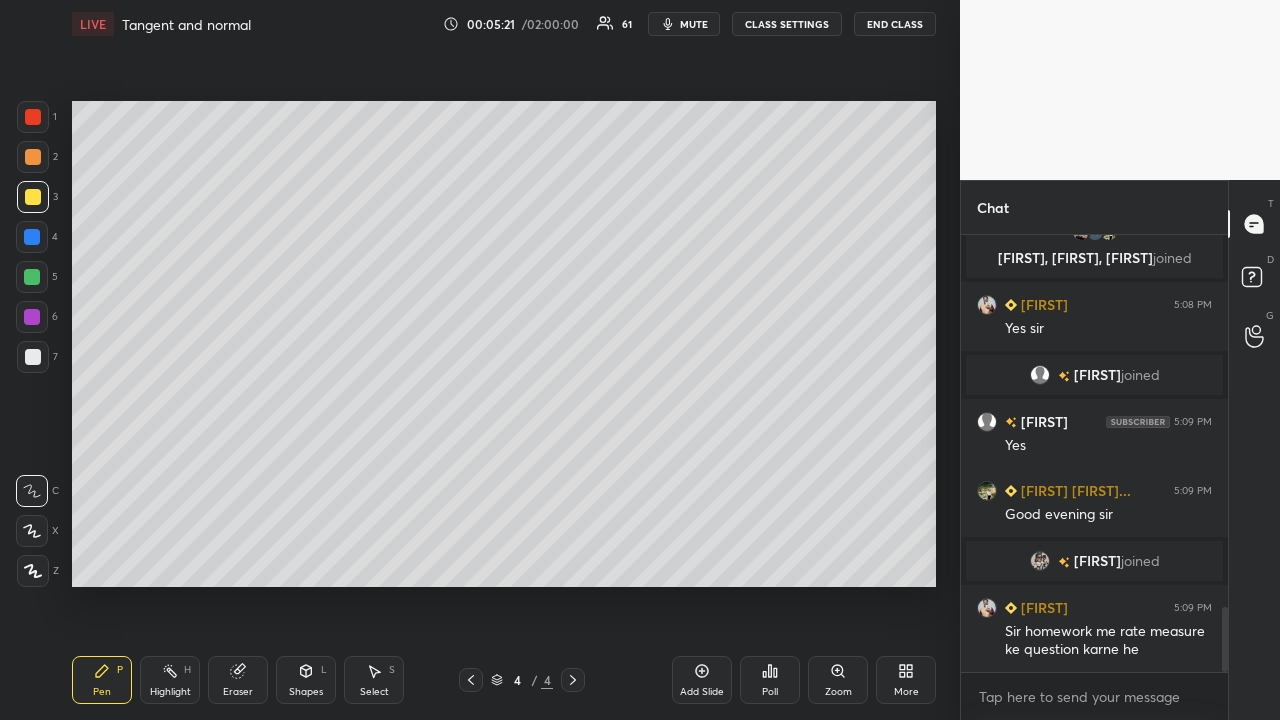 scroll, scrollTop: 2480, scrollLeft: 0, axis: vertical 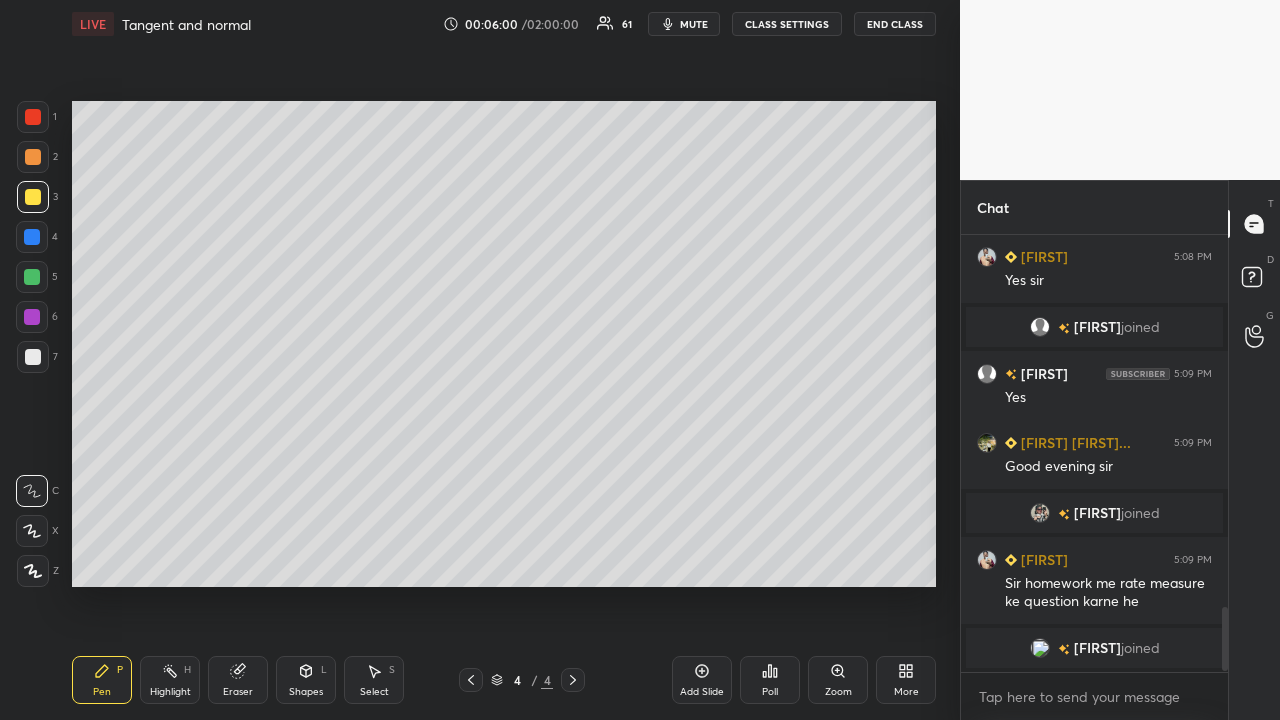 click at bounding box center [32, 317] 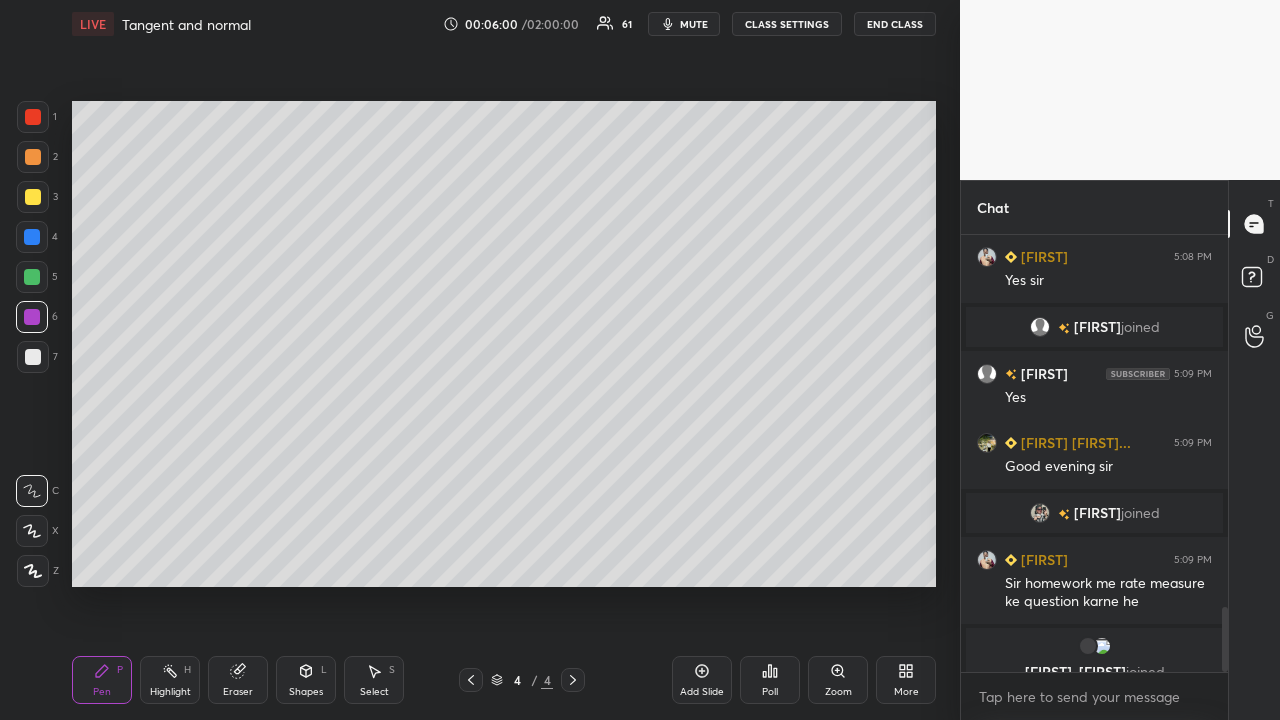 scroll, scrollTop: 2504, scrollLeft: 0, axis: vertical 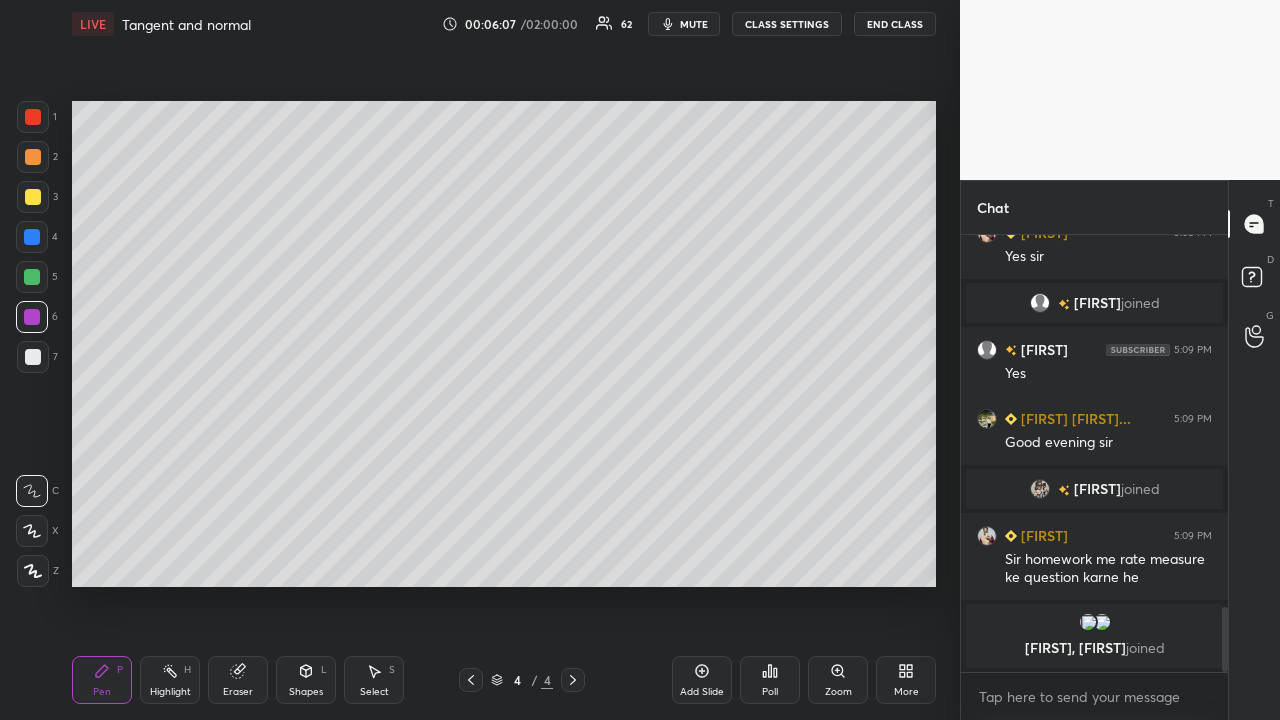 click at bounding box center [33, 357] 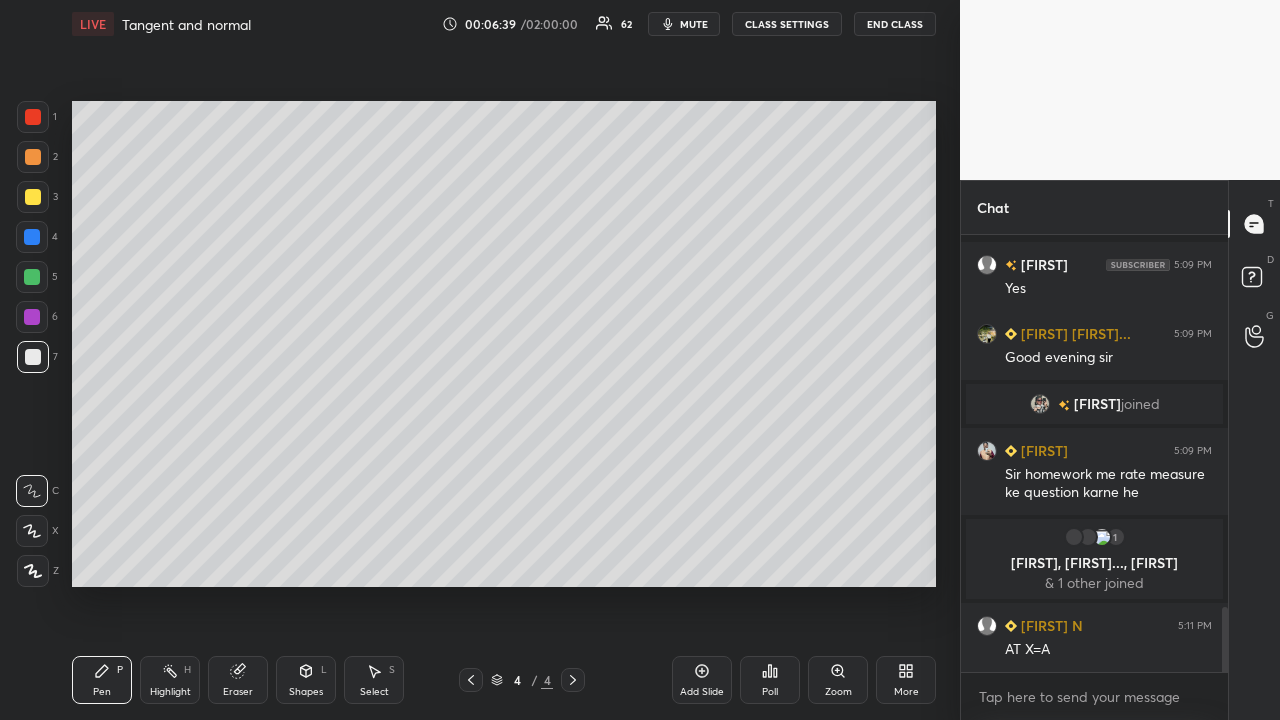 scroll, scrollTop: 2551, scrollLeft: 0, axis: vertical 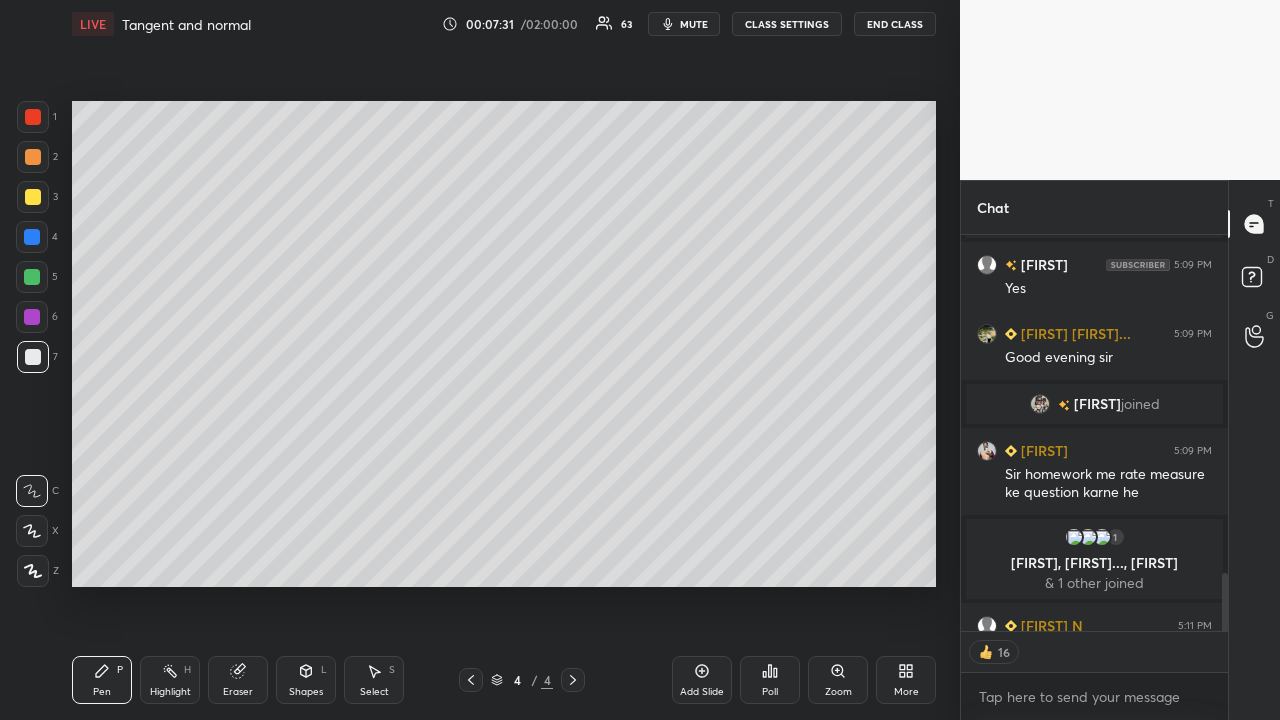 click 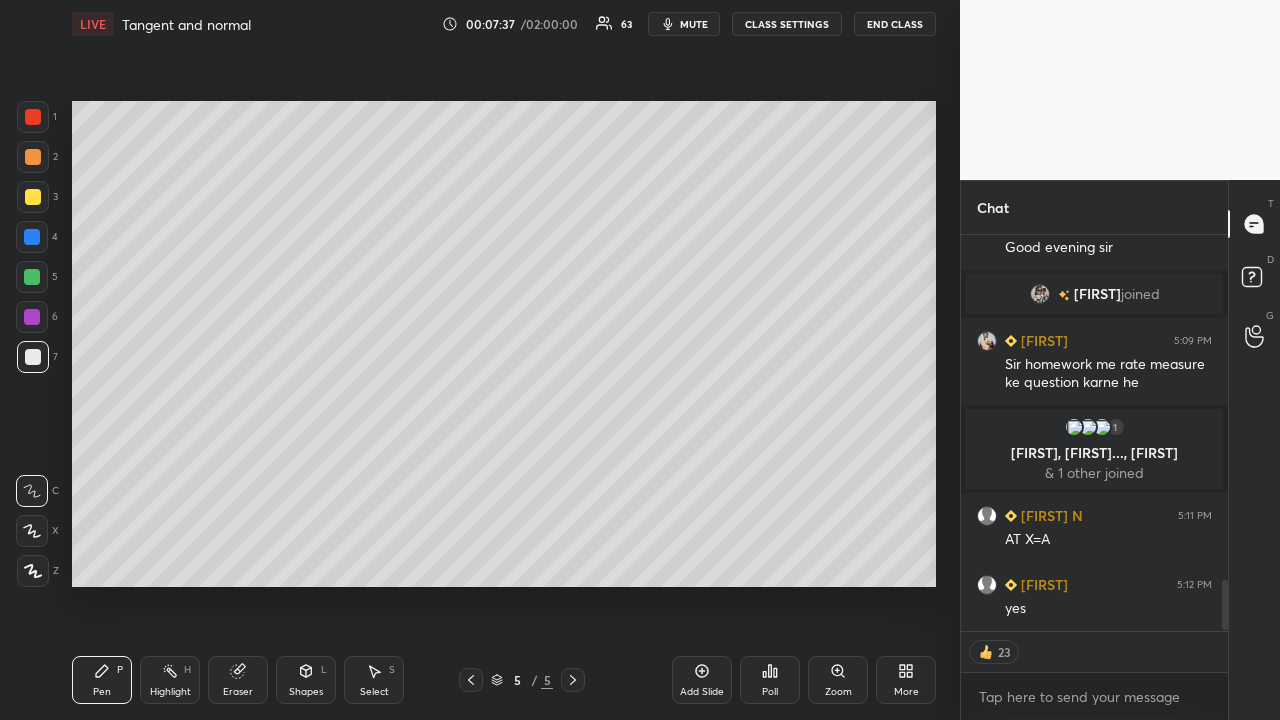 scroll, scrollTop: 2709, scrollLeft: 0, axis: vertical 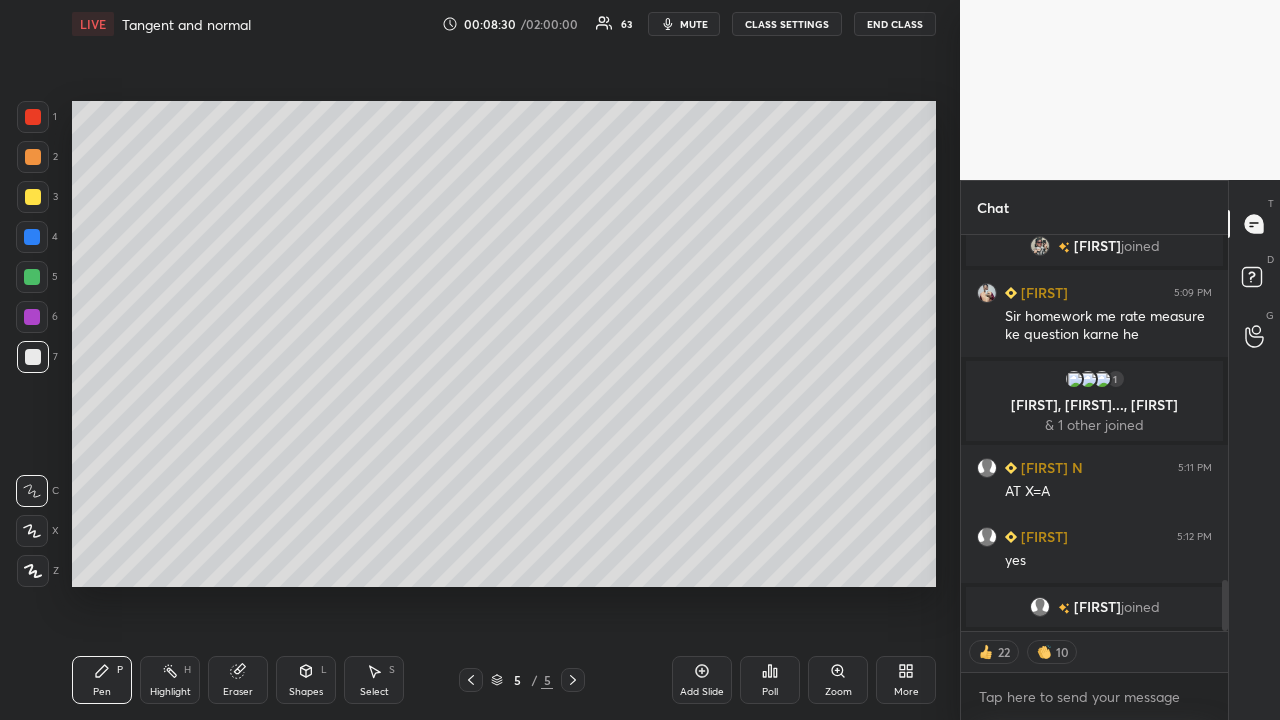 click at bounding box center [32, 237] 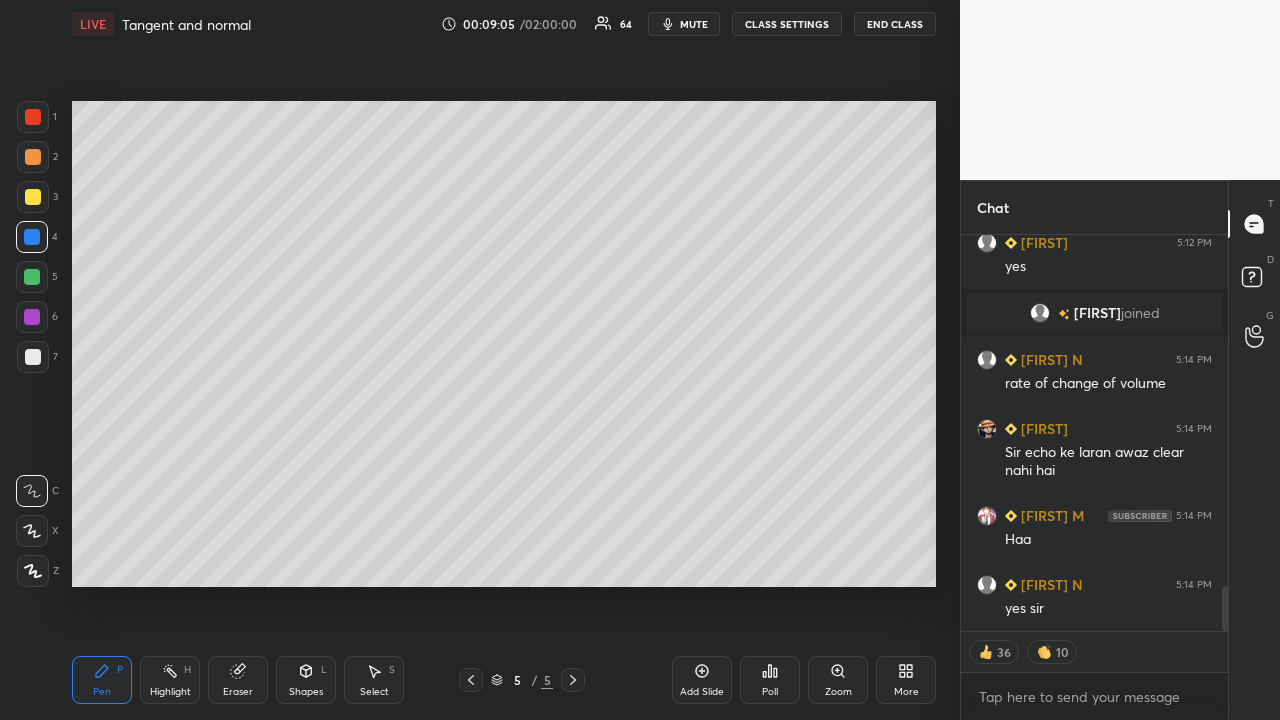 scroll, scrollTop: 3167, scrollLeft: 0, axis: vertical 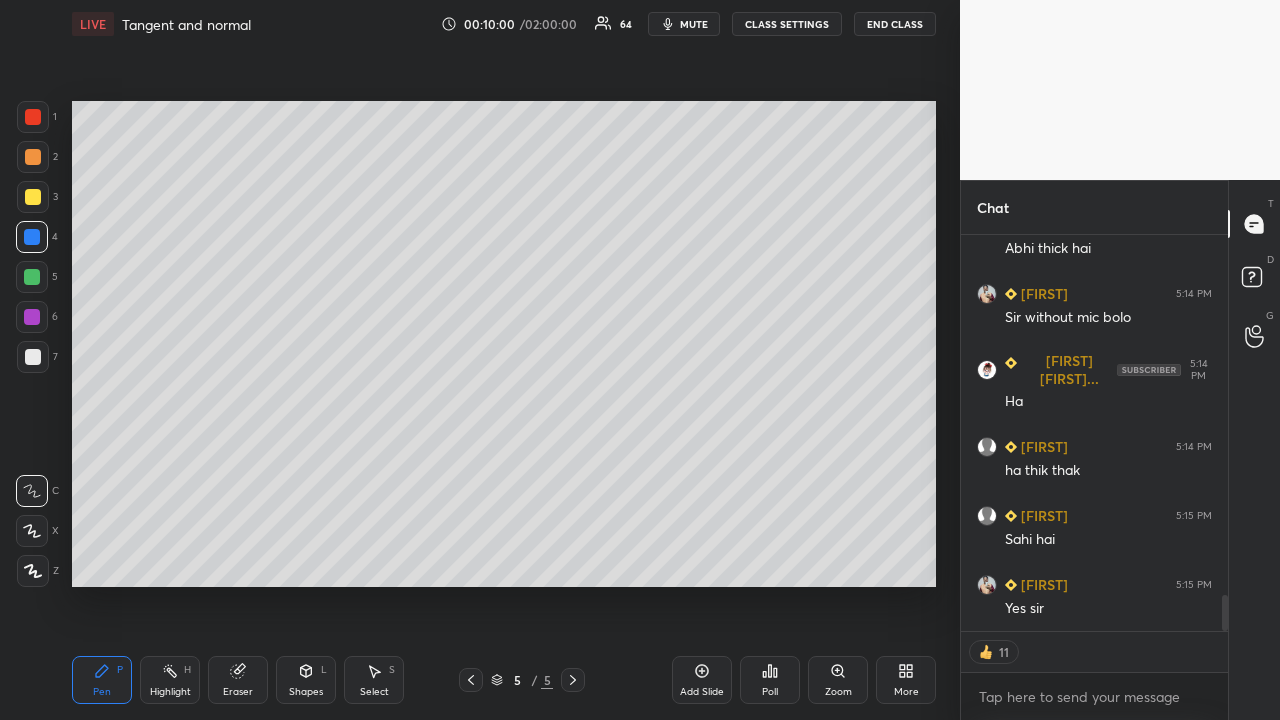 click at bounding box center (32, 317) 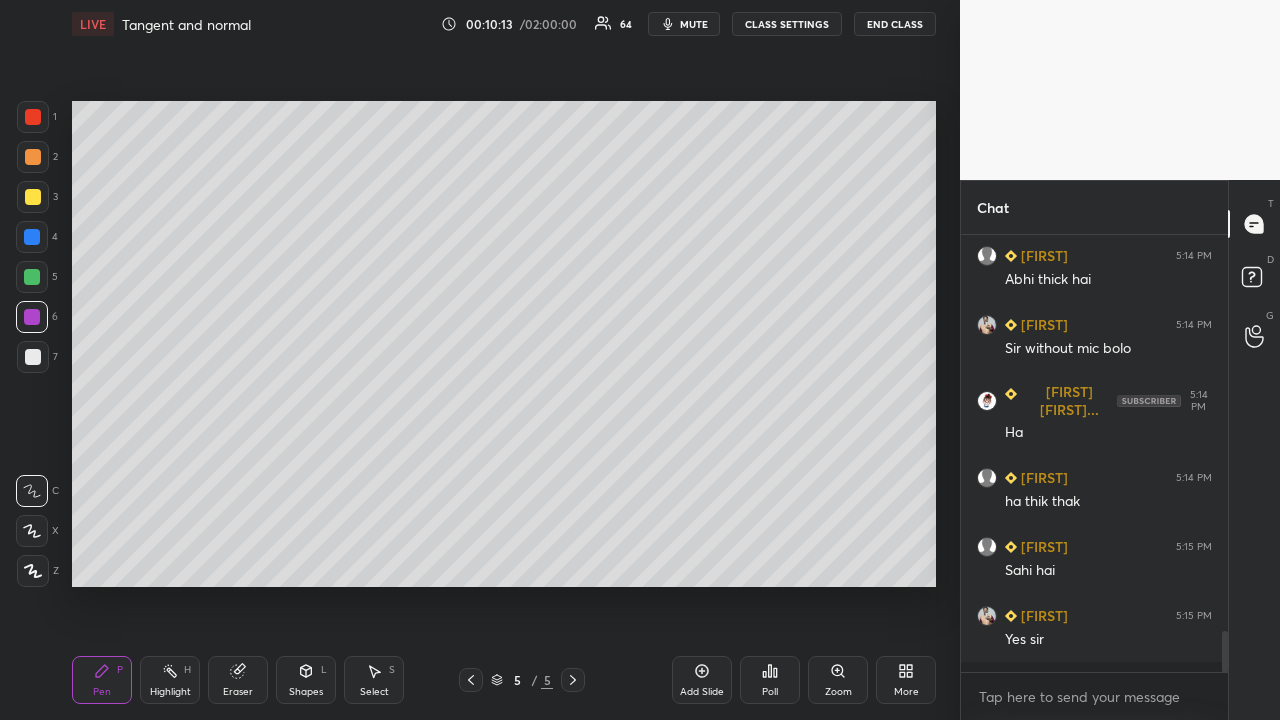 scroll, scrollTop: 7, scrollLeft: 7, axis: both 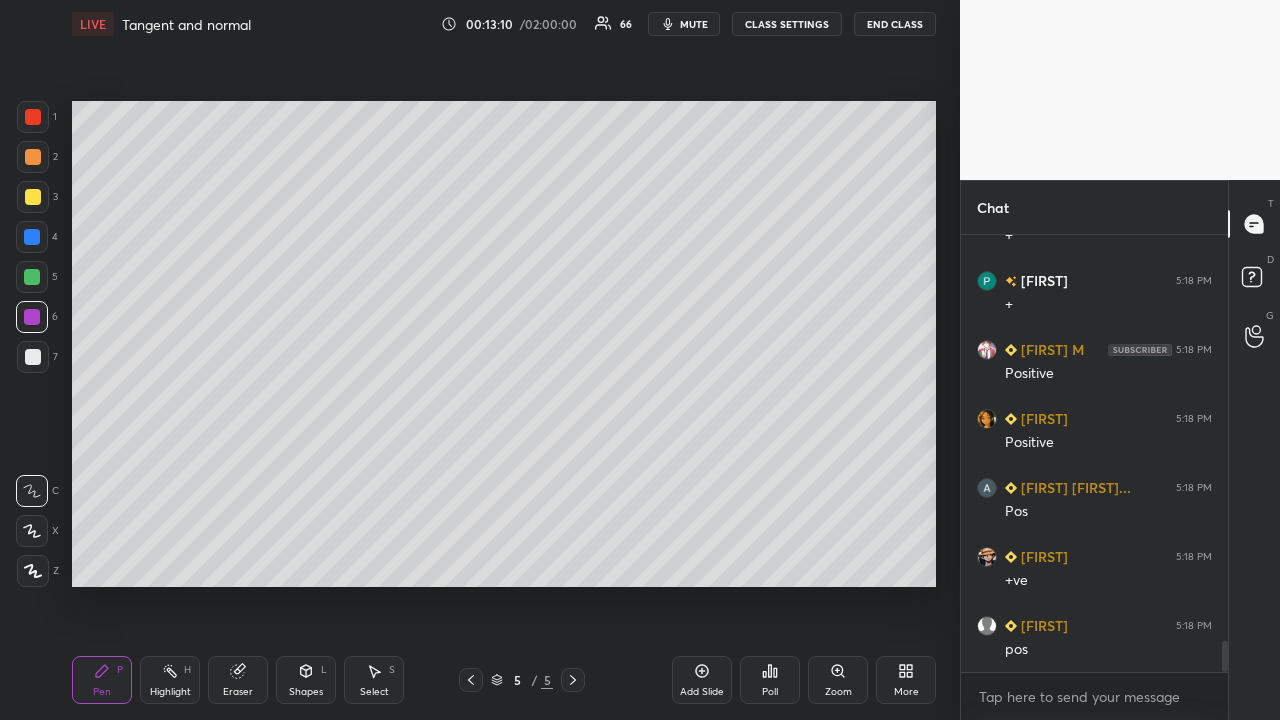 click on "Add Slide" at bounding box center (702, 680) 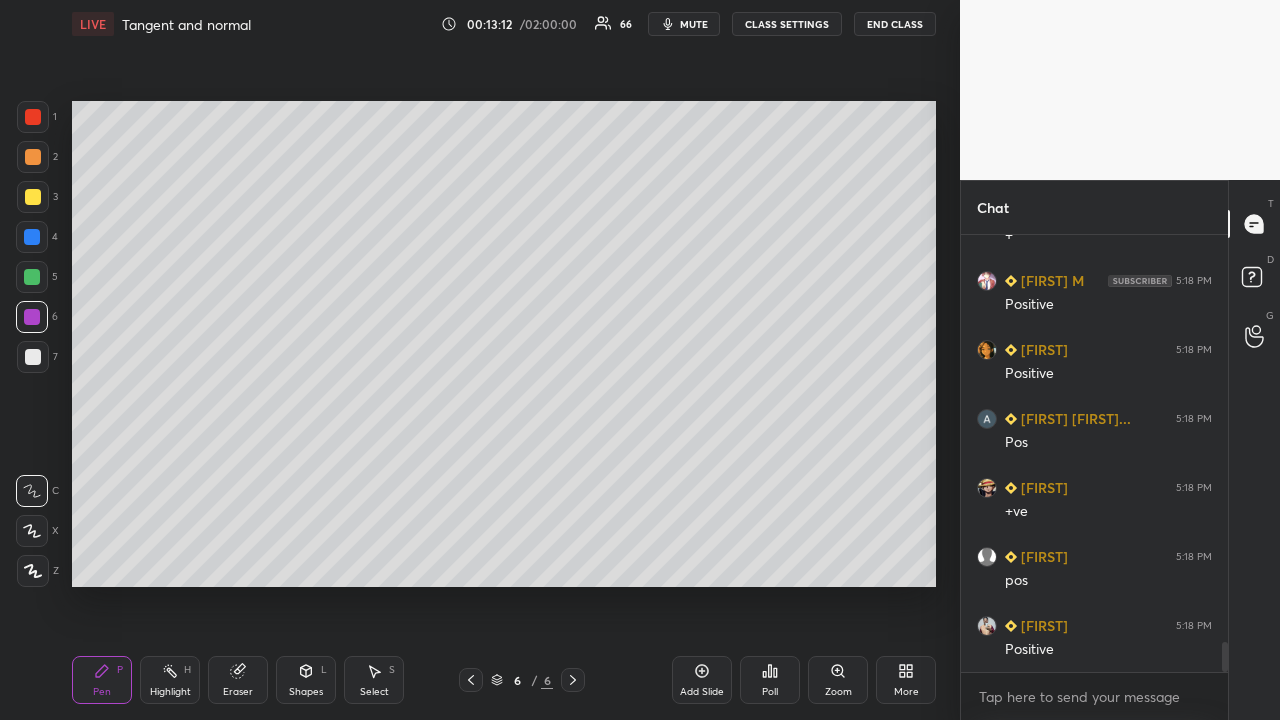 scroll, scrollTop: 5934, scrollLeft: 0, axis: vertical 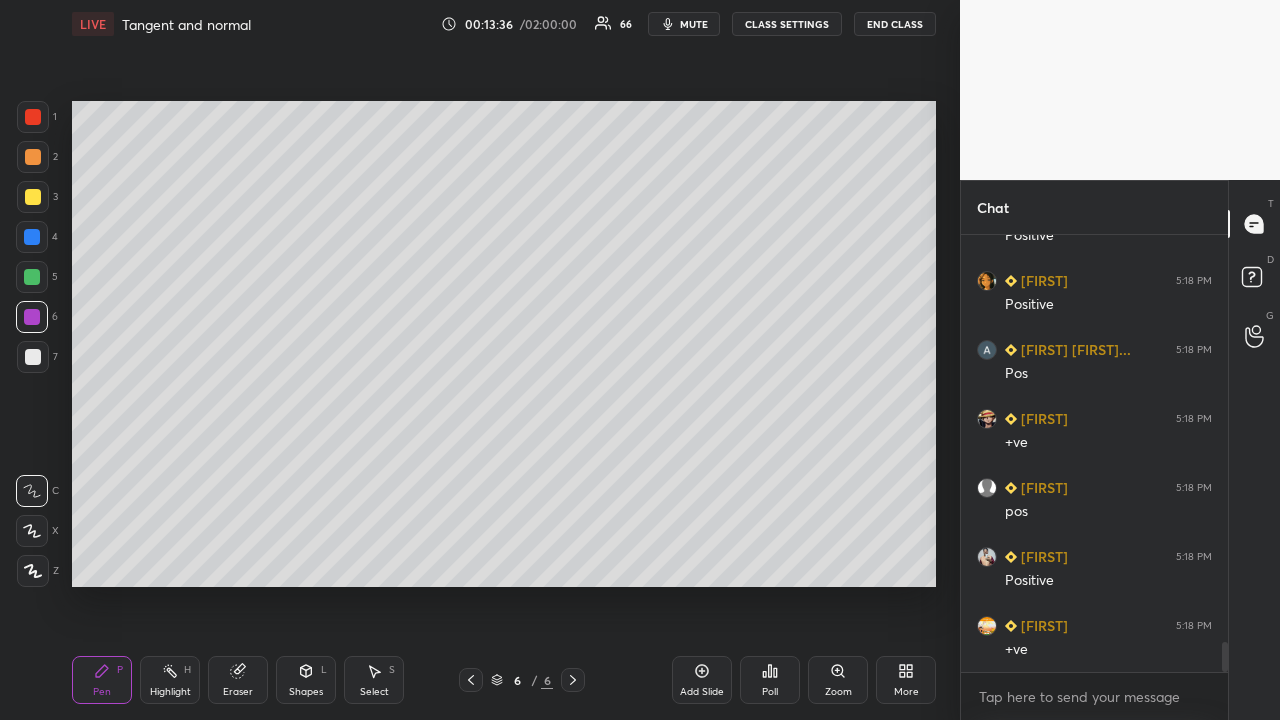 click at bounding box center [33, 157] 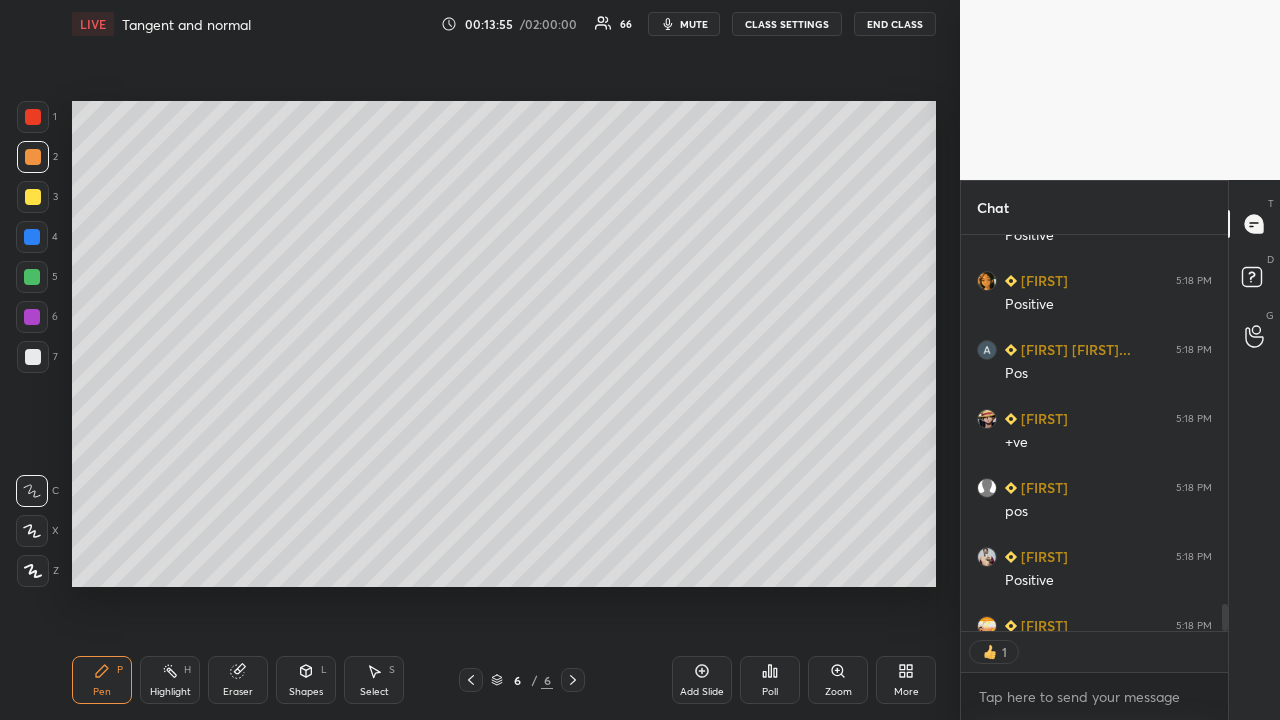 scroll, scrollTop: 390, scrollLeft: 261, axis: both 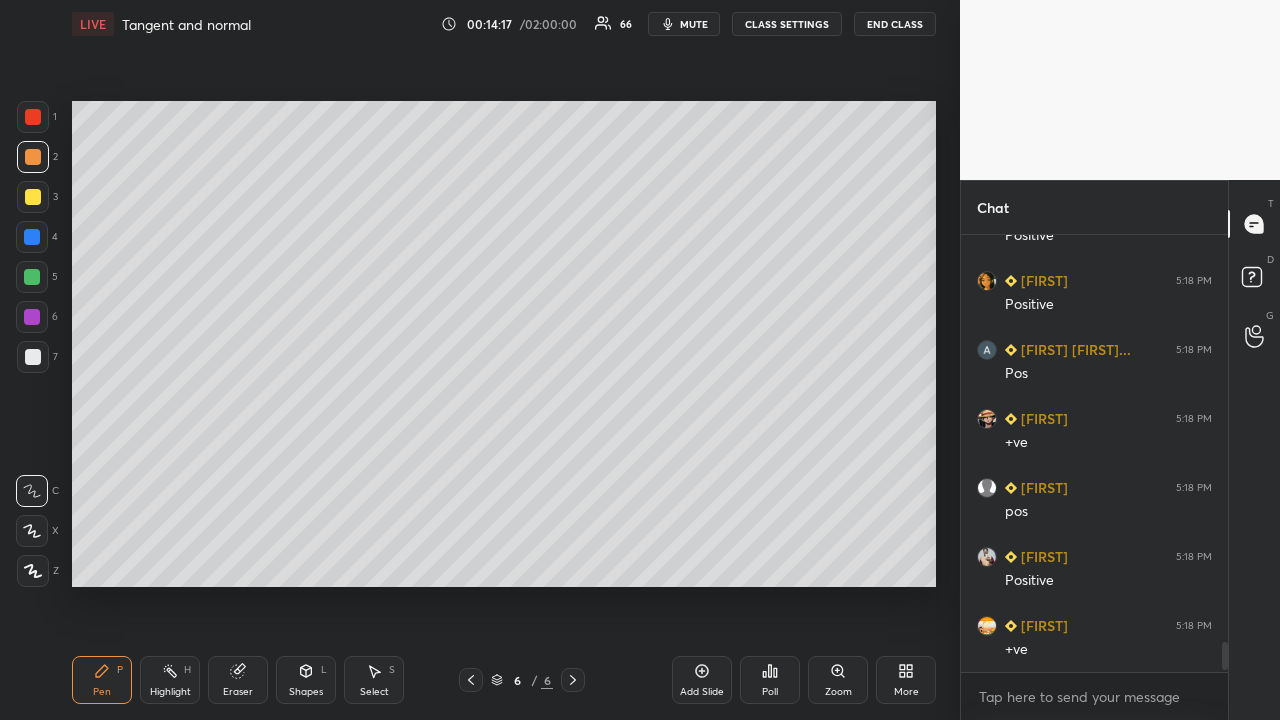 click at bounding box center (33, 197) 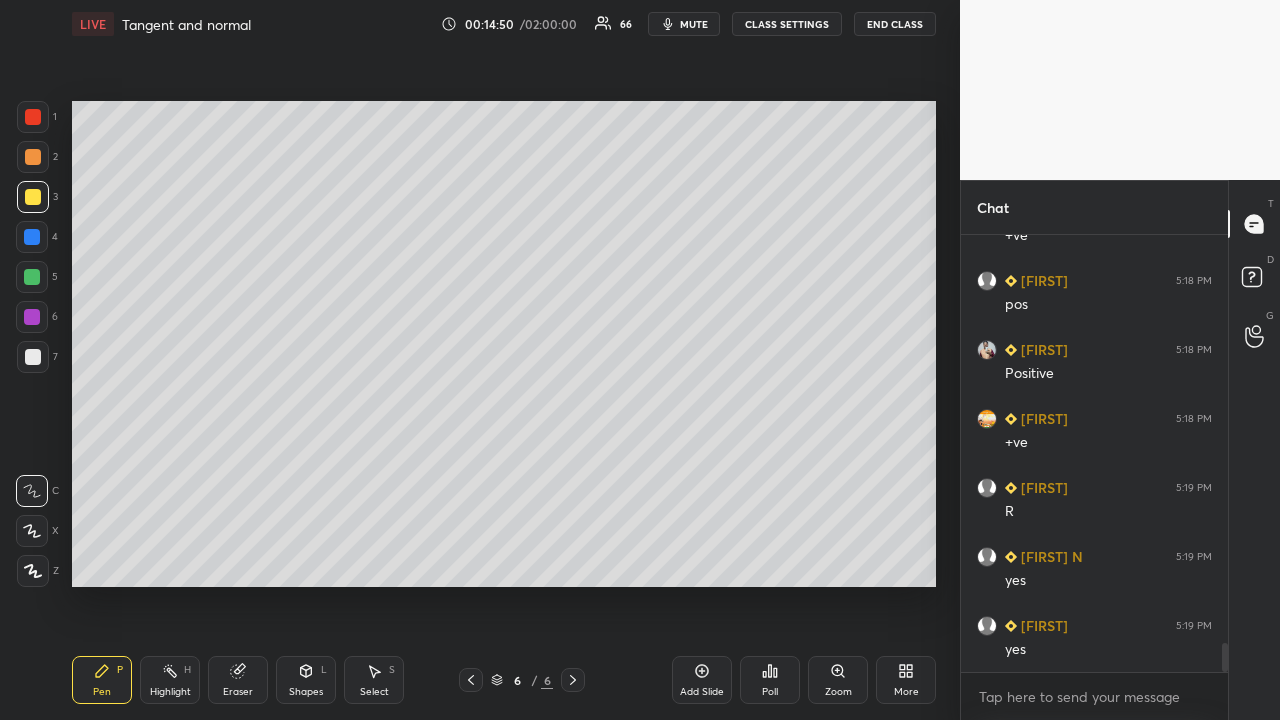 scroll, scrollTop: 6189, scrollLeft: 0, axis: vertical 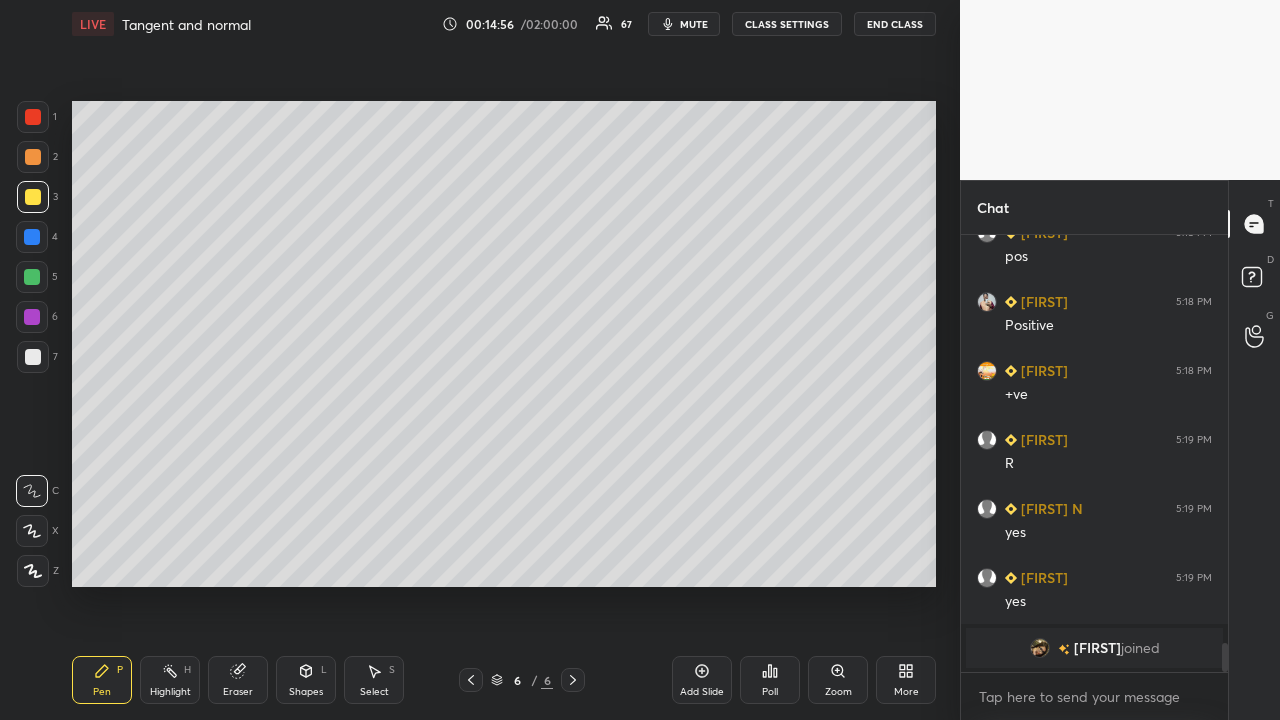 click at bounding box center (32, 317) 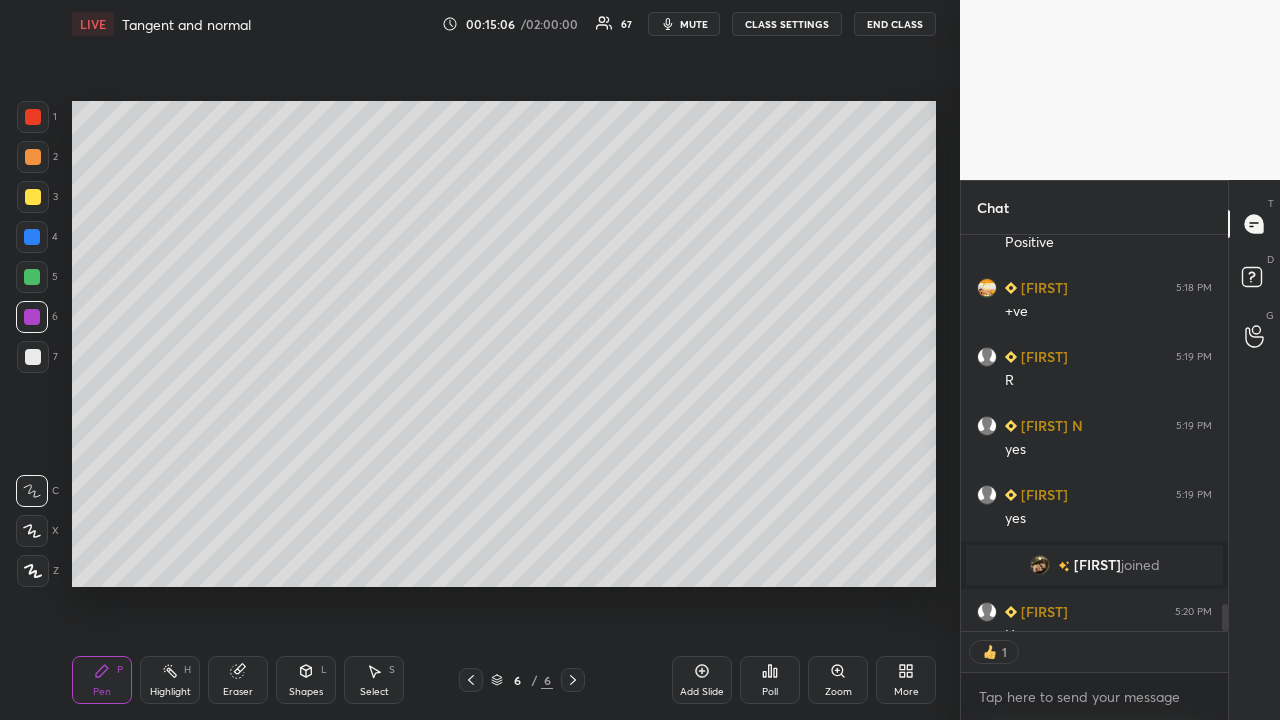 scroll, scrollTop: 390, scrollLeft: 261, axis: both 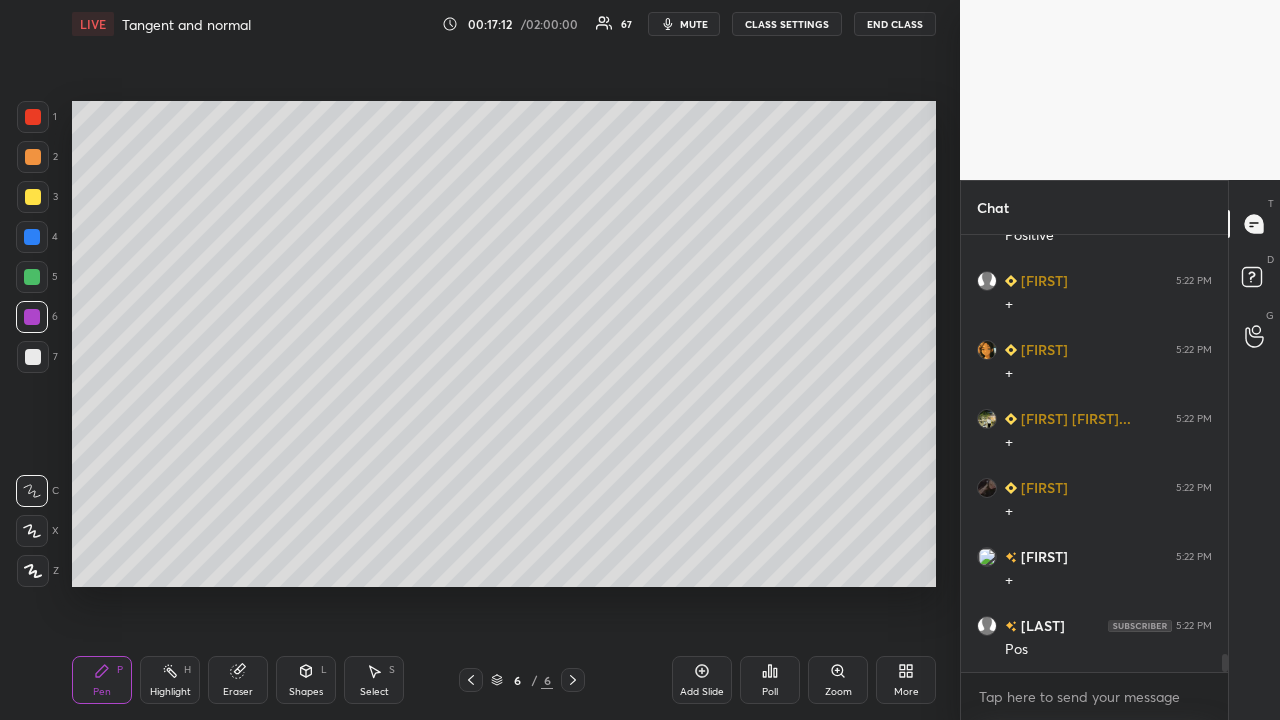 click at bounding box center (32, 277) 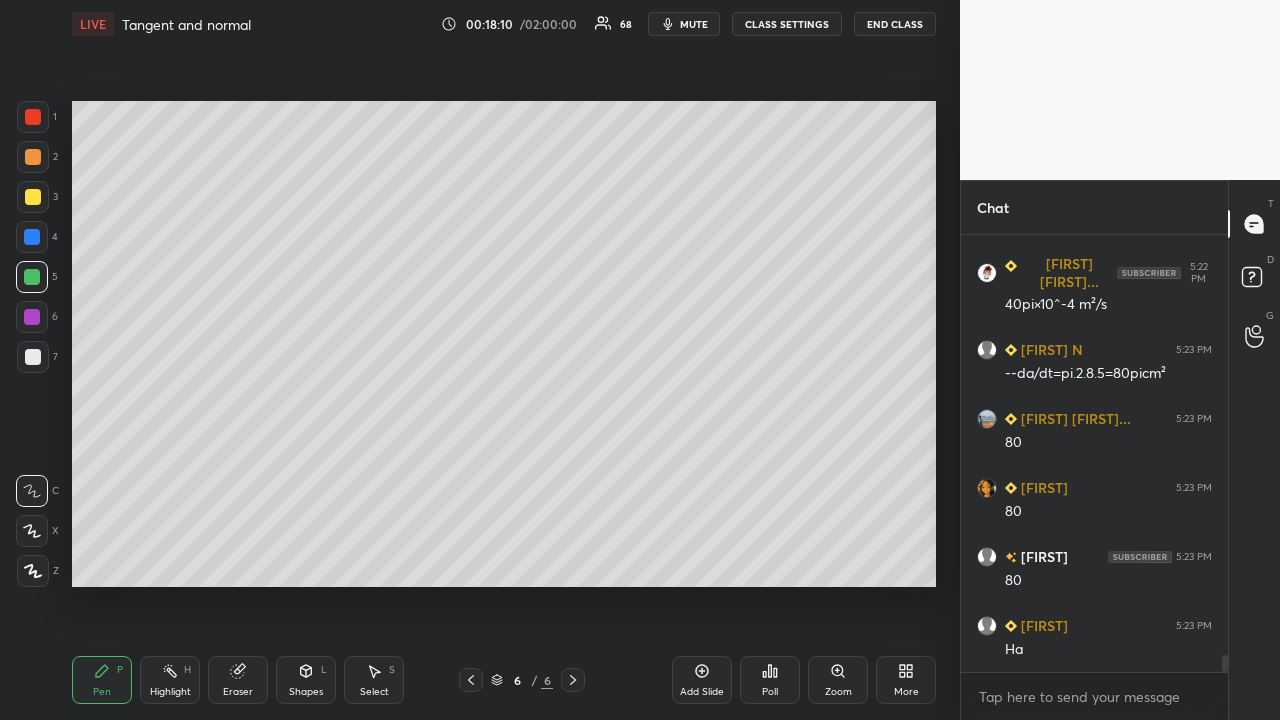 scroll, scrollTop: 10621, scrollLeft: 0, axis: vertical 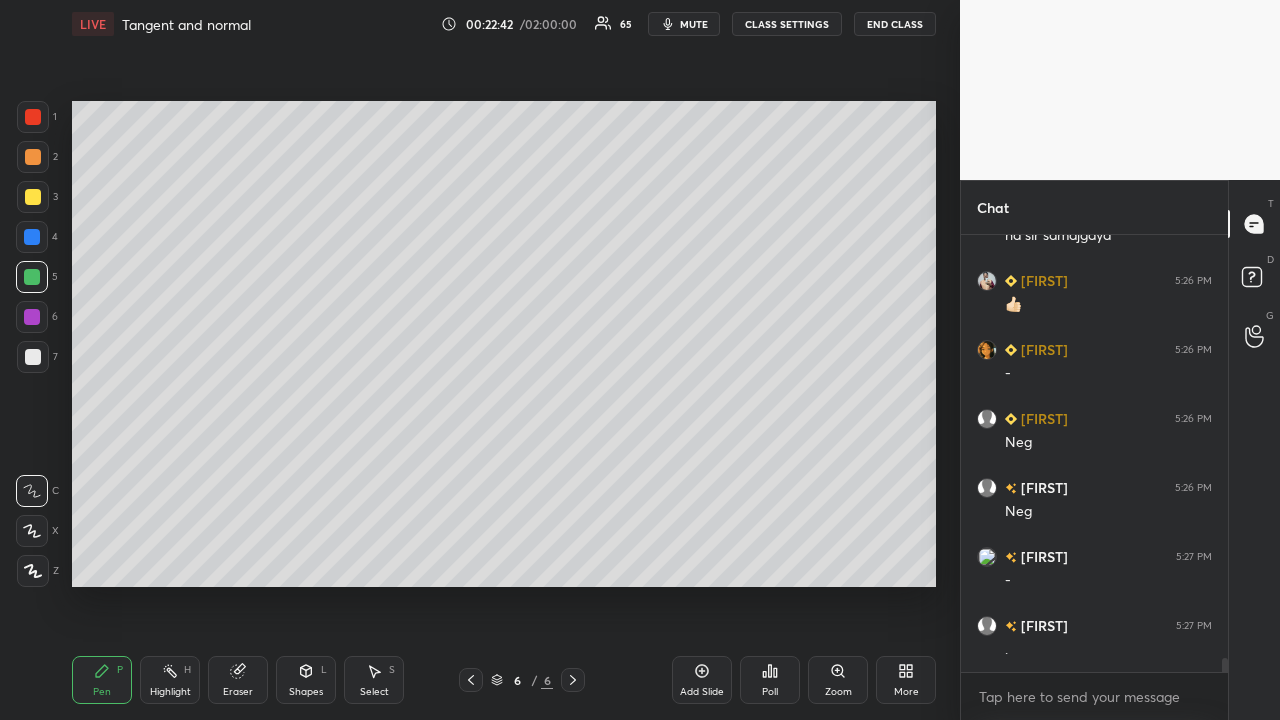 click 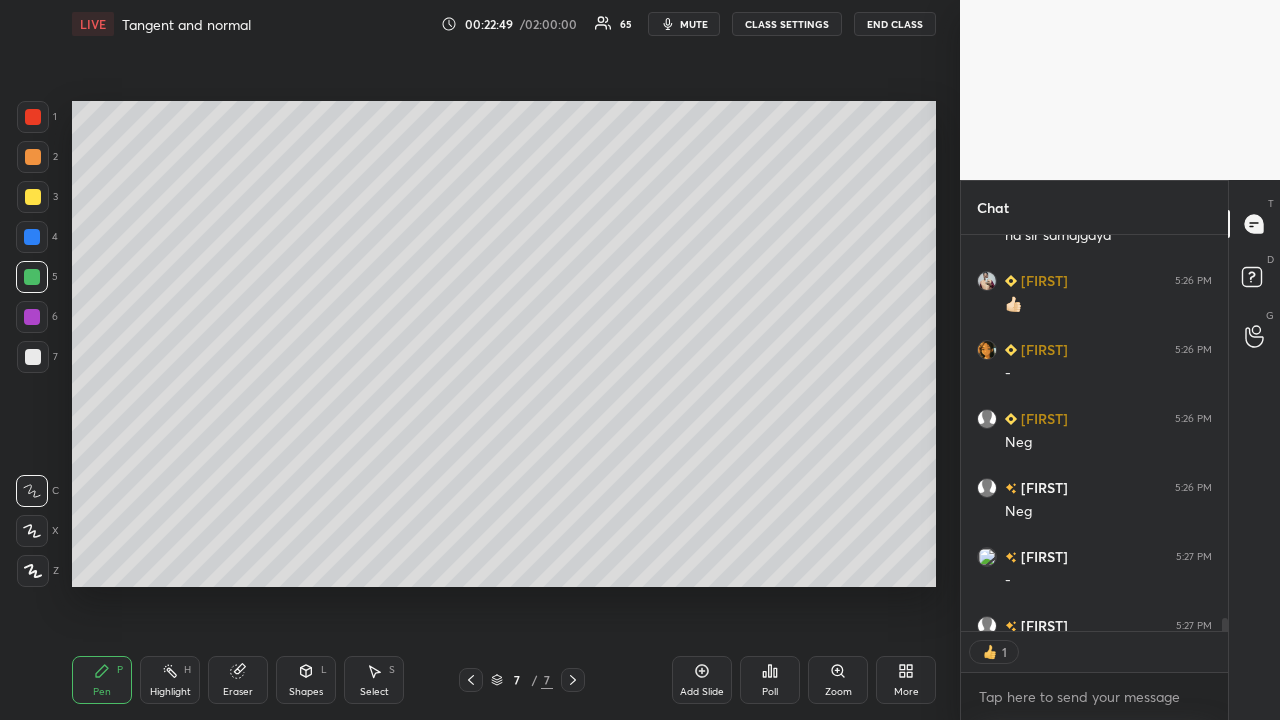 scroll, scrollTop: 390, scrollLeft: 261, axis: both 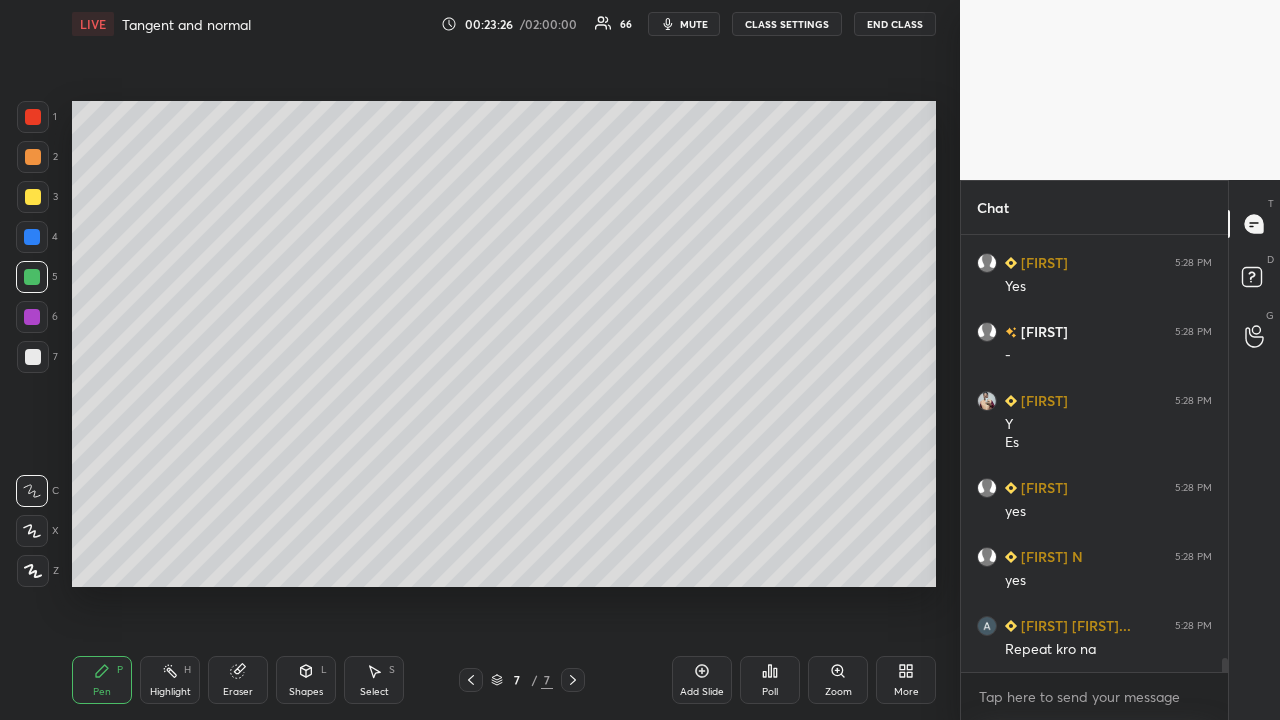 click at bounding box center [33, 157] 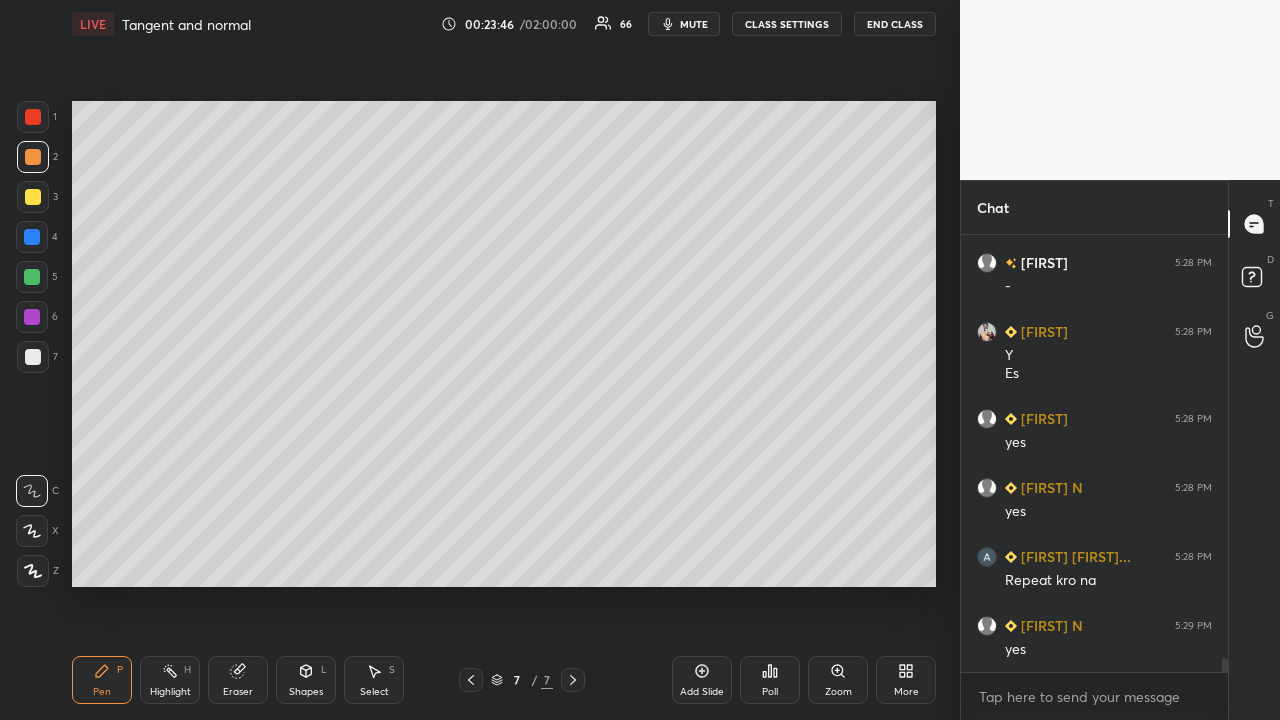 scroll, scrollTop: 13552, scrollLeft: 0, axis: vertical 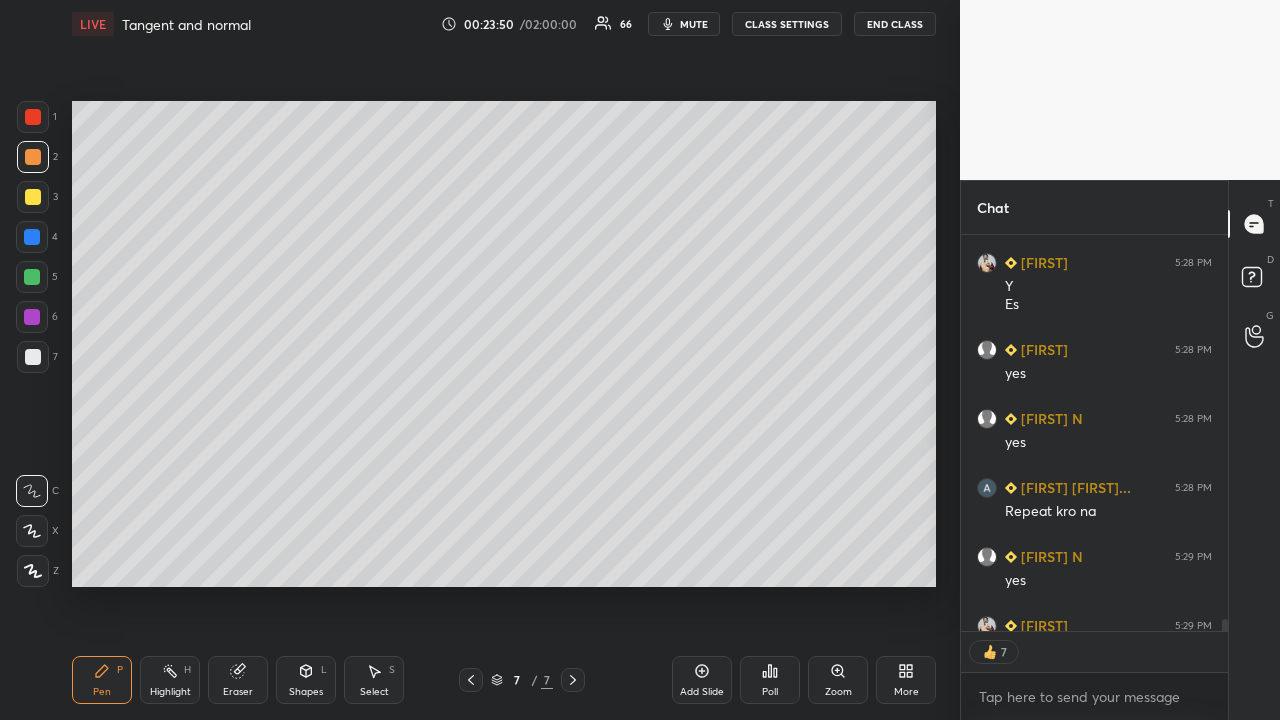 click at bounding box center [32, 237] 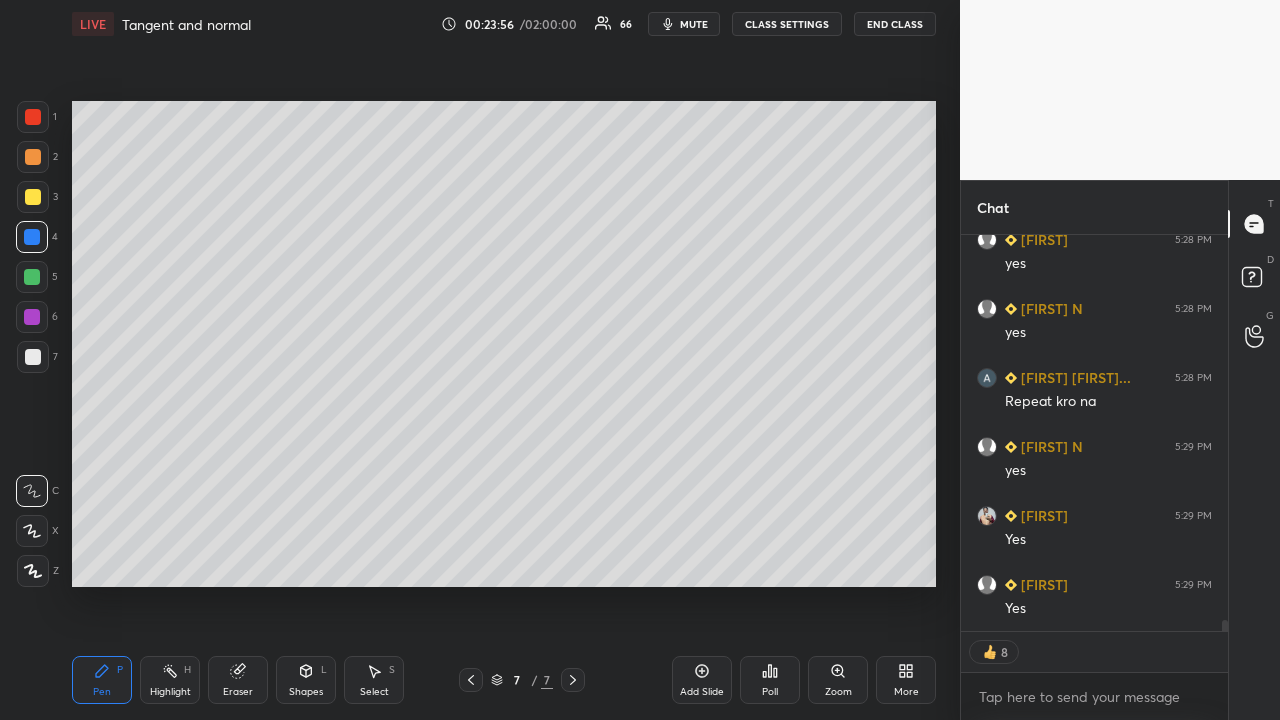 scroll, scrollTop: 13731, scrollLeft: 0, axis: vertical 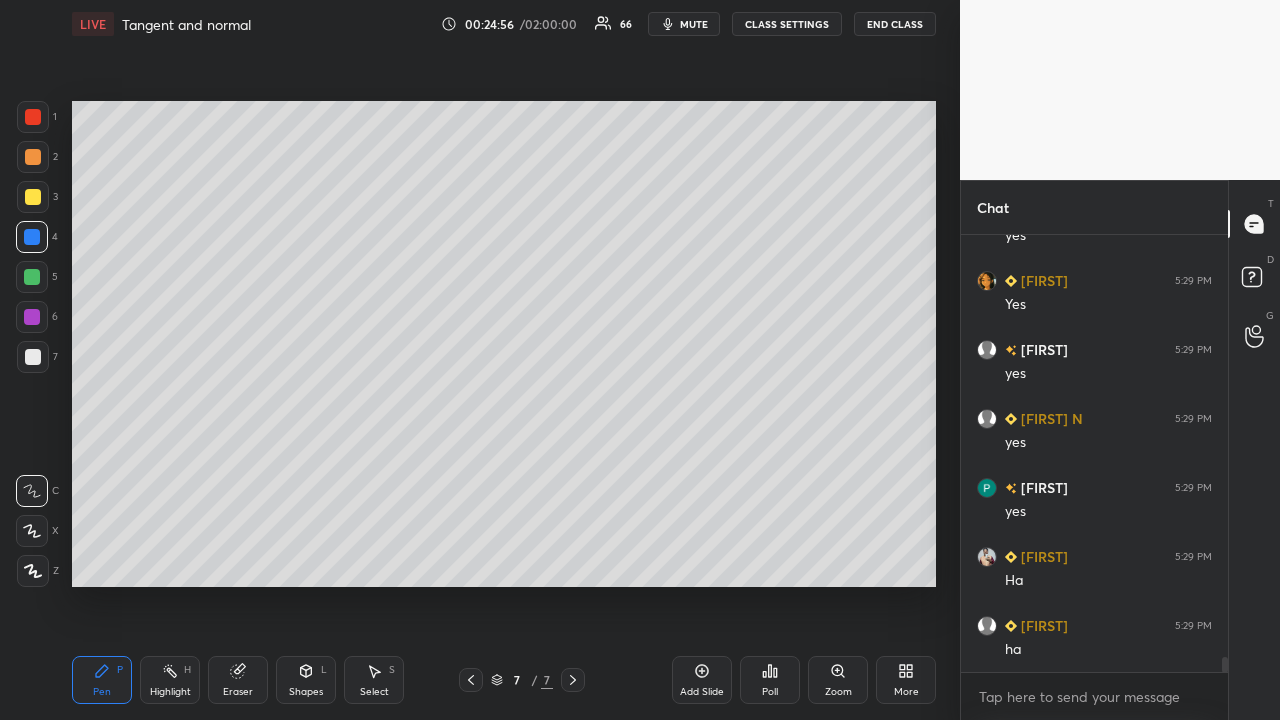 click at bounding box center (33, 197) 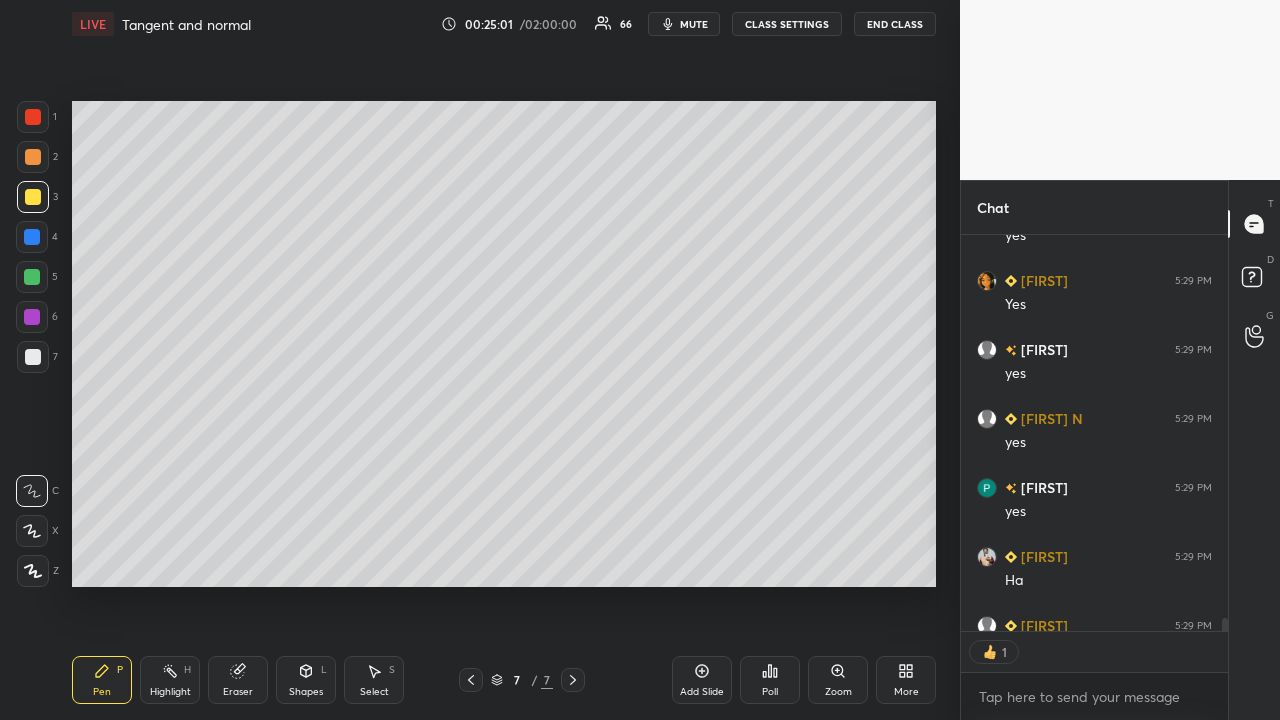 scroll, scrollTop: 390, scrollLeft: 261, axis: both 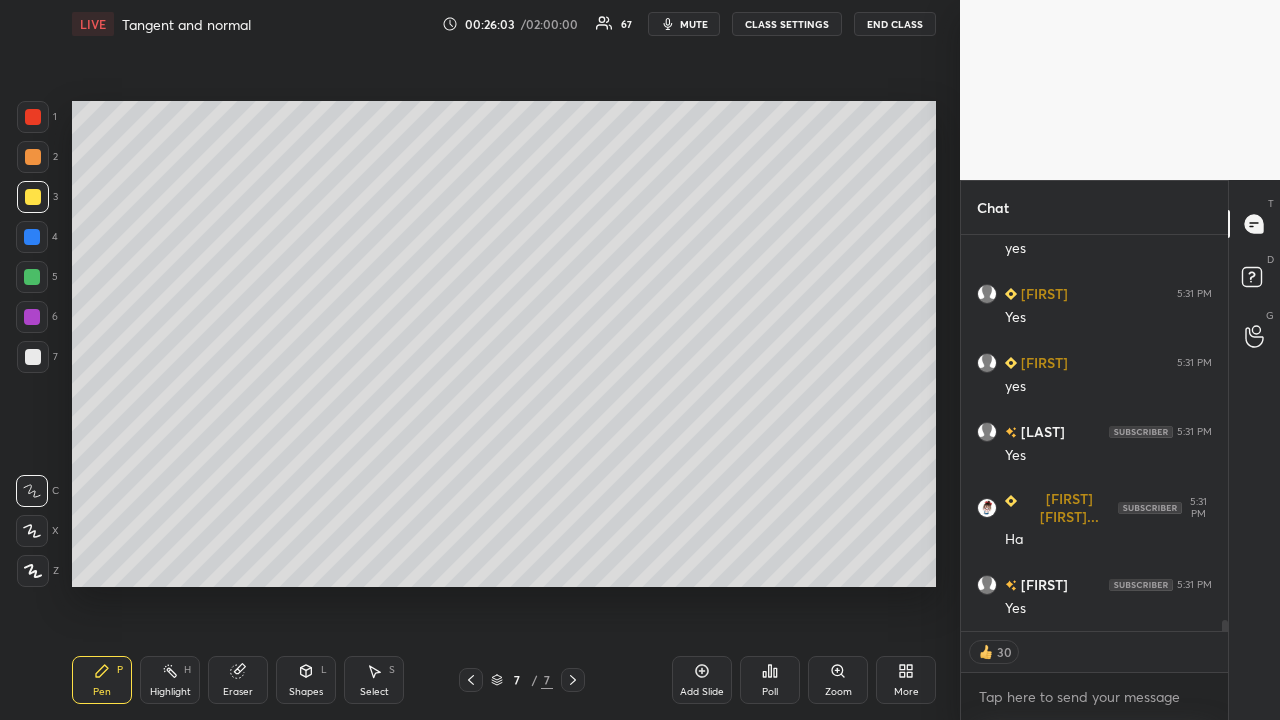 click at bounding box center (33, 157) 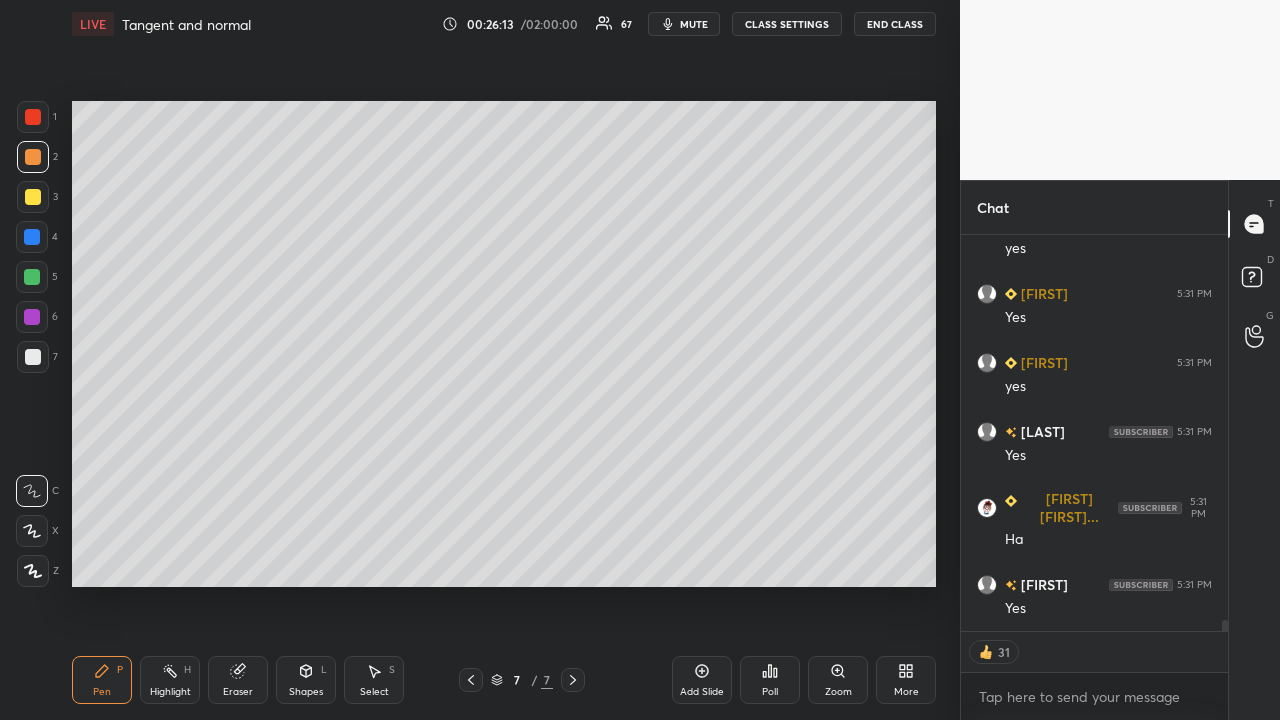 scroll, scrollTop: 6, scrollLeft: 7, axis: both 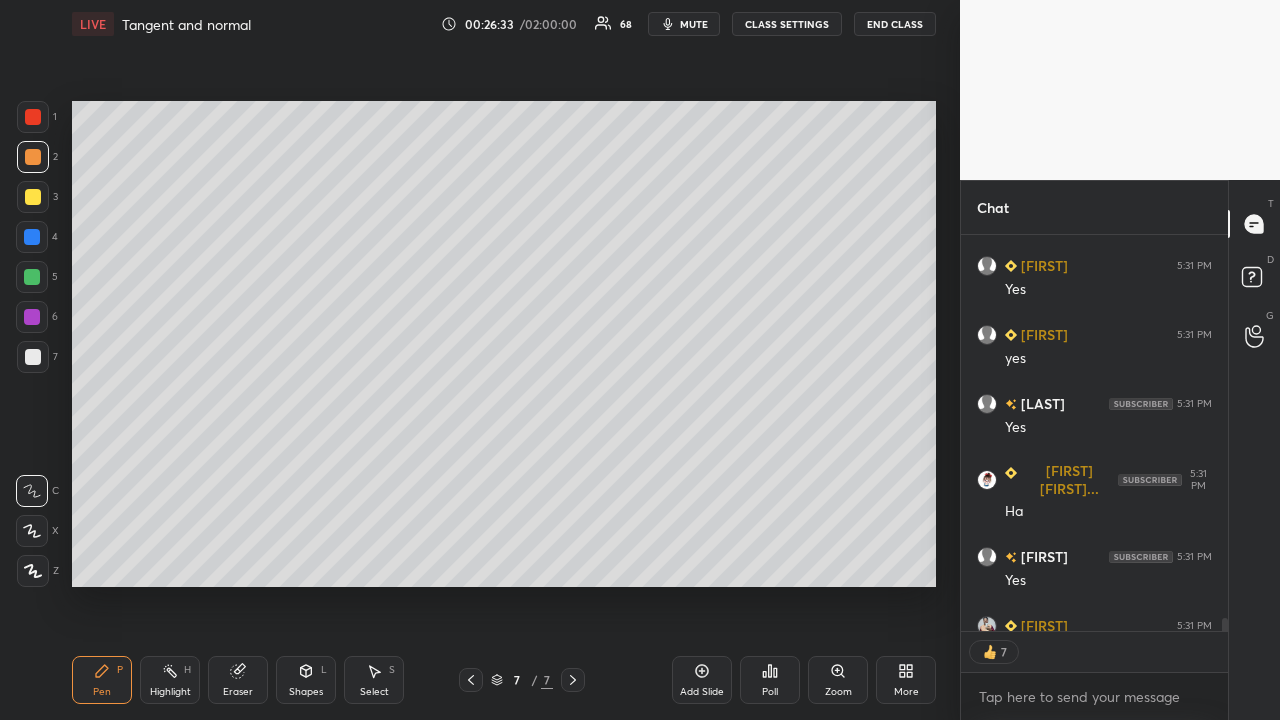 click 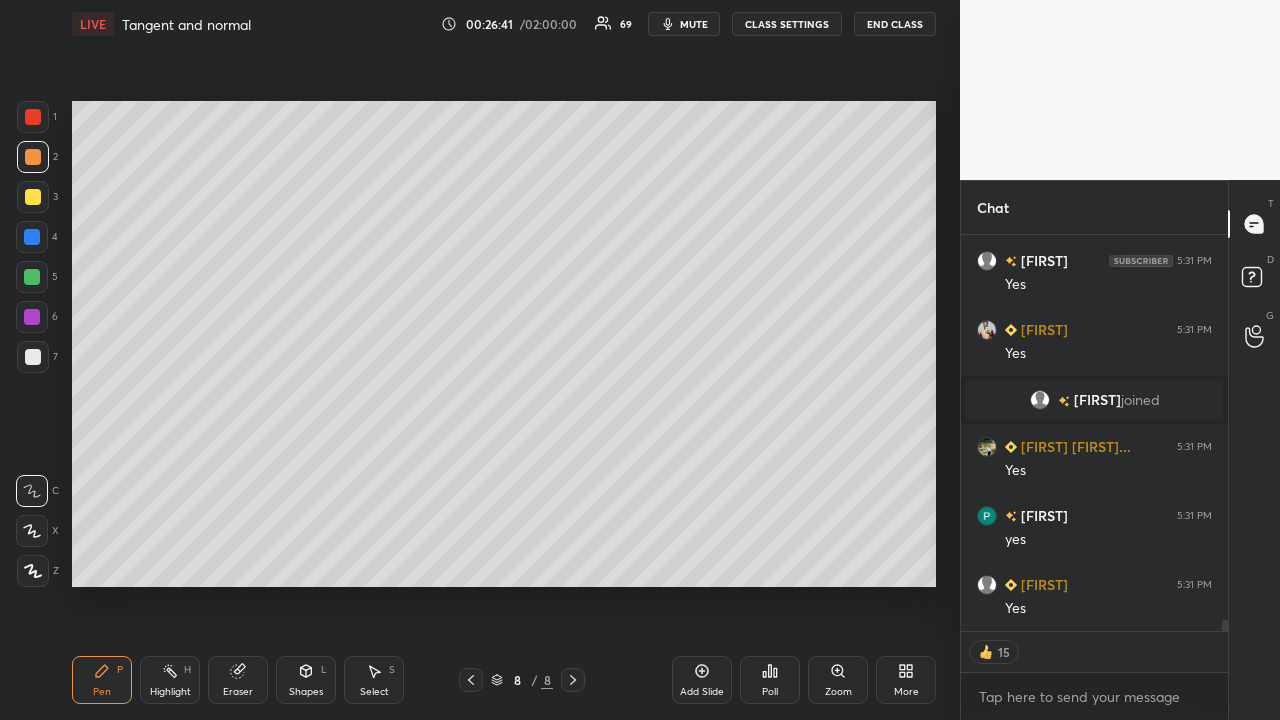 scroll, scrollTop: 13266, scrollLeft: 0, axis: vertical 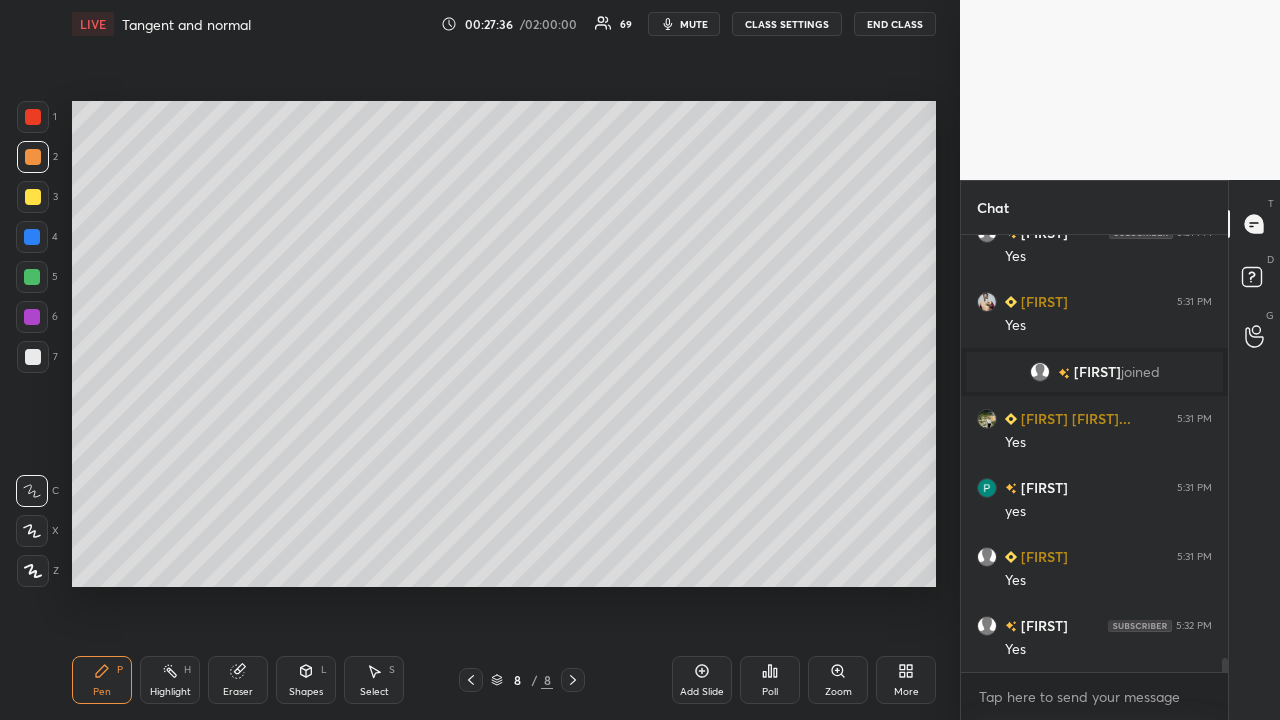 click 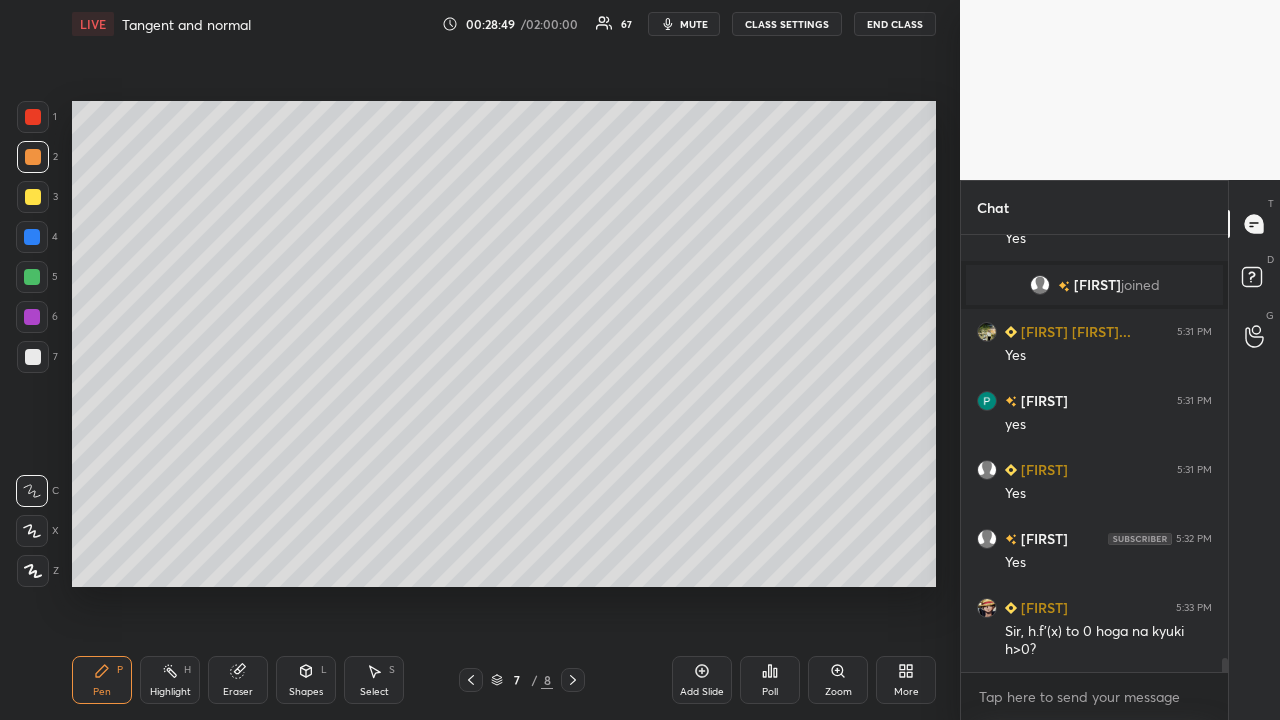 scroll, scrollTop: 13381, scrollLeft: 0, axis: vertical 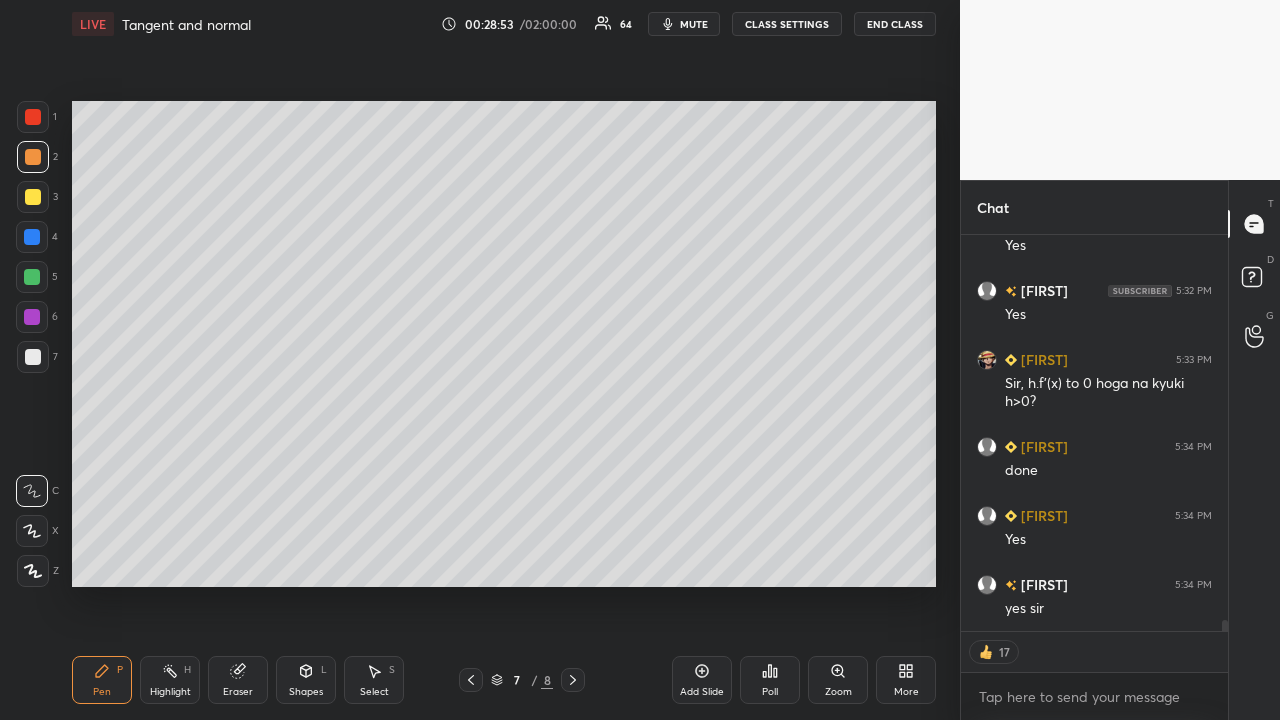 click 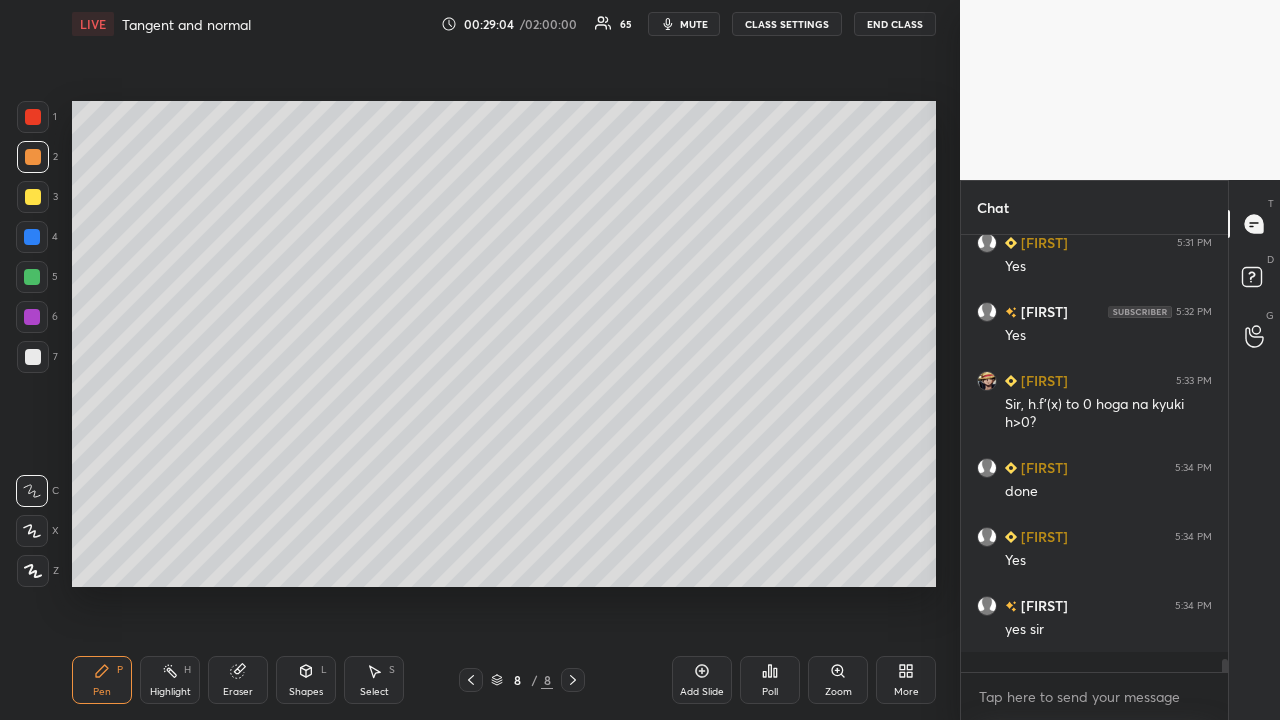 scroll, scrollTop: 7, scrollLeft: 7, axis: both 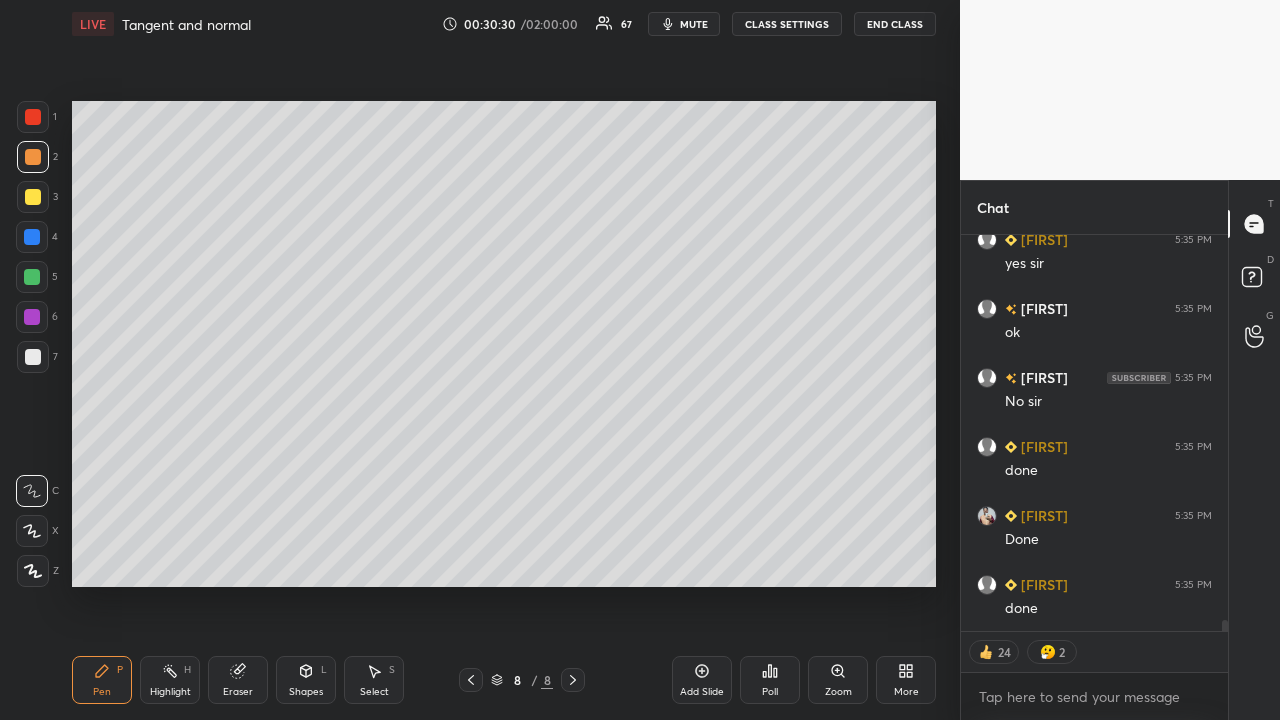 click 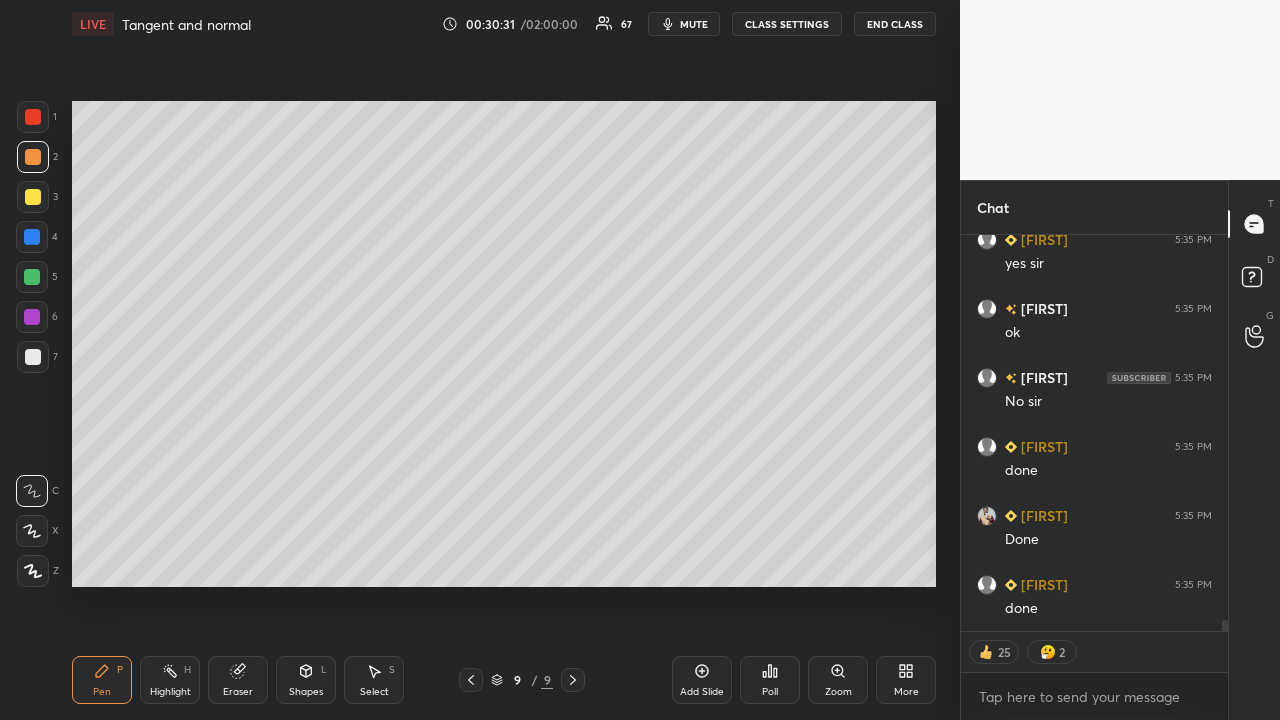scroll, scrollTop: 14214, scrollLeft: 0, axis: vertical 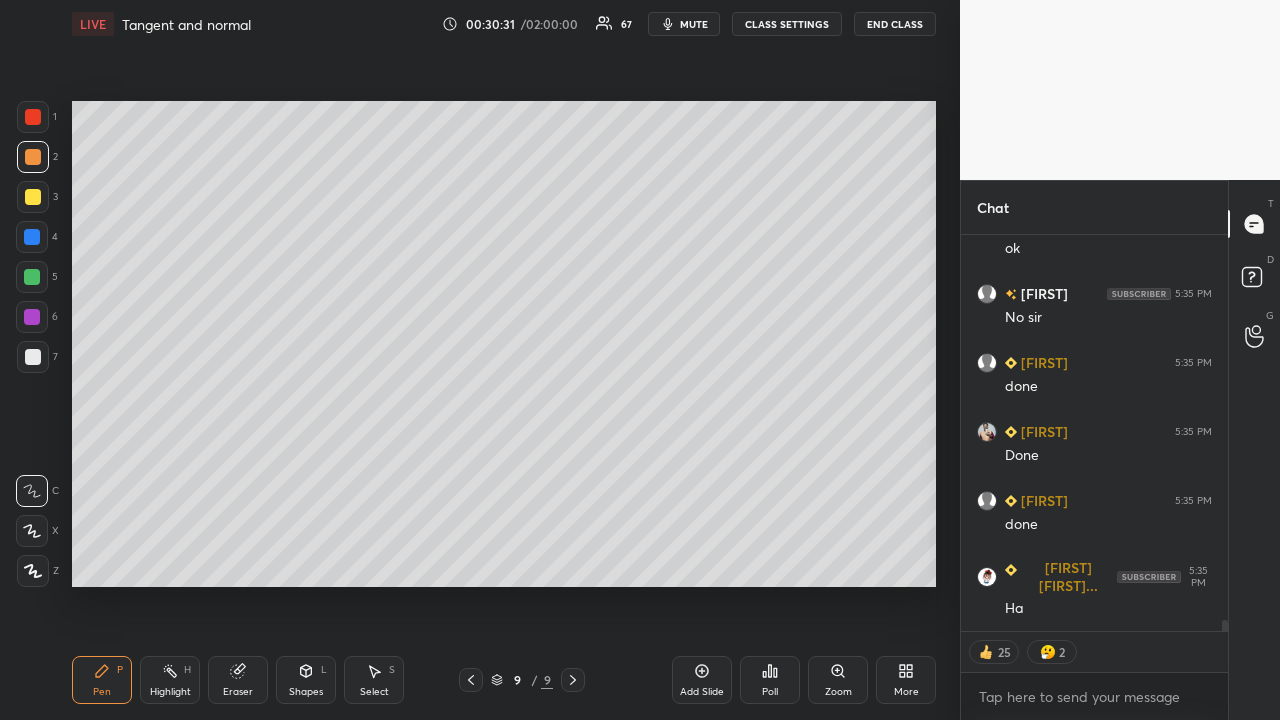 click at bounding box center (33, 157) 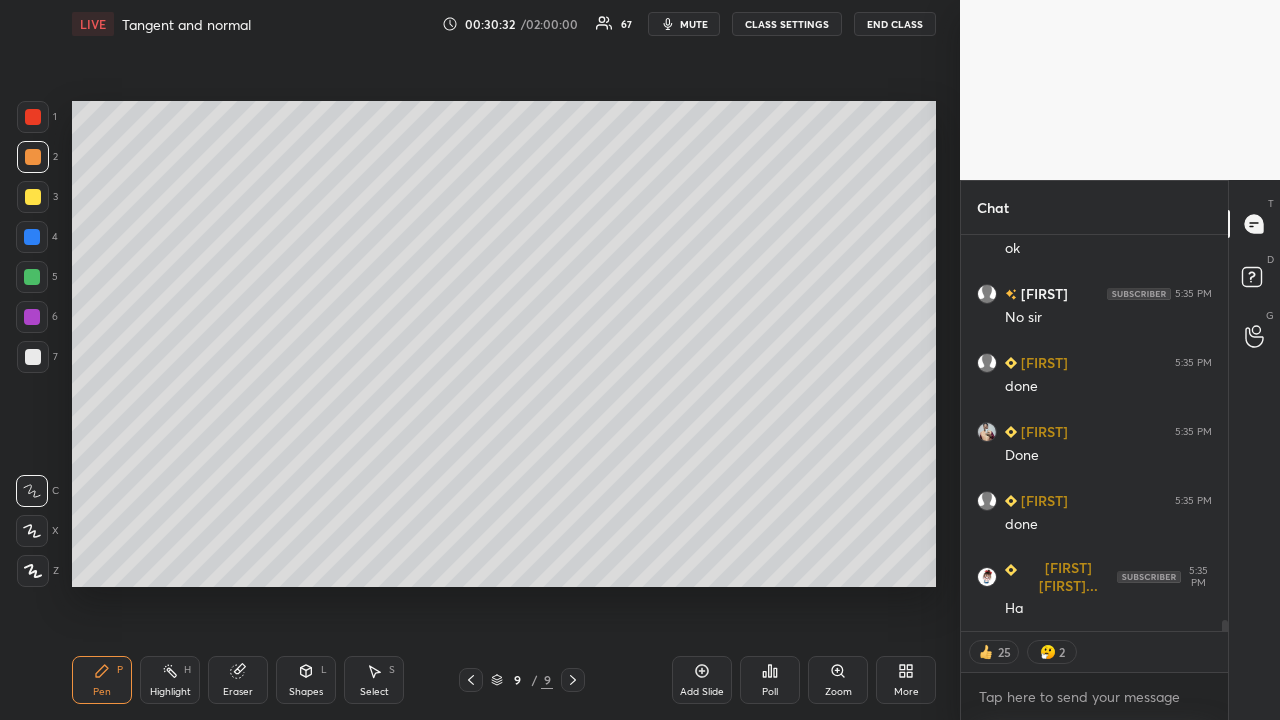 click at bounding box center [33, 117] 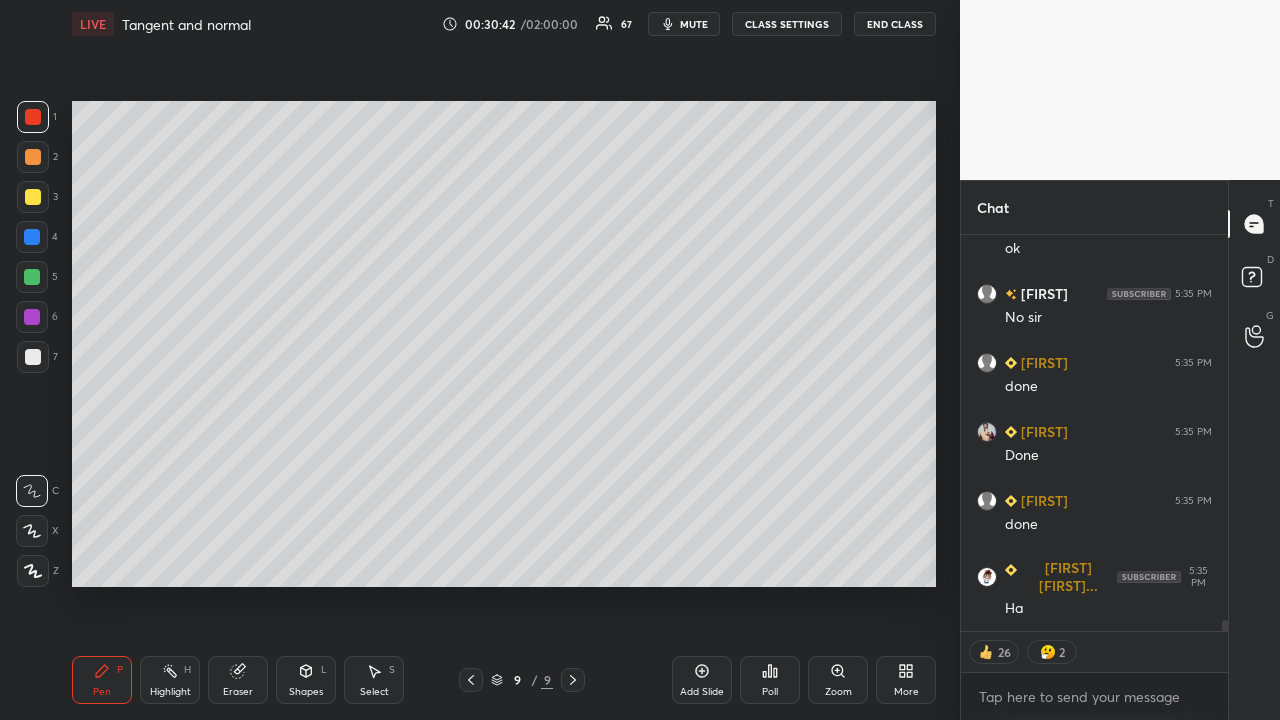 scroll, scrollTop: 7, scrollLeft: 7, axis: both 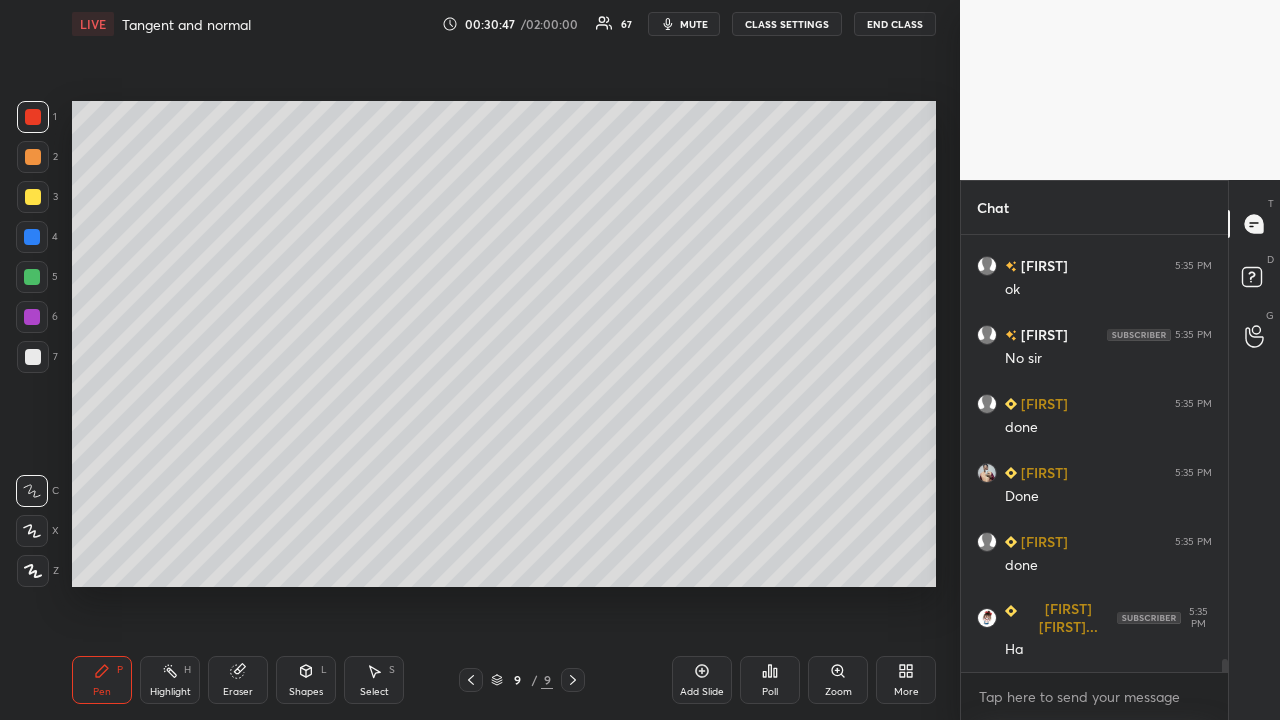 click at bounding box center (32, 237) 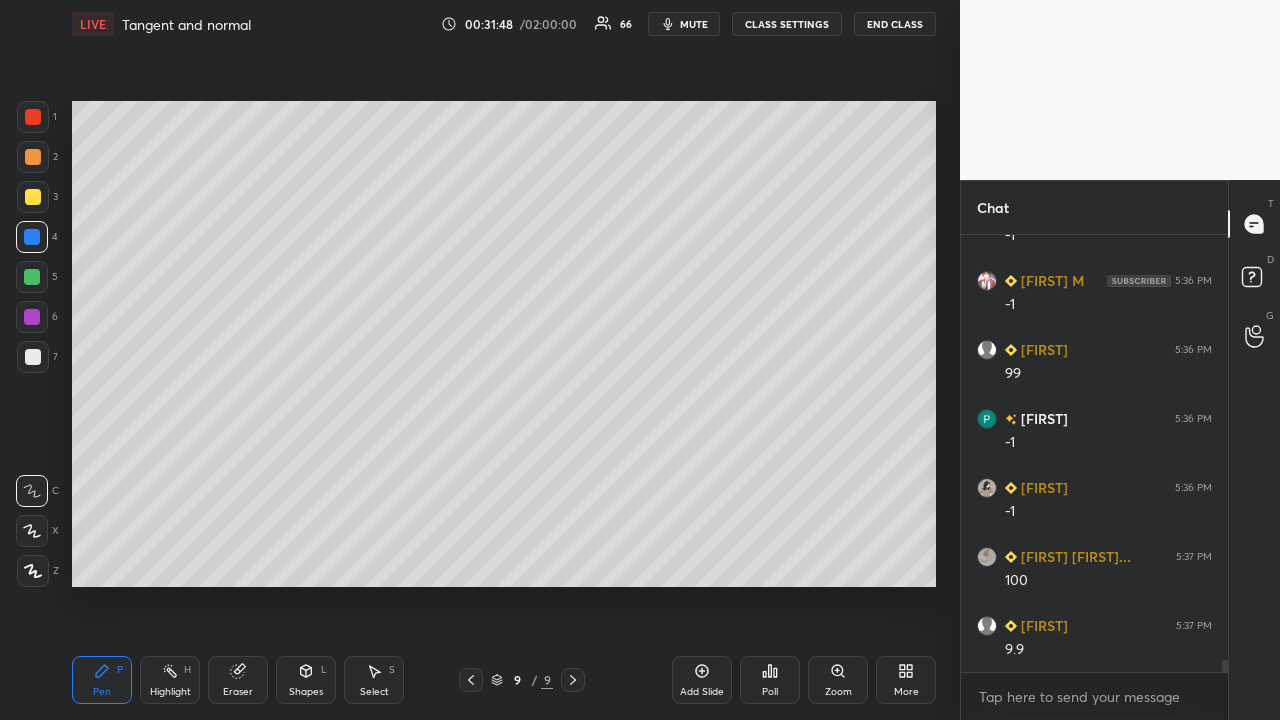 scroll, scrollTop: 15001, scrollLeft: 0, axis: vertical 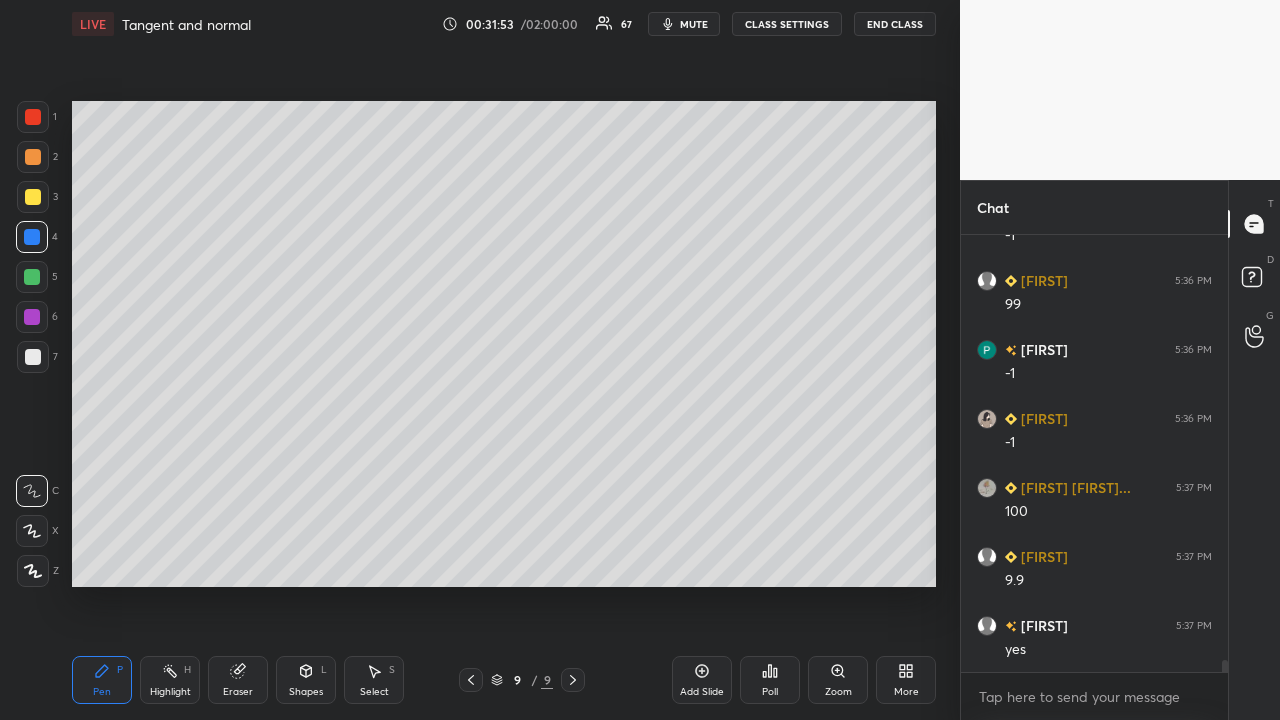click at bounding box center [33, 157] 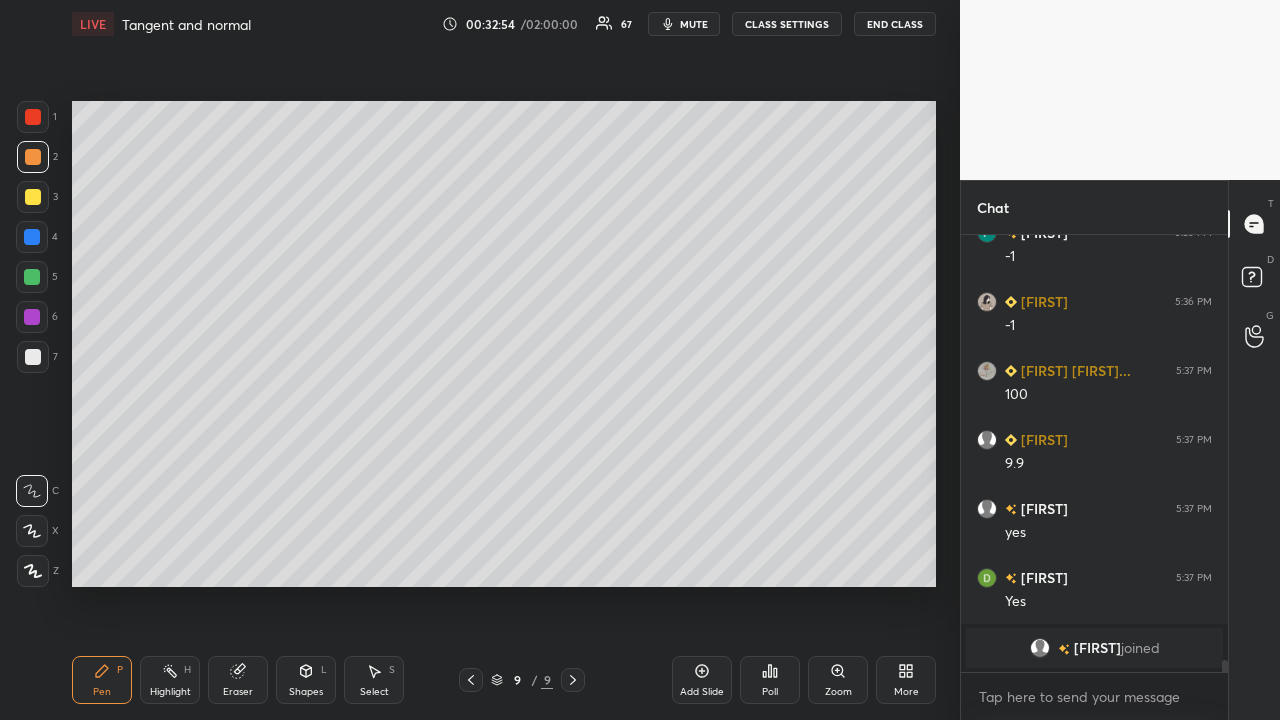 scroll, scrollTop: 14587, scrollLeft: 0, axis: vertical 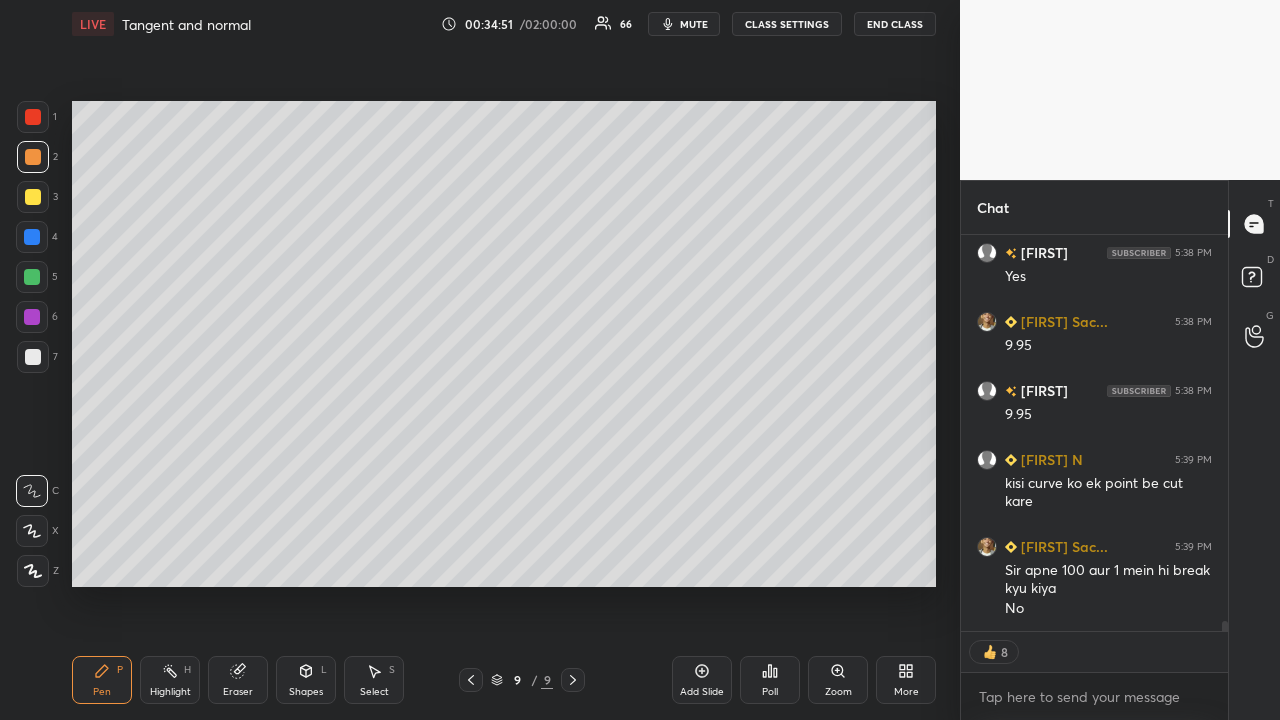 click 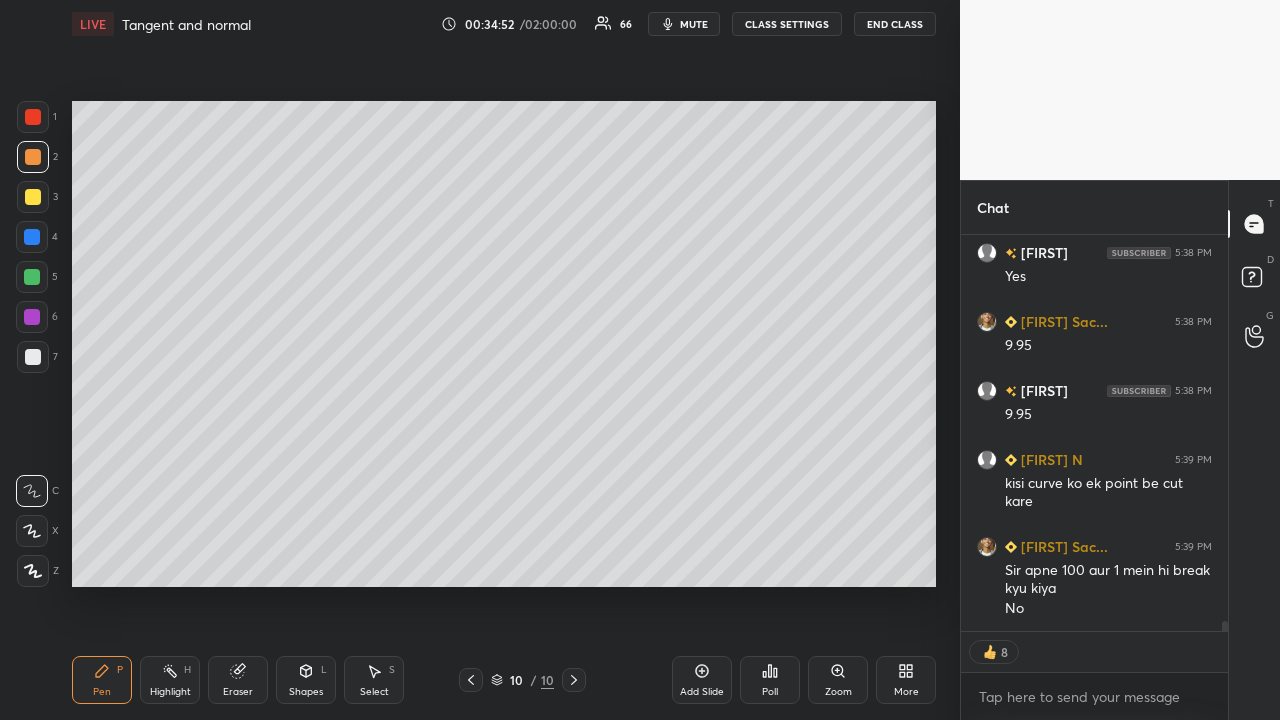 scroll, scrollTop: 15118, scrollLeft: 0, axis: vertical 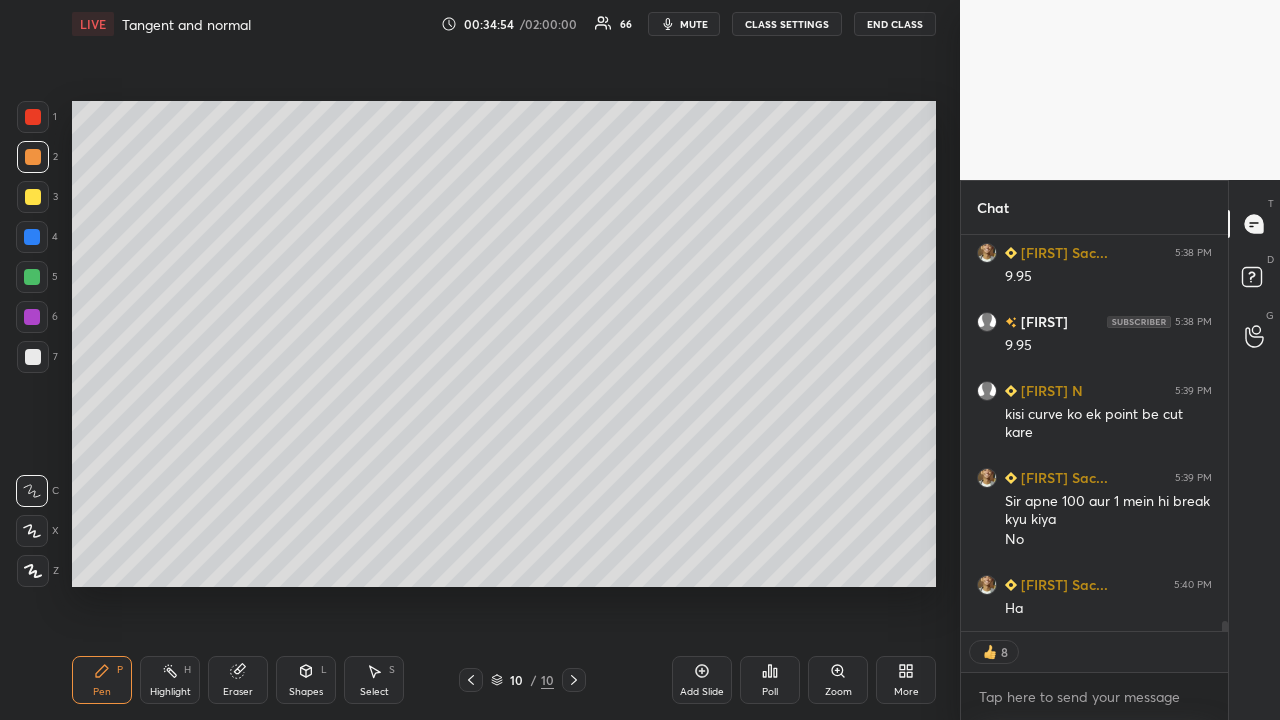 click at bounding box center (33, 117) 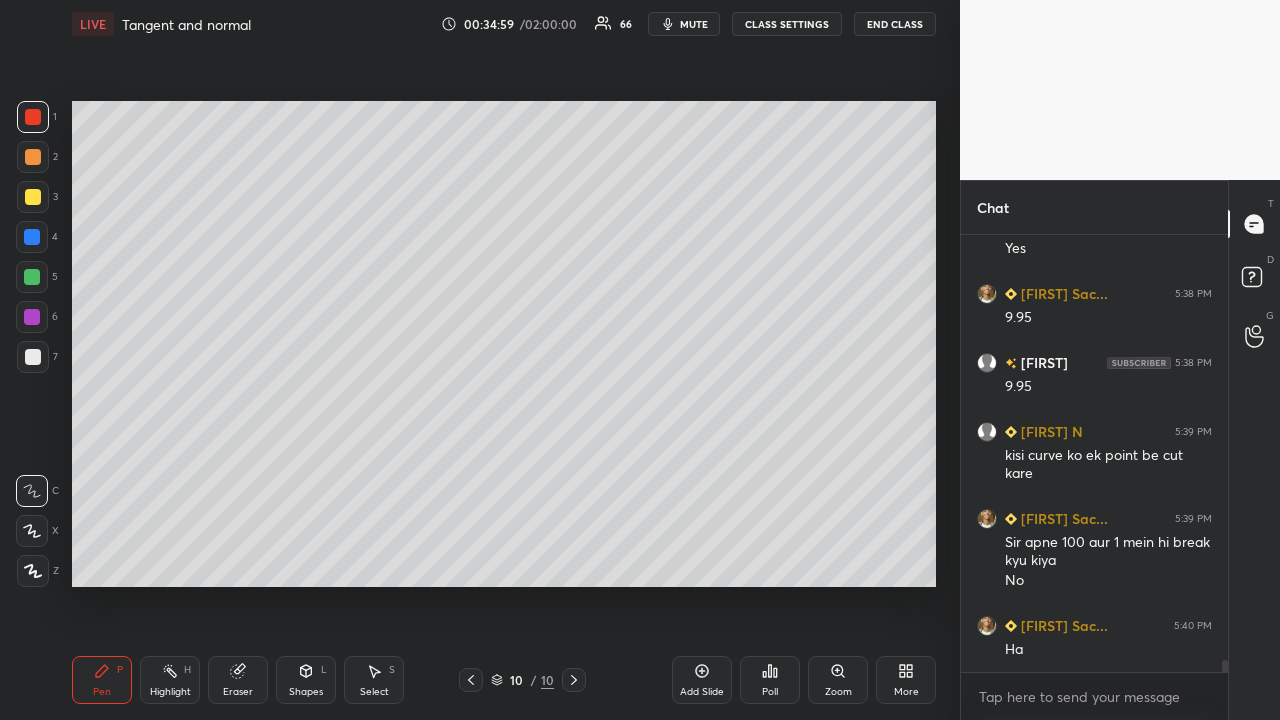 scroll, scrollTop: 7, scrollLeft: 7, axis: both 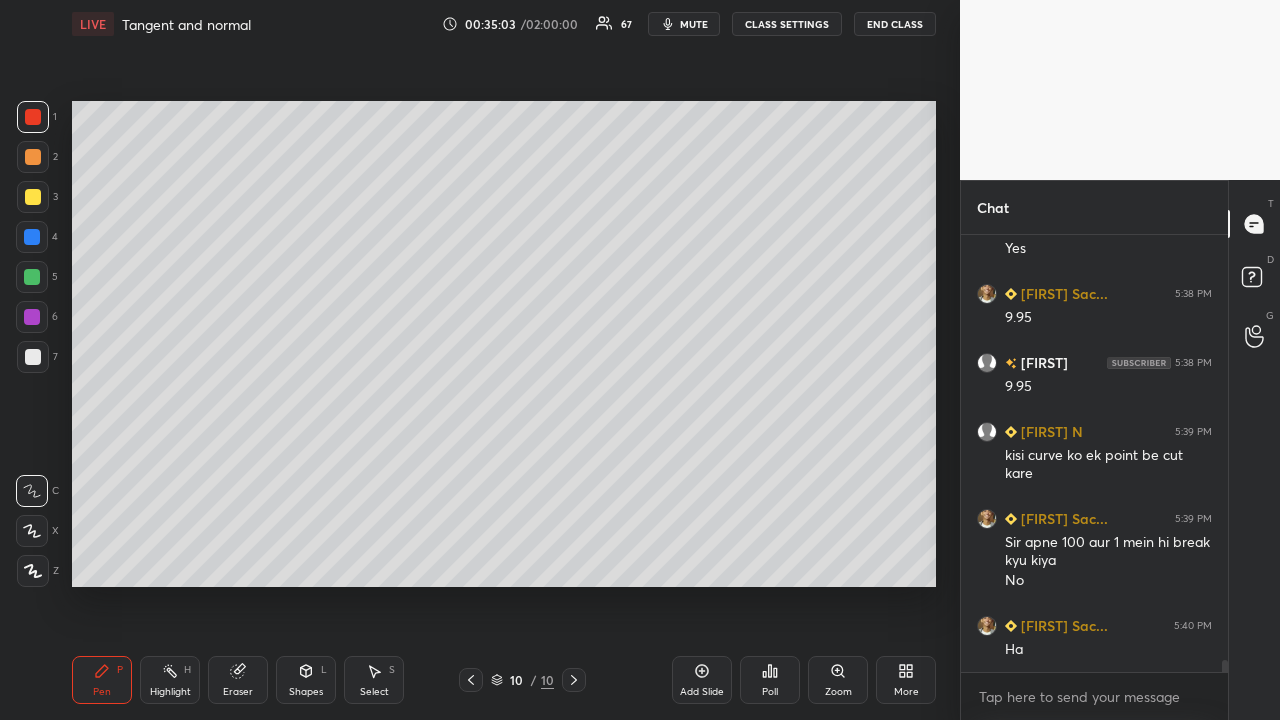click at bounding box center [32, 237] 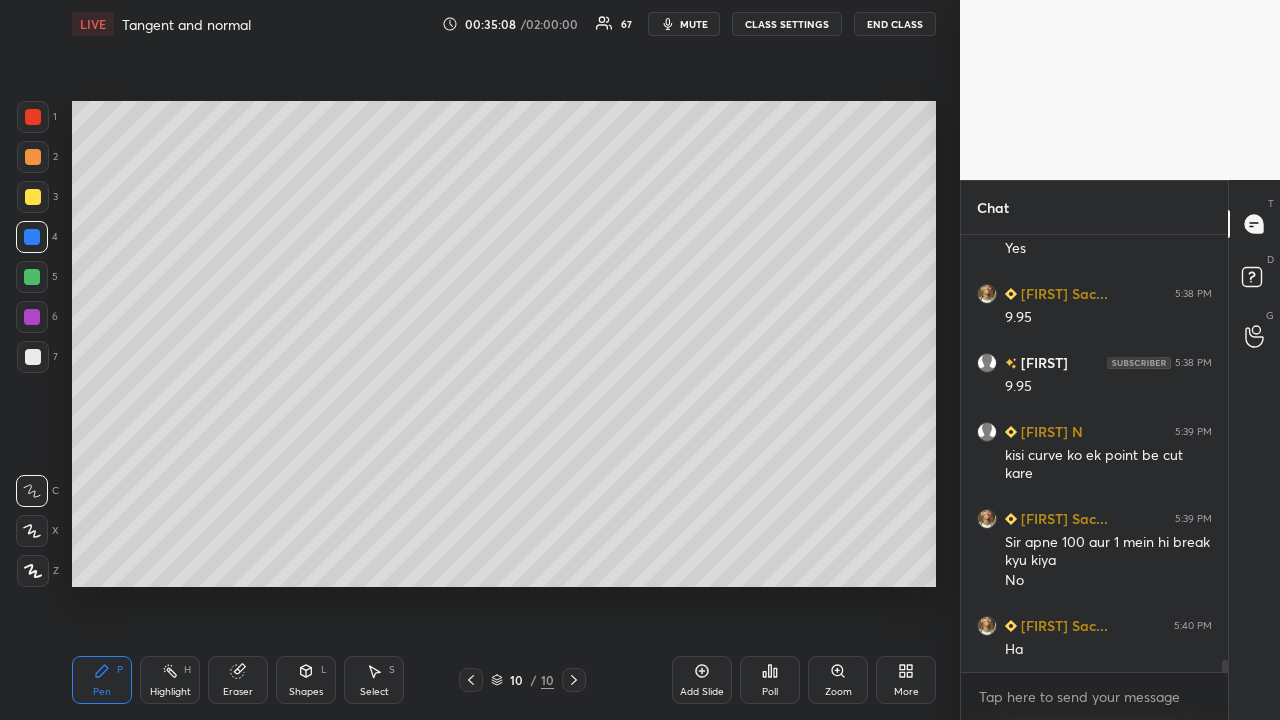 scroll, scrollTop: 15164, scrollLeft: 0, axis: vertical 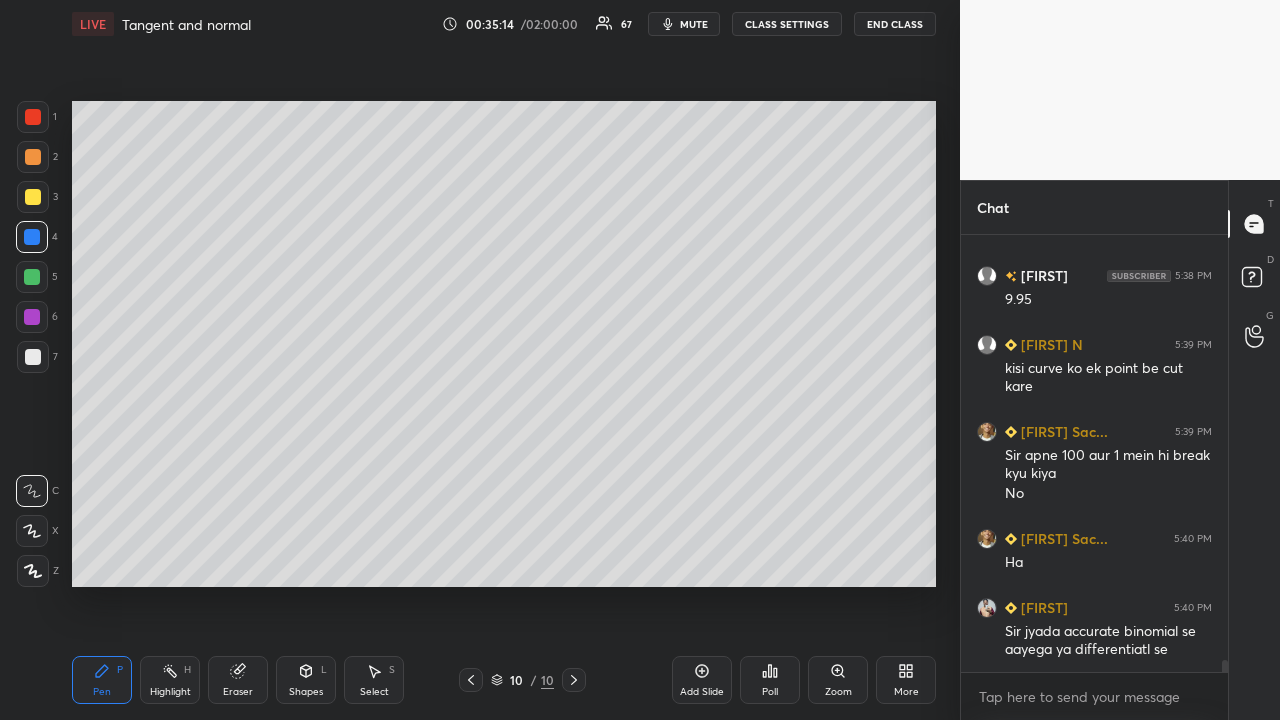 click at bounding box center (32, 317) 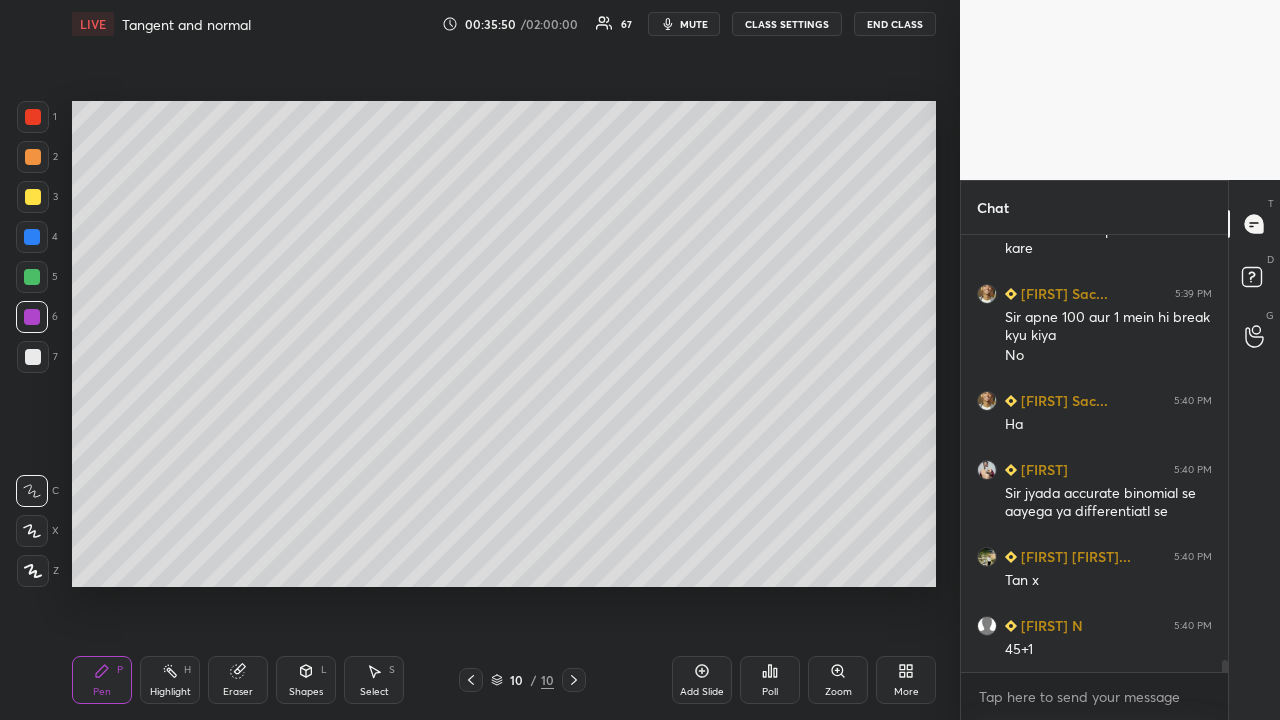scroll, scrollTop: 15371, scrollLeft: 0, axis: vertical 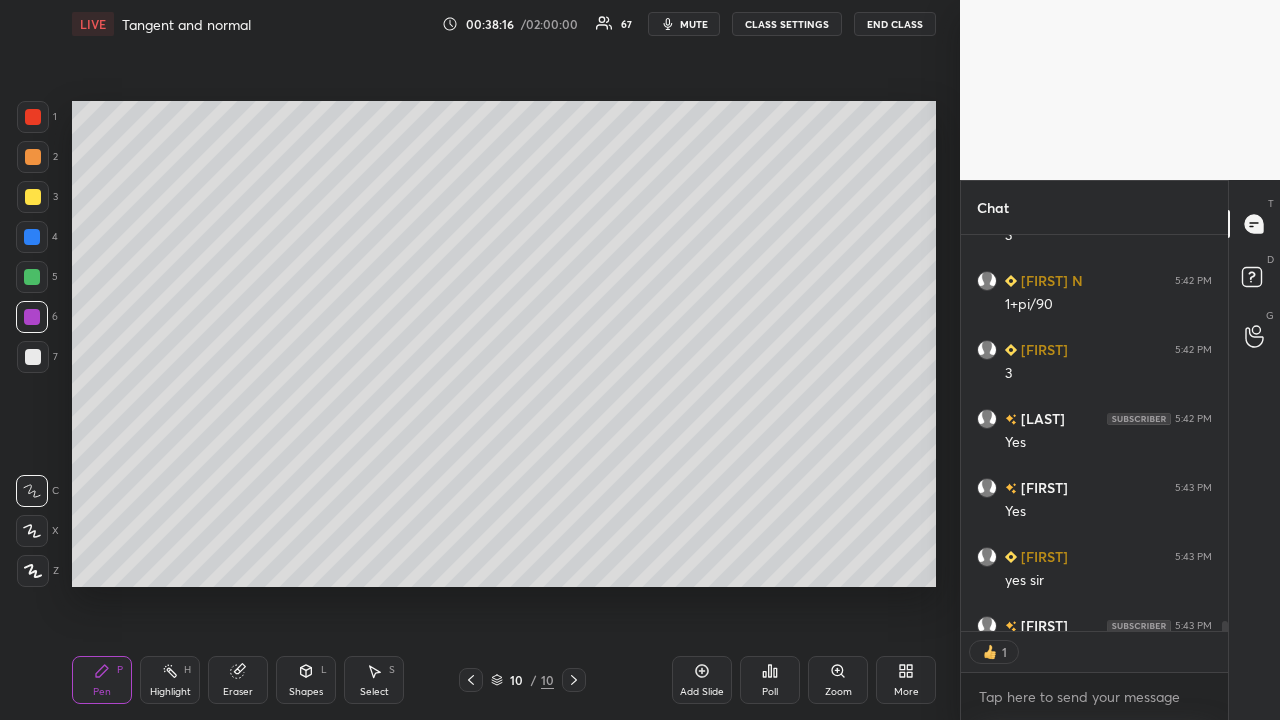 click 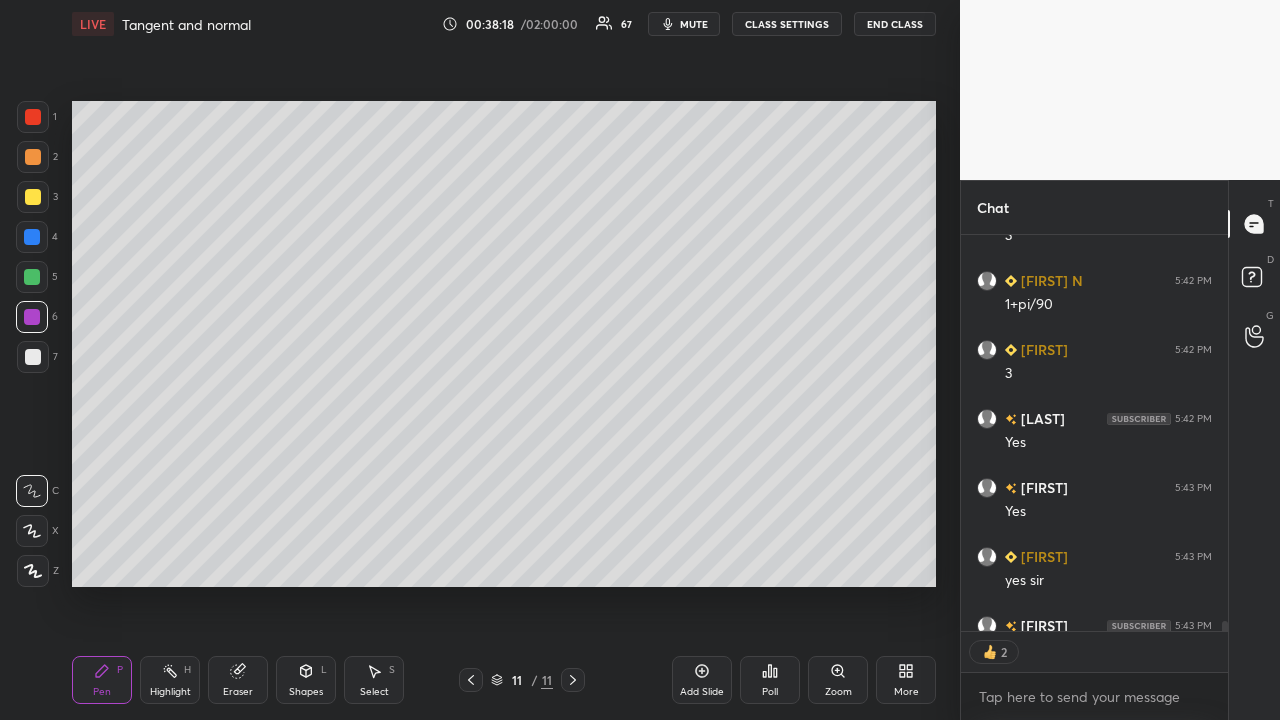 click at bounding box center (33, 197) 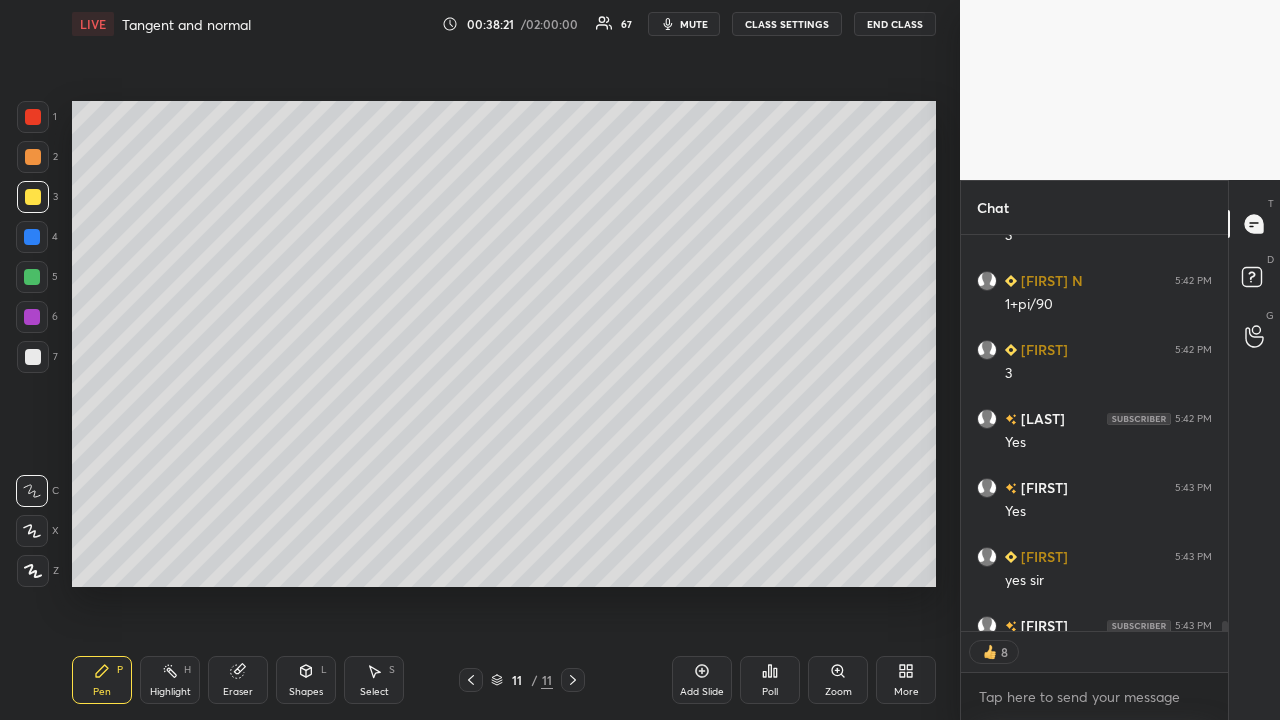 click at bounding box center [32, 277] 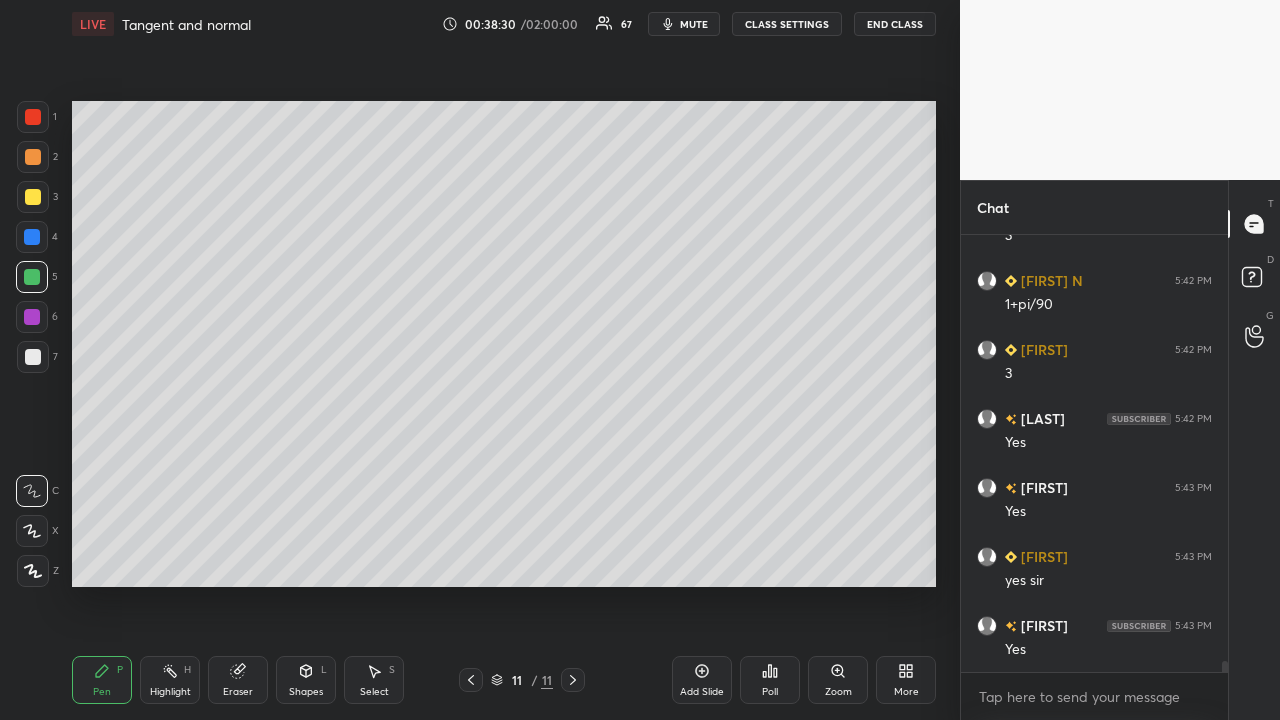 scroll, scrollTop: 7, scrollLeft: 7, axis: both 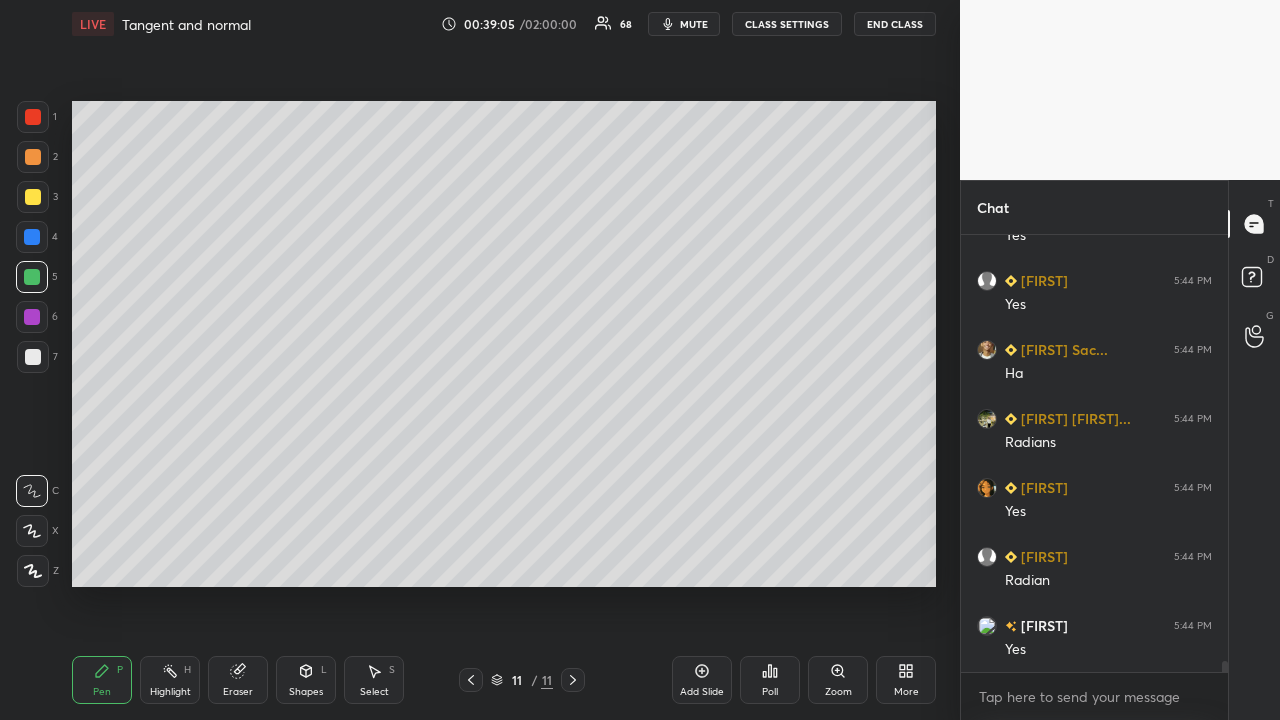 click at bounding box center (33, 117) 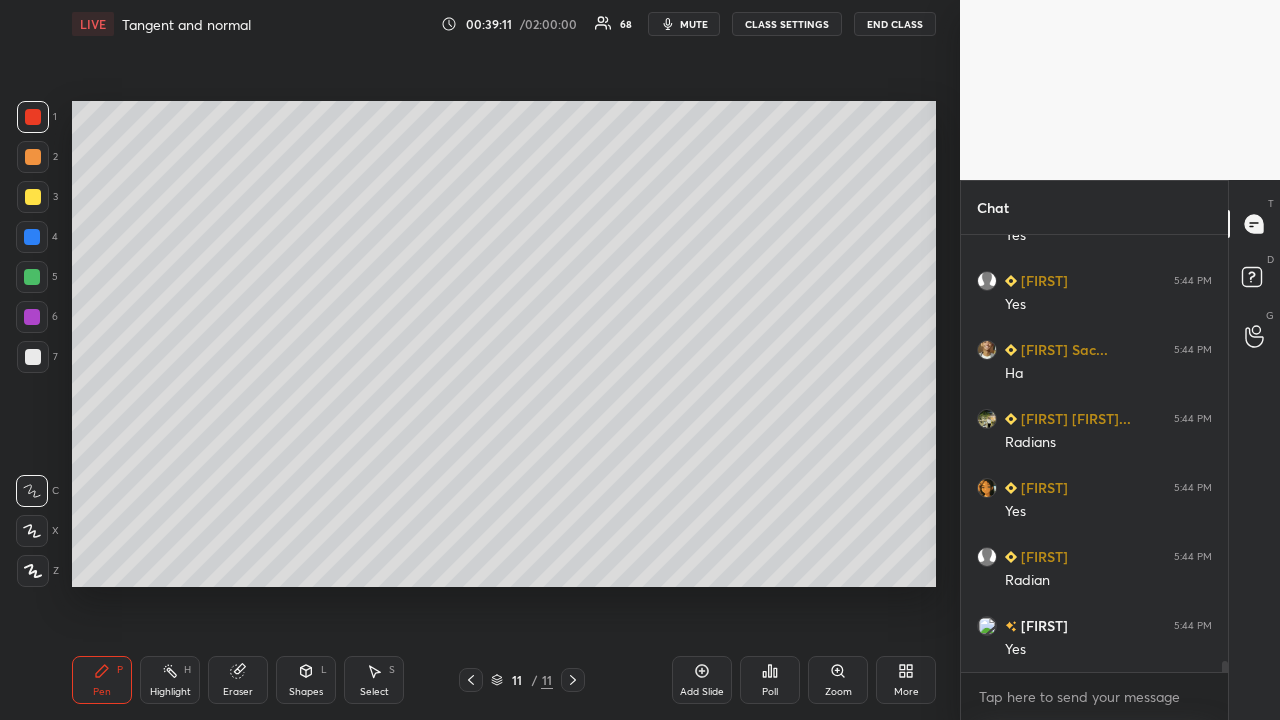 scroll, scrollTop: 390, scrollLeft: 261, axis: both 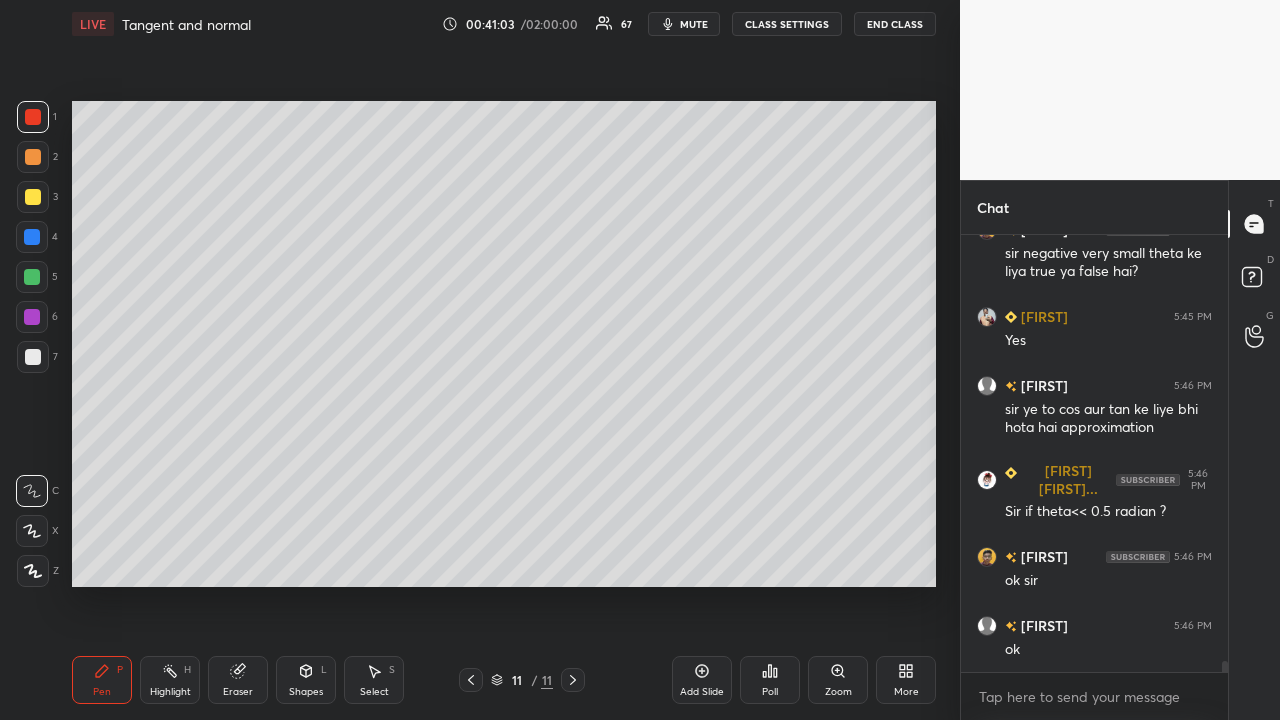 click 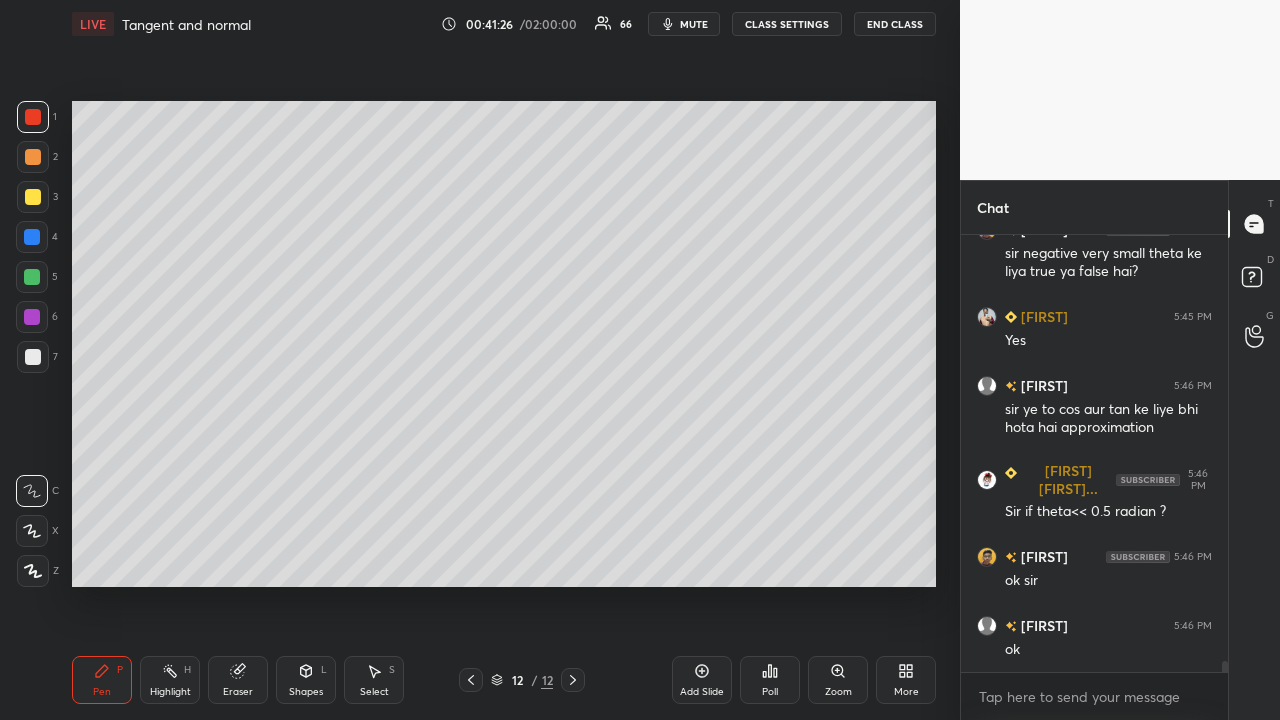 scroll, scrollTop: 390, scrollLeft: 261, axis: both 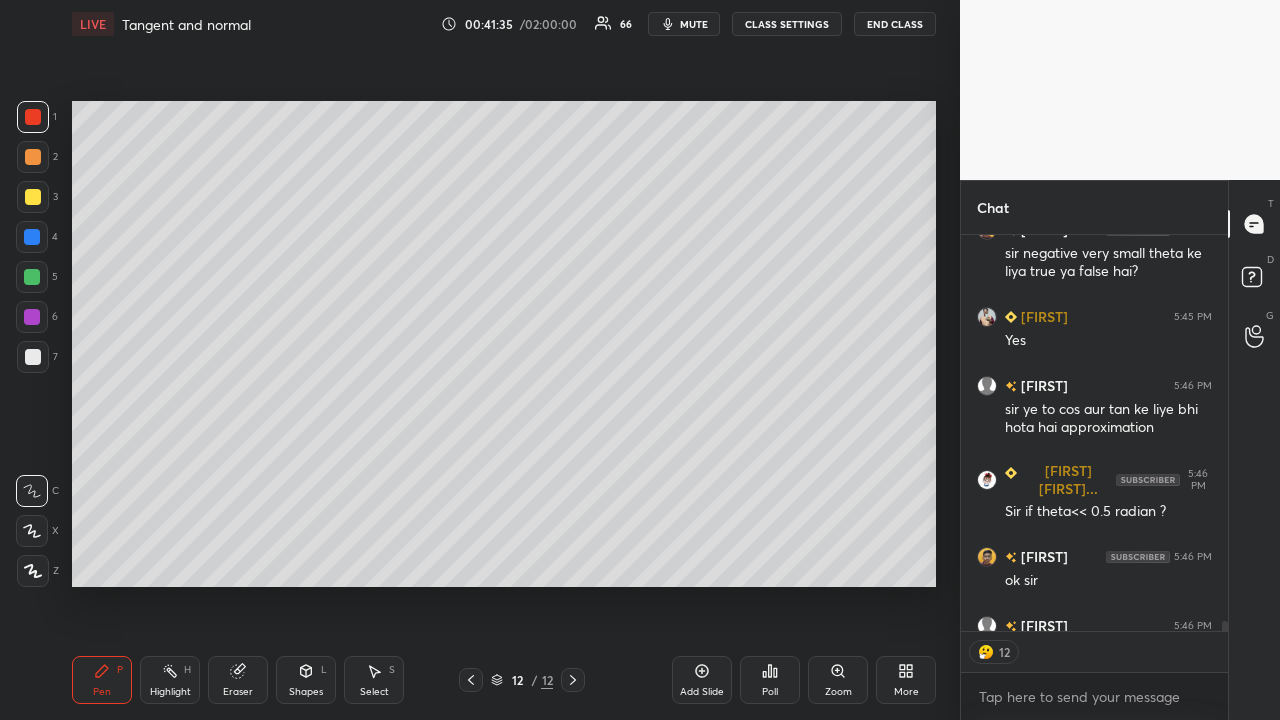 click at bounding box center (32, 277) 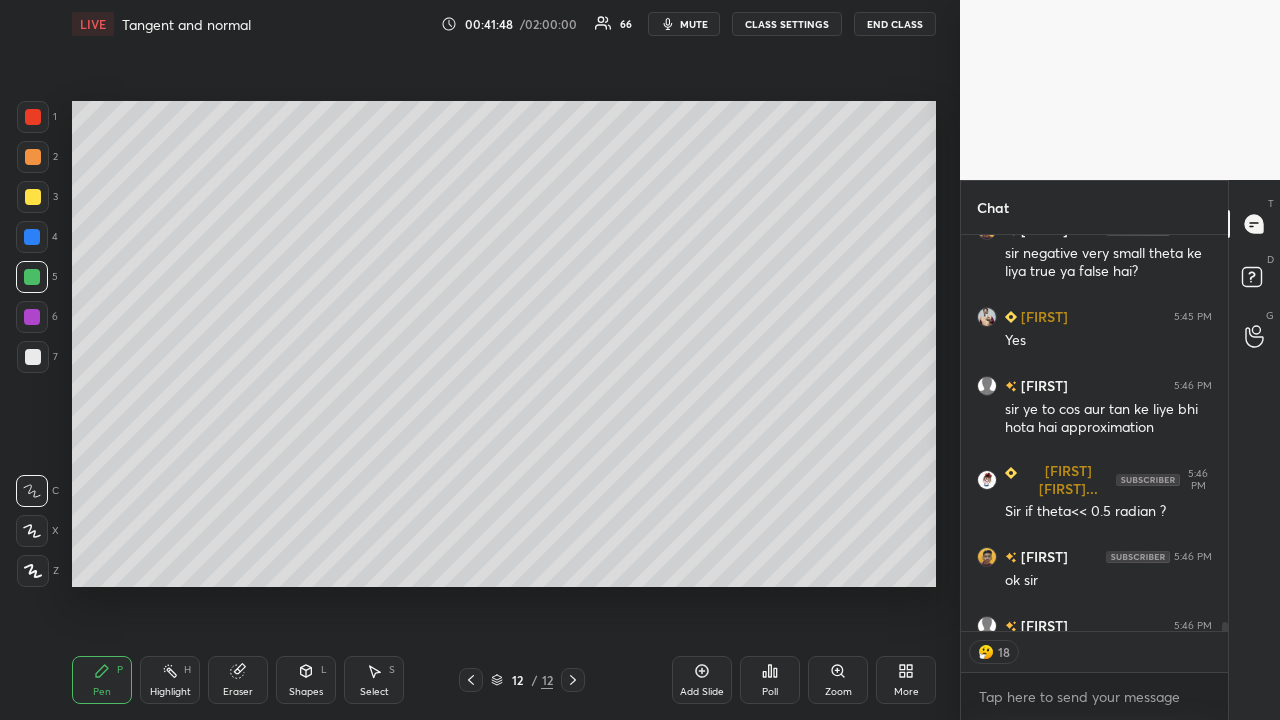 scroll, scrollTop: 17436, scrollLeft: 0, axis: vertical 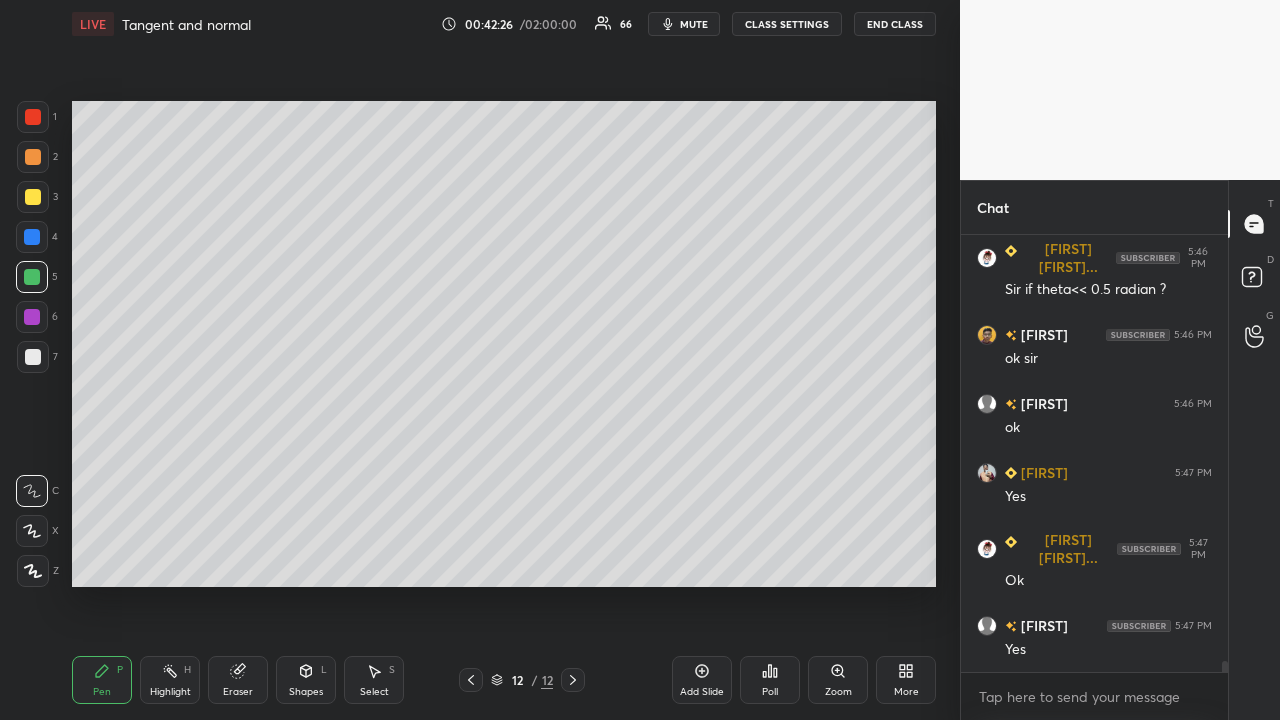 click on "Add Slide" at bounding box center (702, 680) 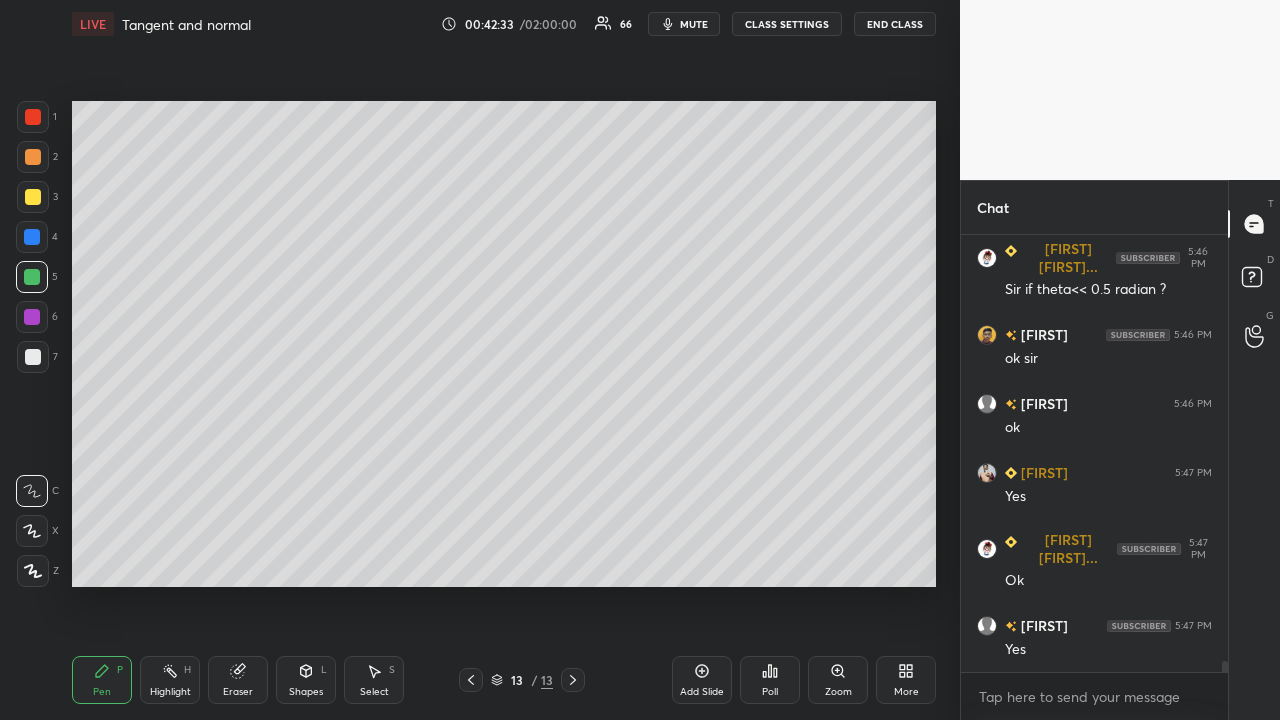 scroll, scrollTop: 17617, scrollLeft: 0, axis: vertical 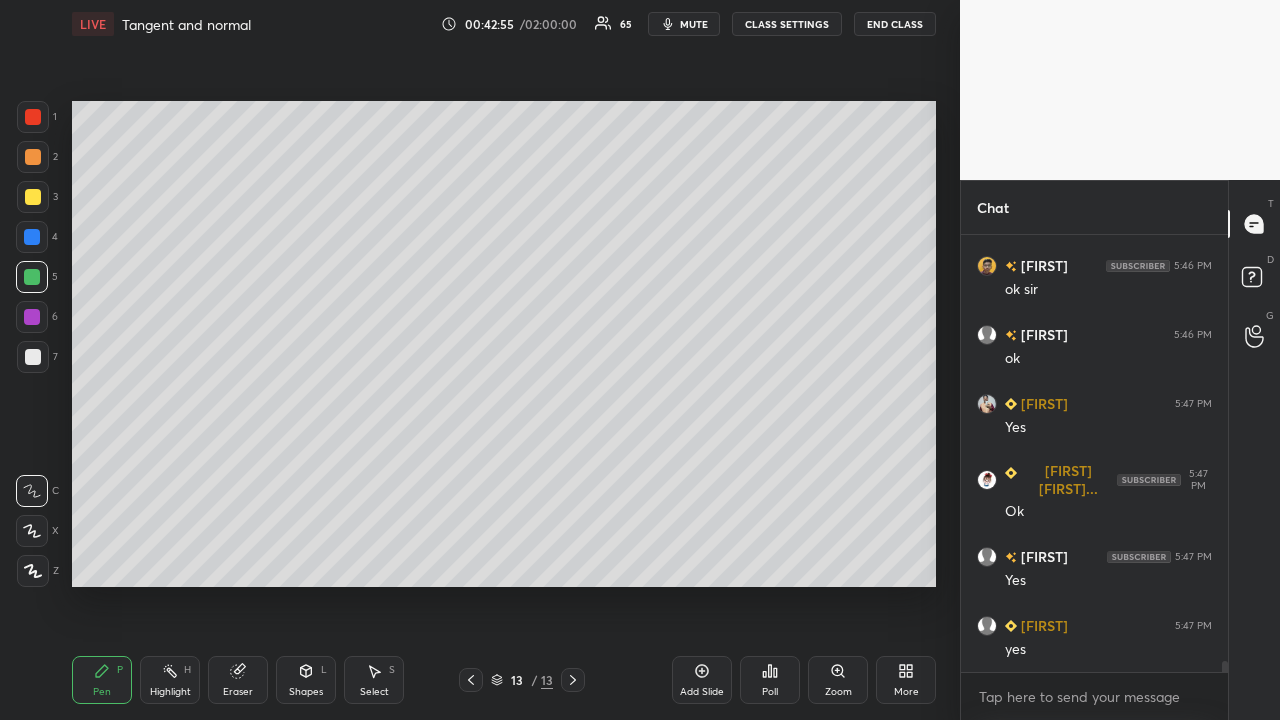 click at bounding box center (32, 277) 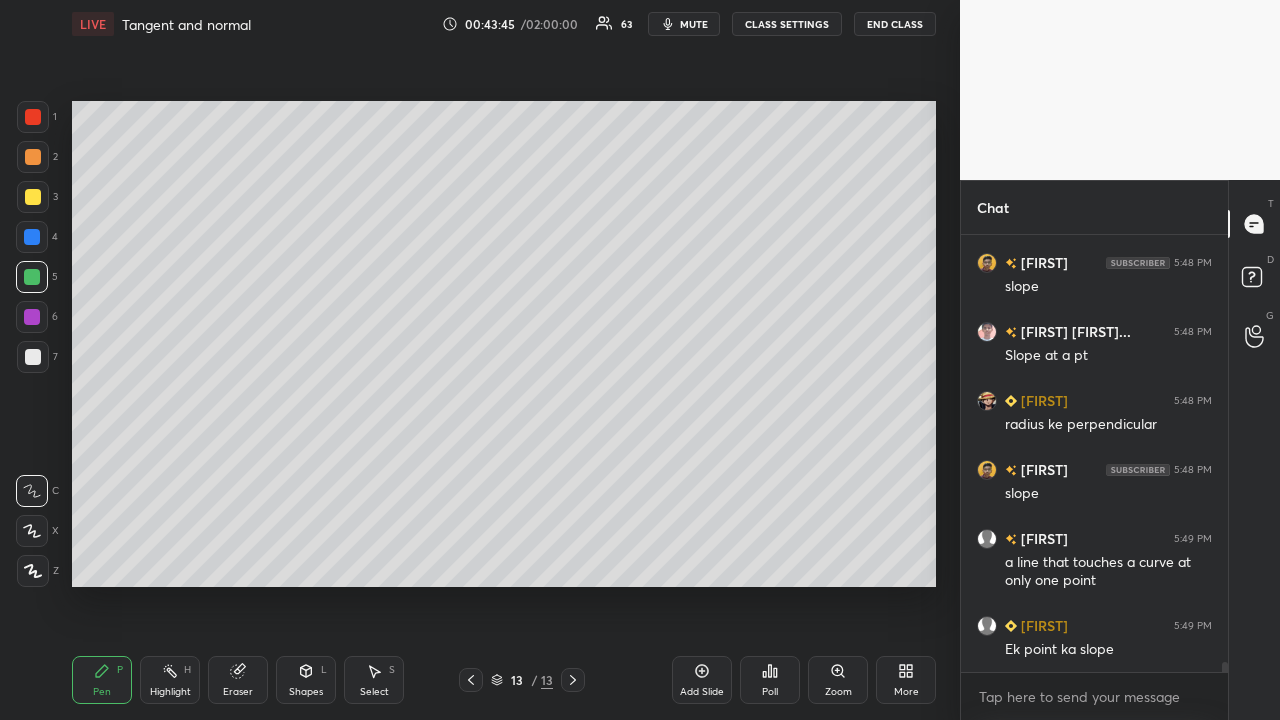 scroll, scrollTop: 18118, scrollLeft: 0, axis: vertical 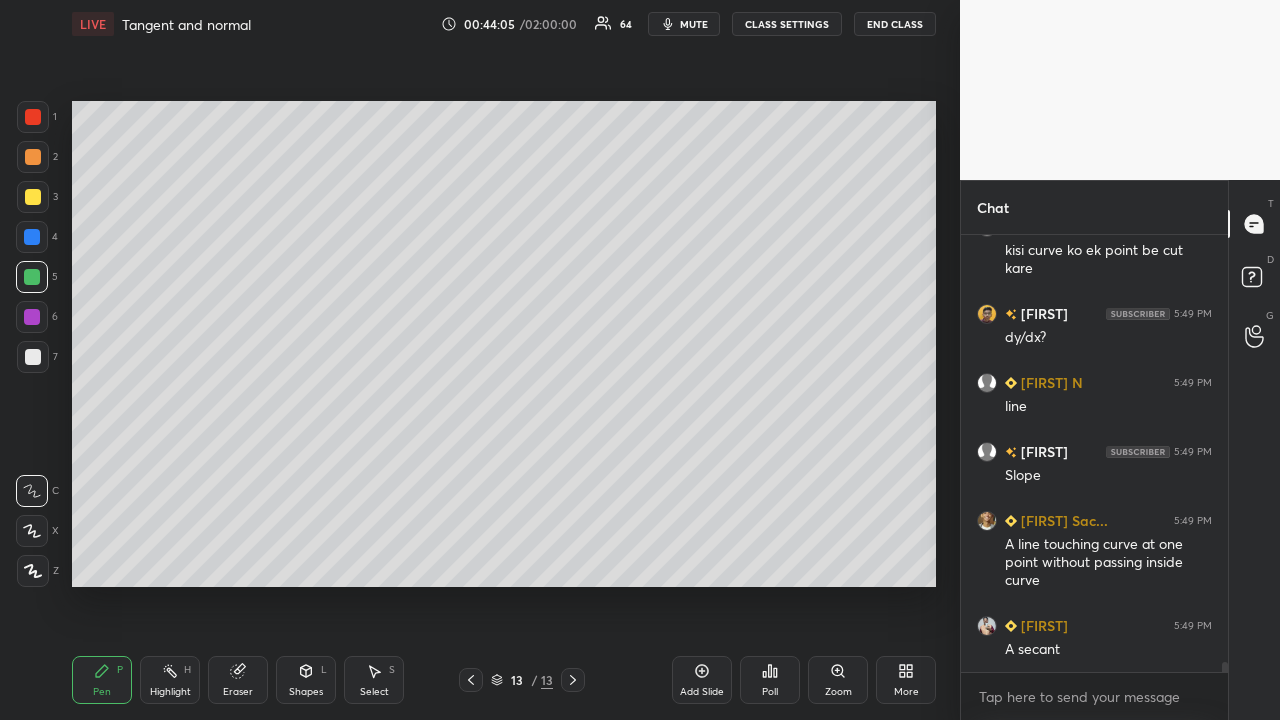 click at bounding box center (32, 237) 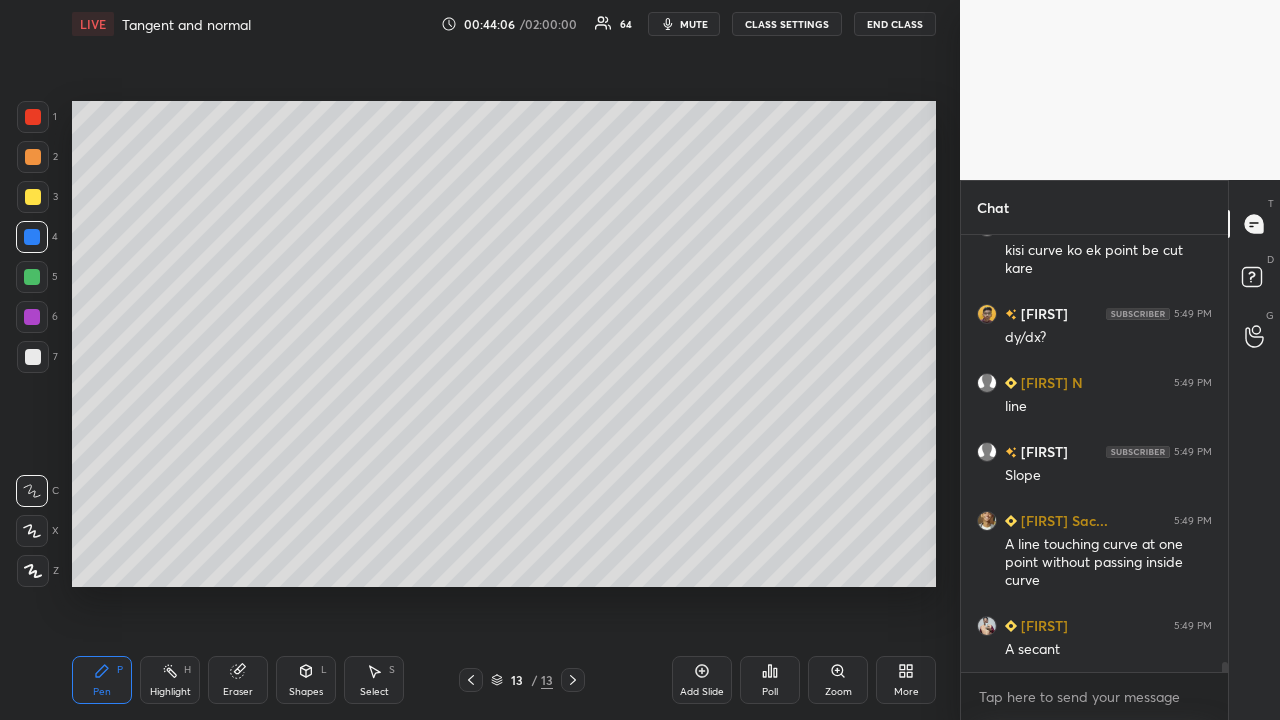 scroll, scrollTop: 18673, scrollLeft: 0, axis: vertical 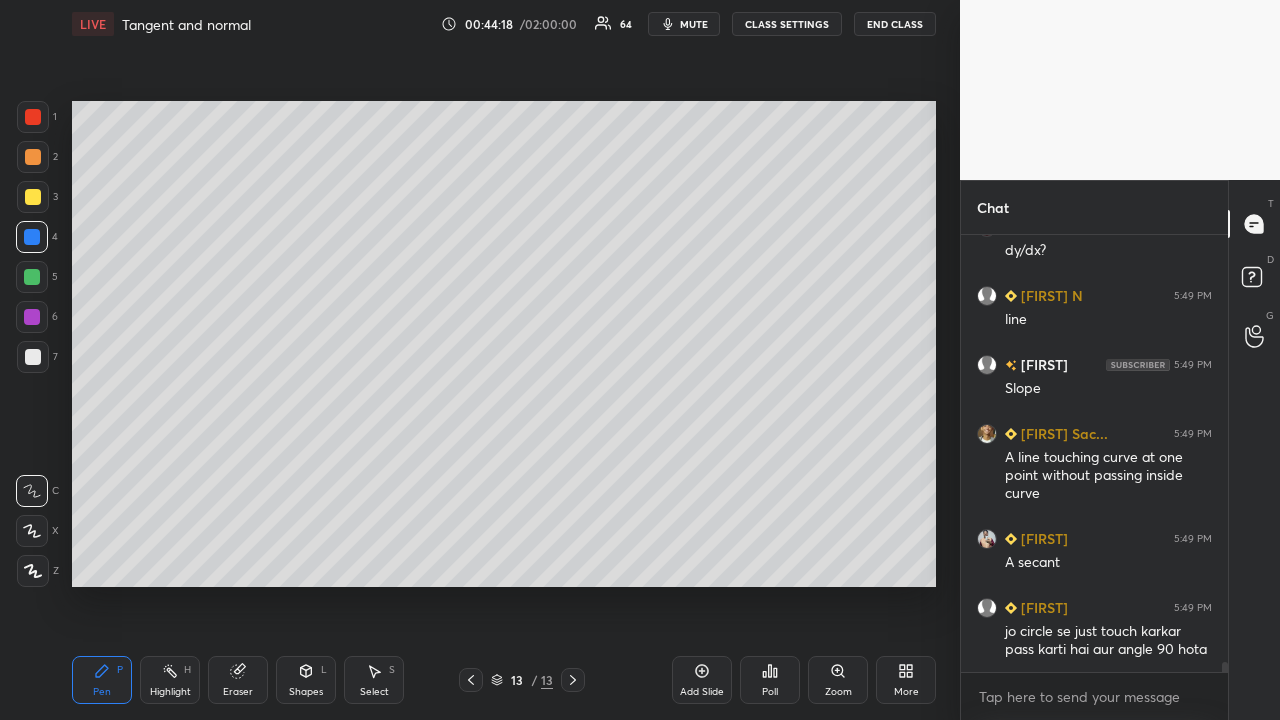 click 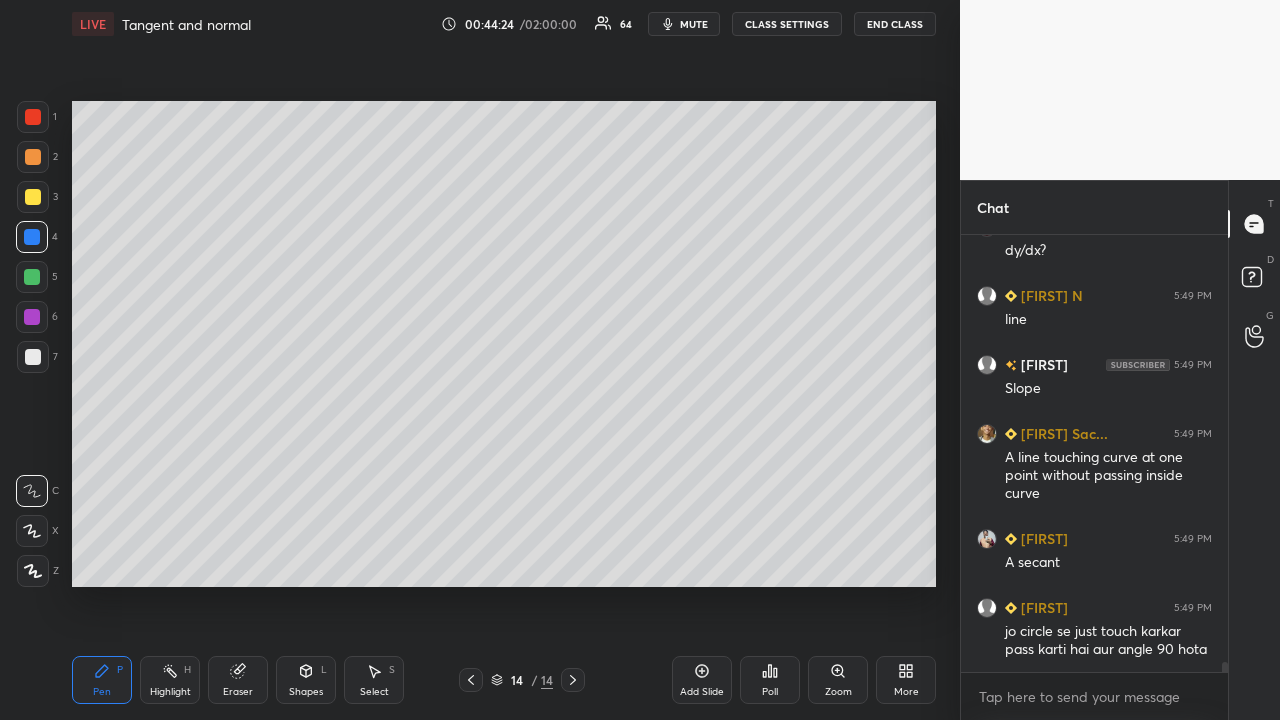 click at bounding box center [33, 197] 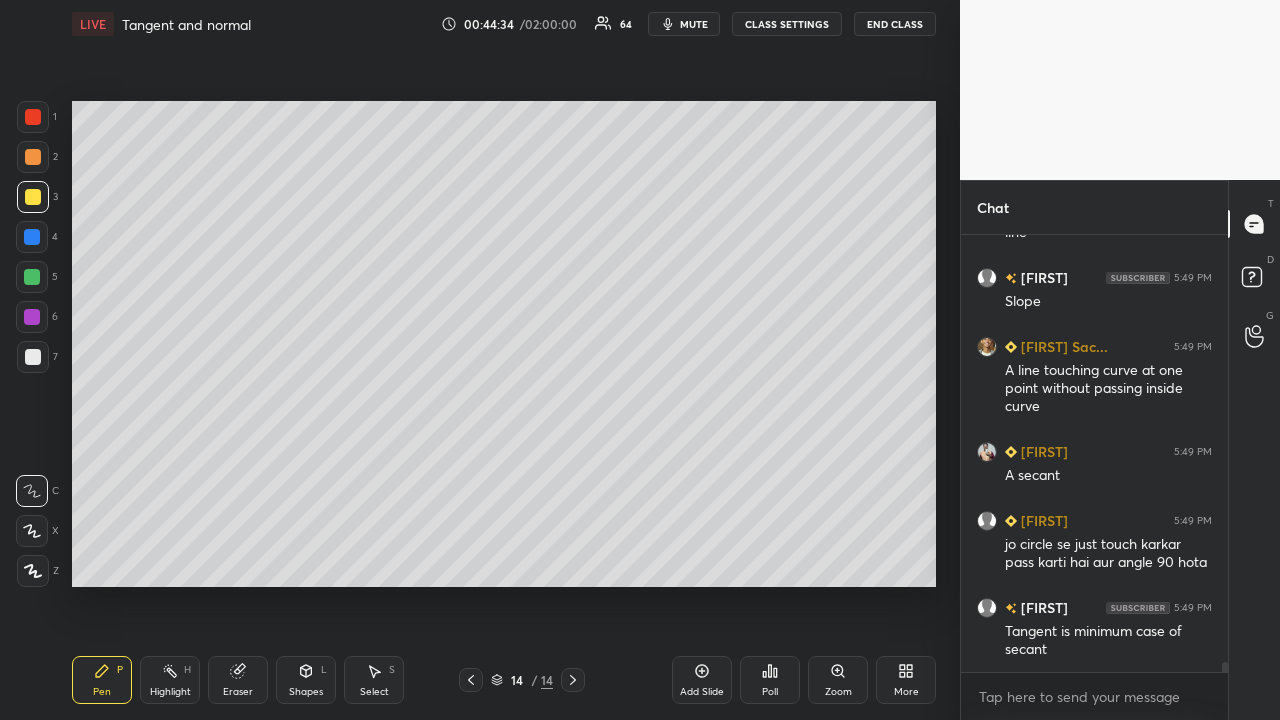 scroll, scrollTop: 18829, scrollLeft: 0, axis: vertical 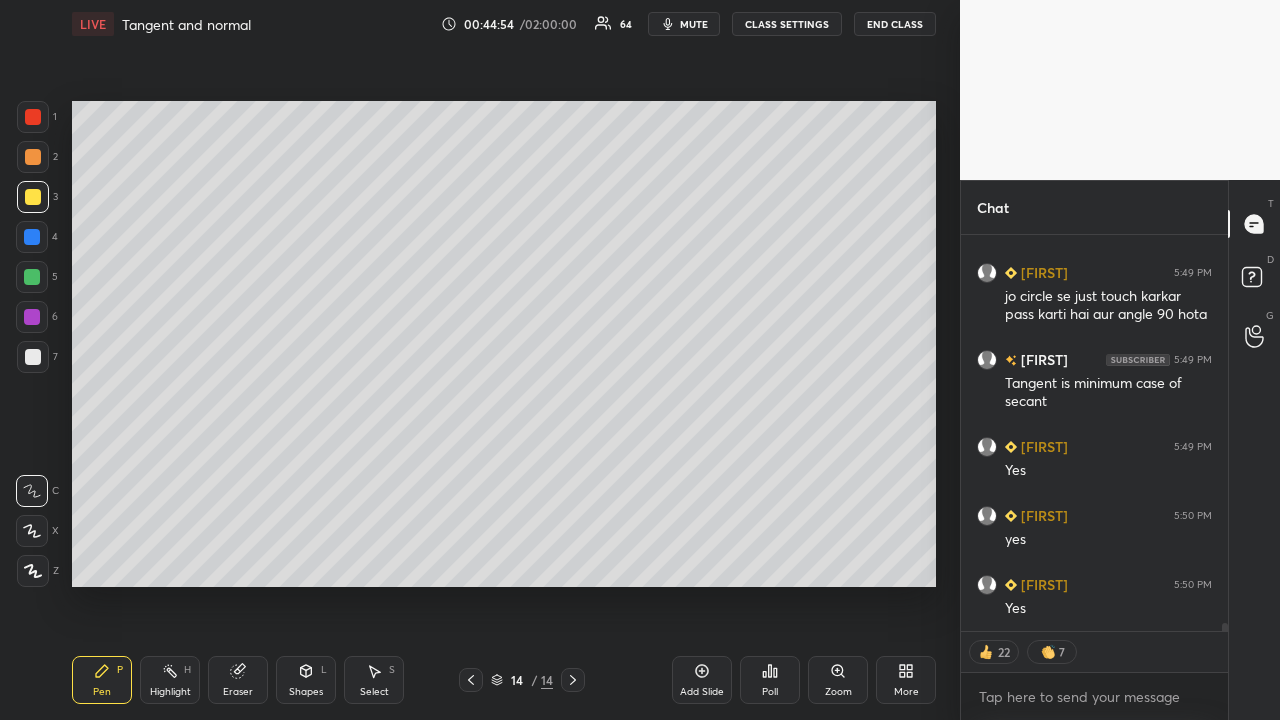 click 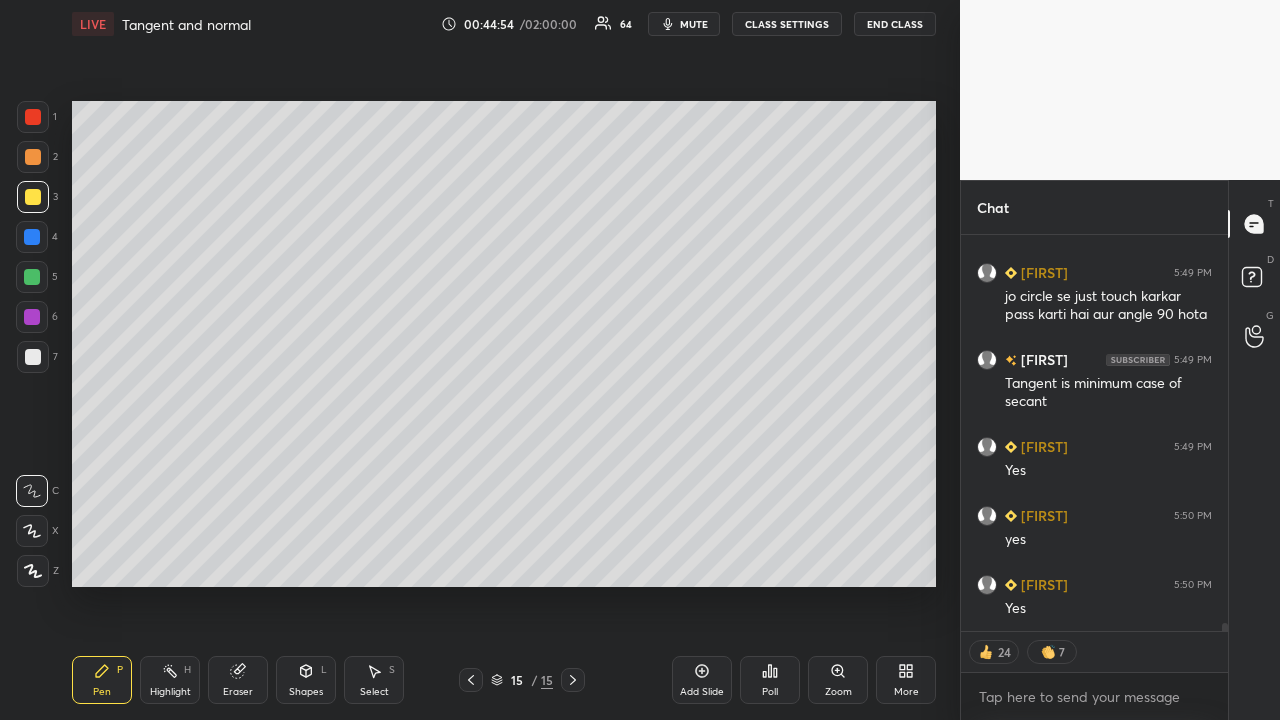 scroll, scrollTop: 19077, scrollLeft: 0, axis: vertical 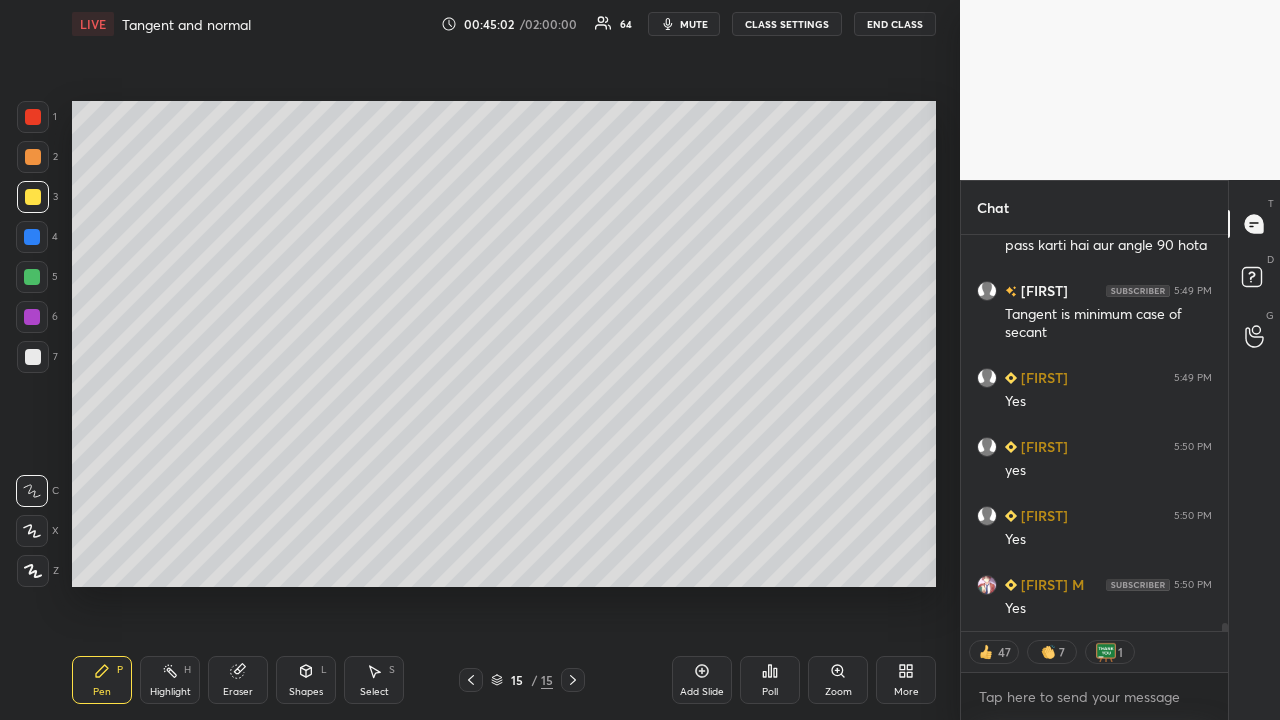 click at bounding box center [32, 237] 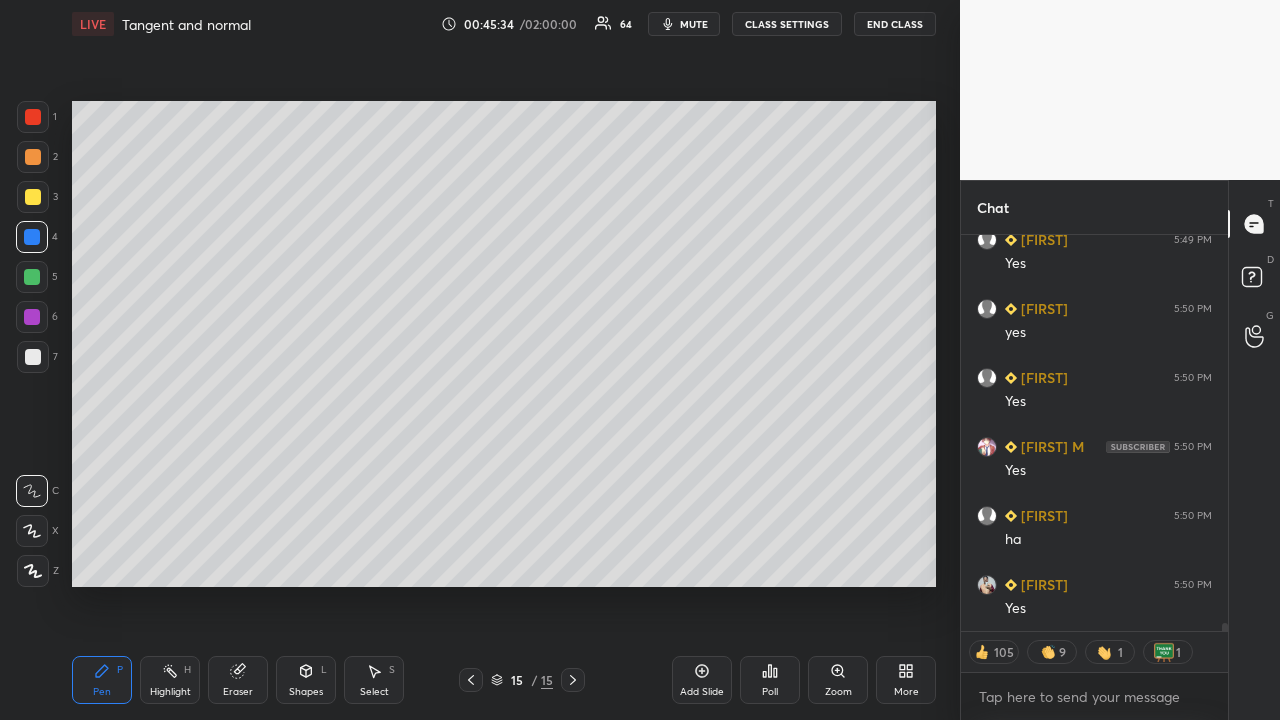 scroll, scrollTop: 19284, scrollLeft: 0, axis: vertical 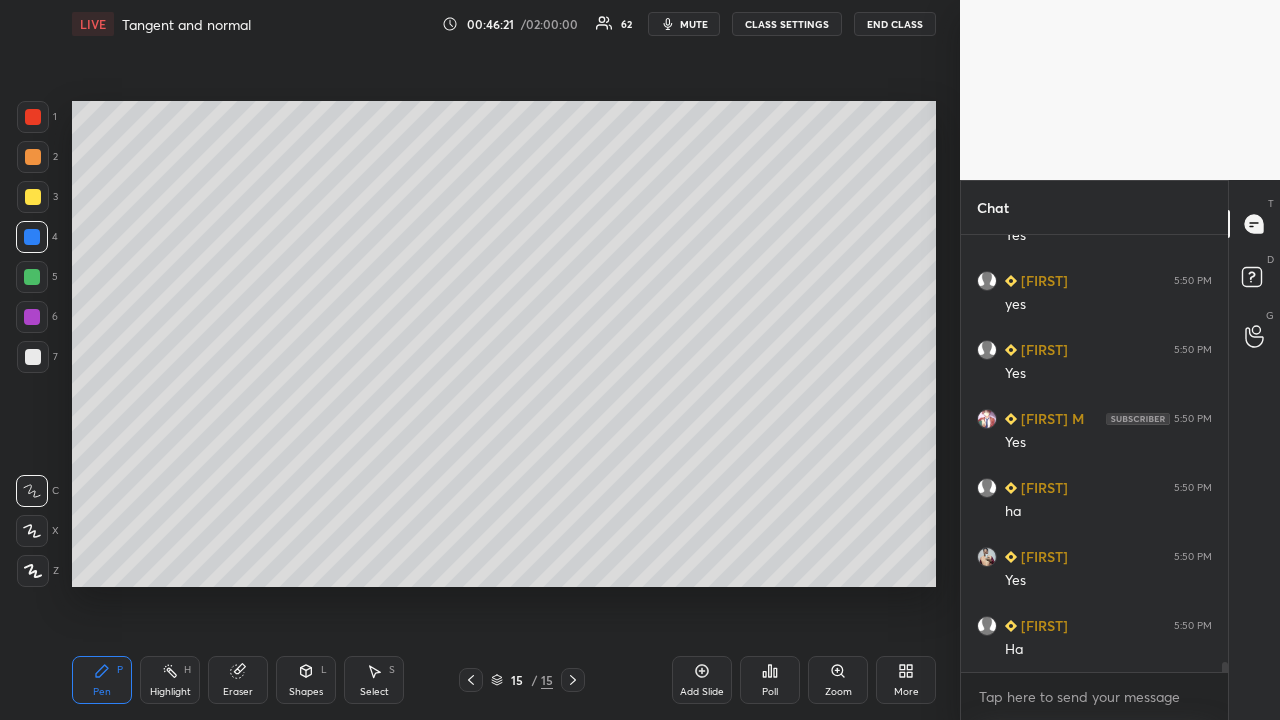 click 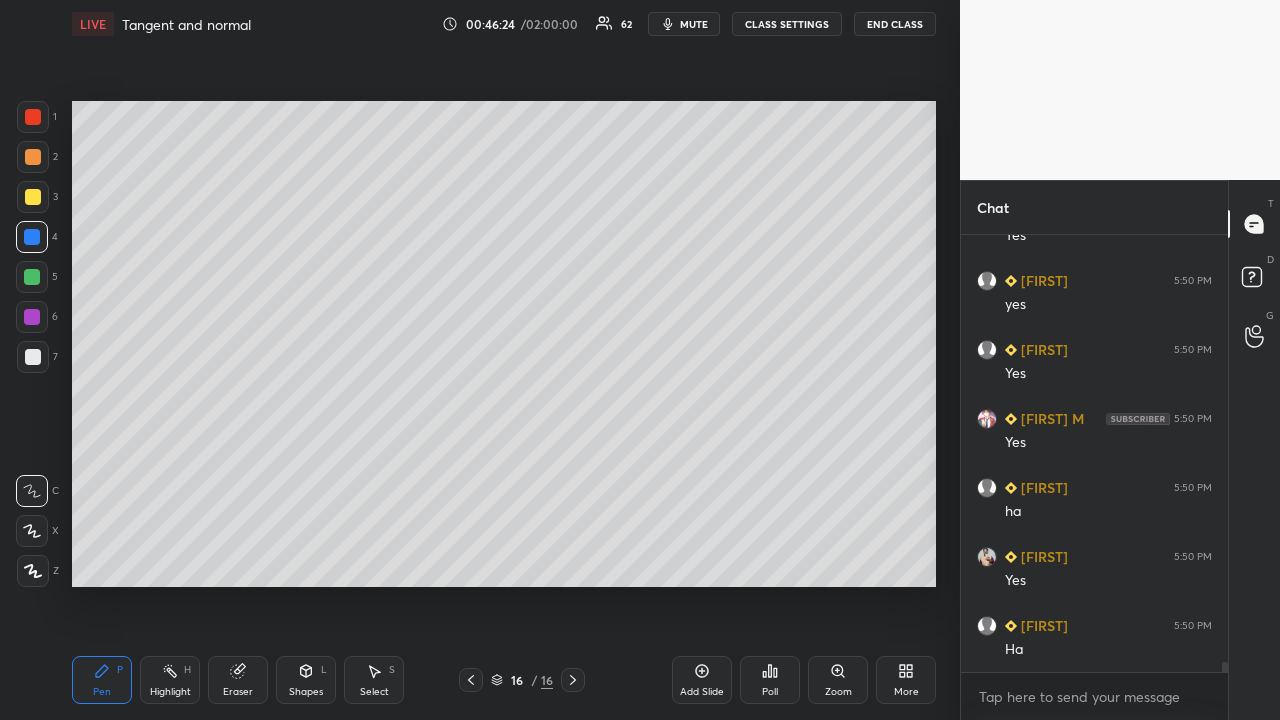 click at bounding box center (33, 197) 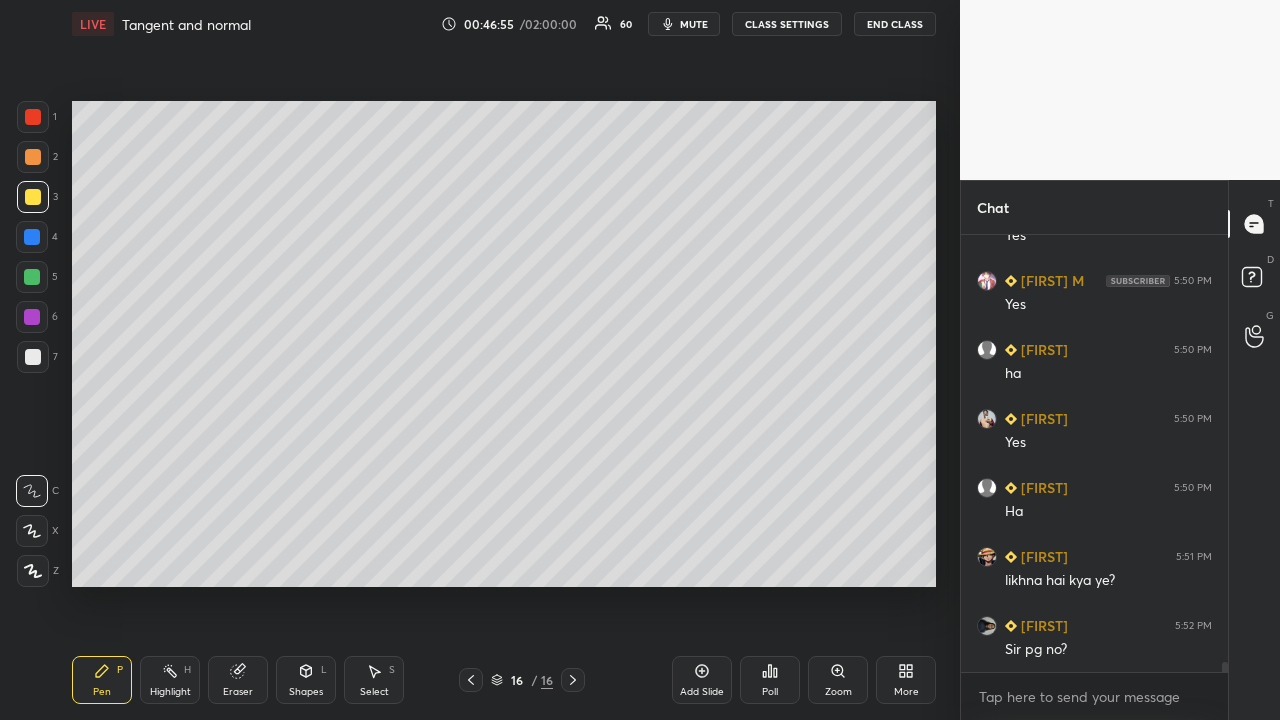 scroll, scrollTop: 19450, scrollLeft: 0, axis: vertical 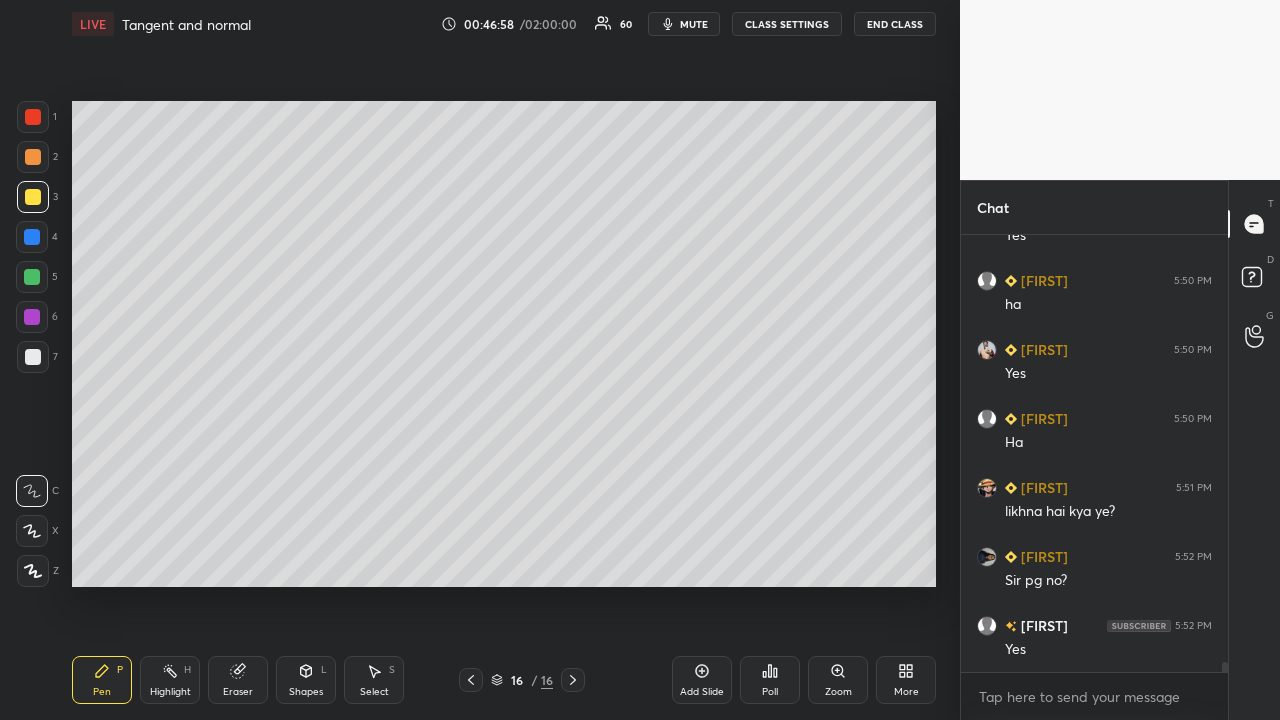 click 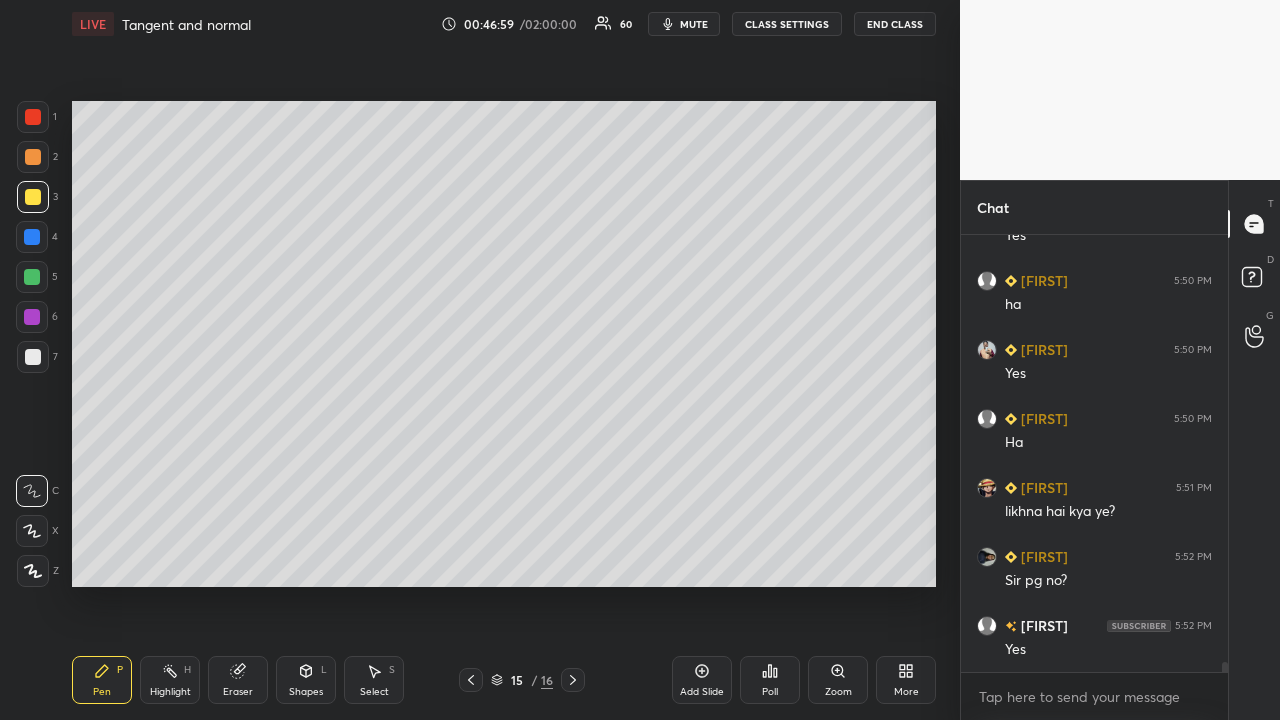 click 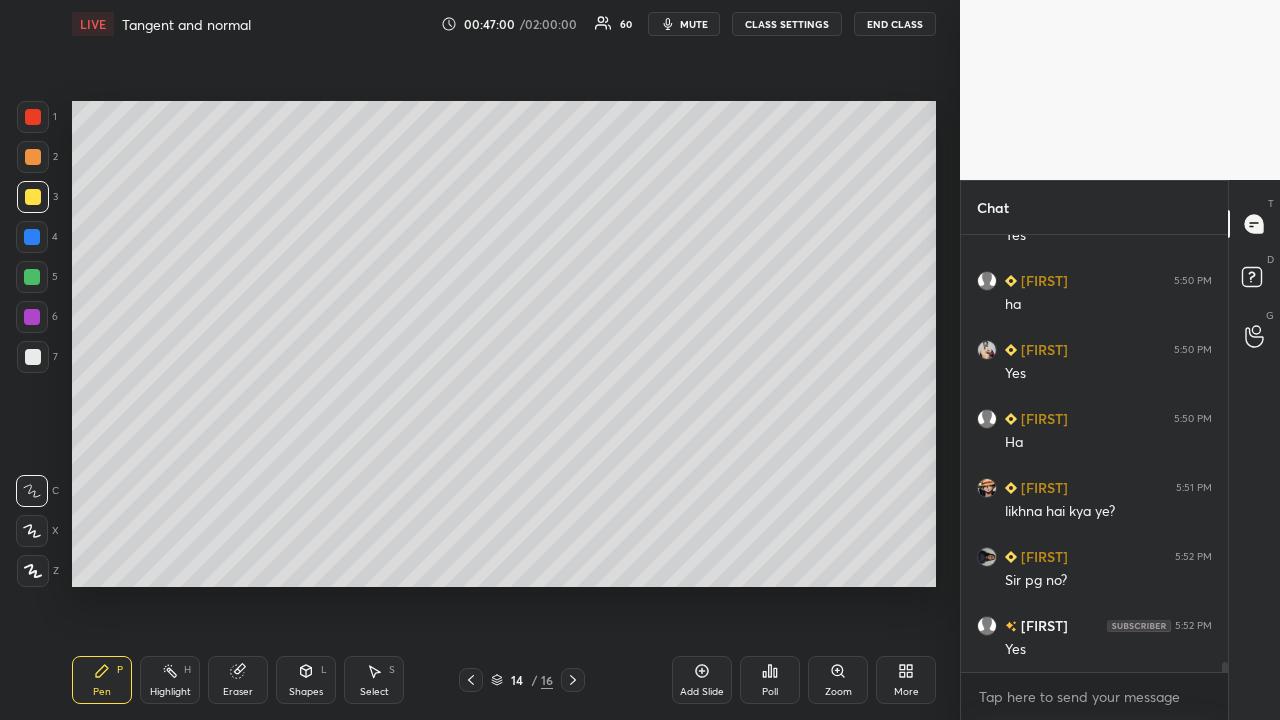 click 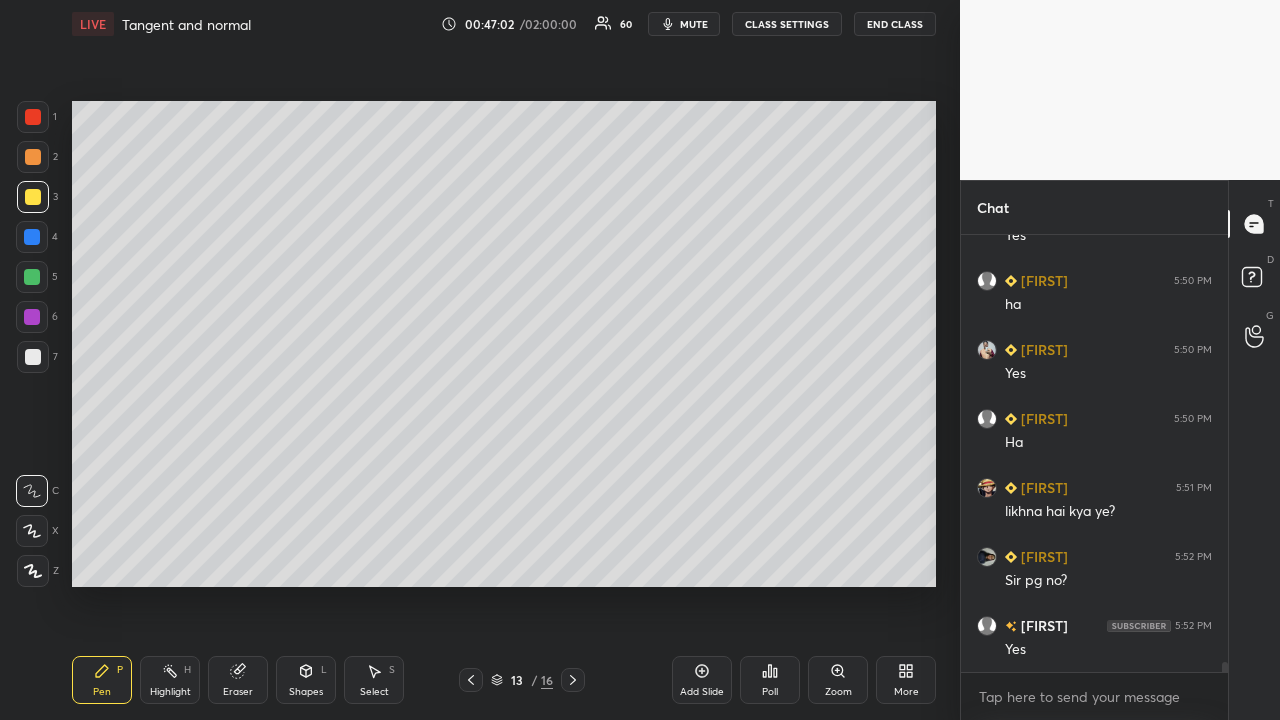 click 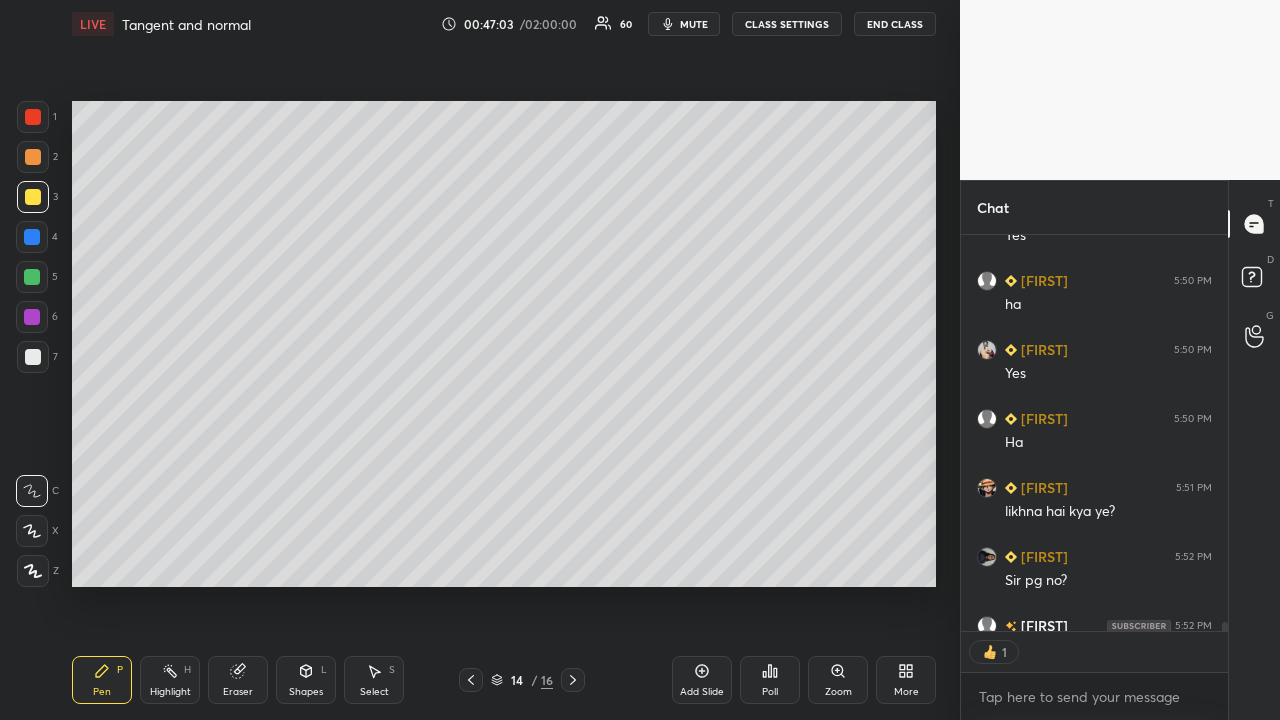 scroll, scrollTop: 390, scrollLeft: 261, axis: both 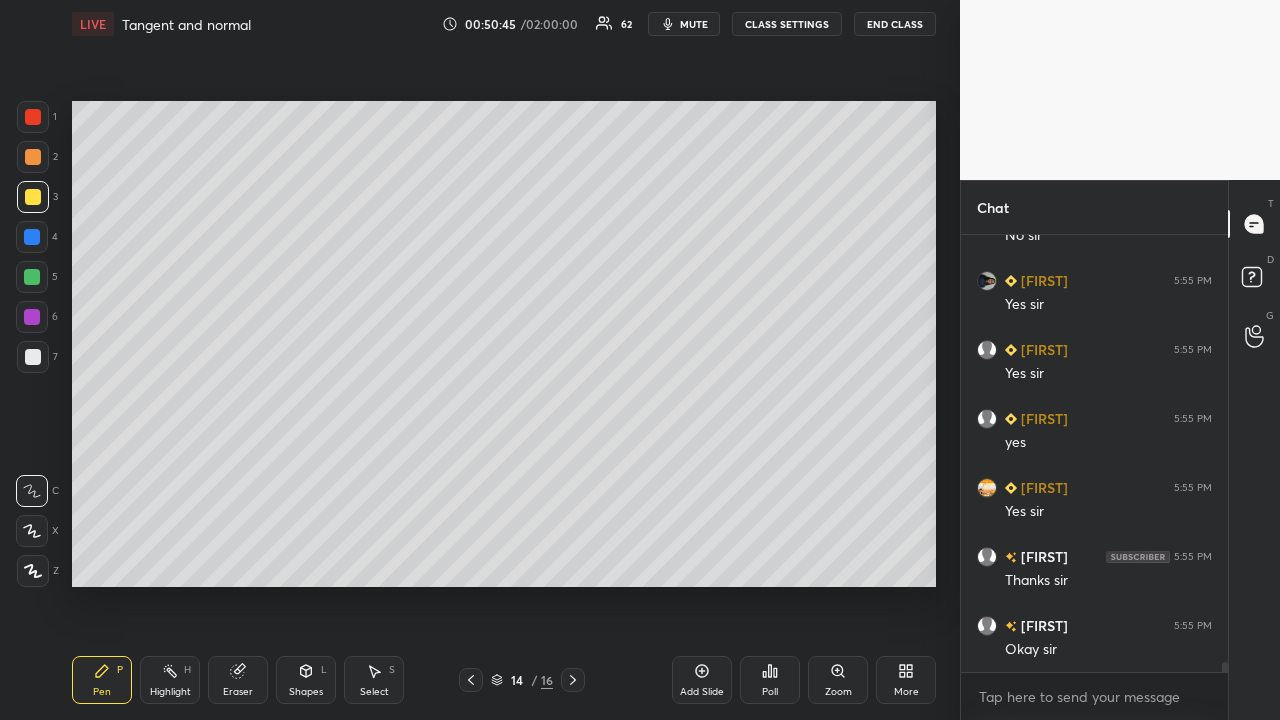 click on "Add Slide" at bounding box center (702, 680) 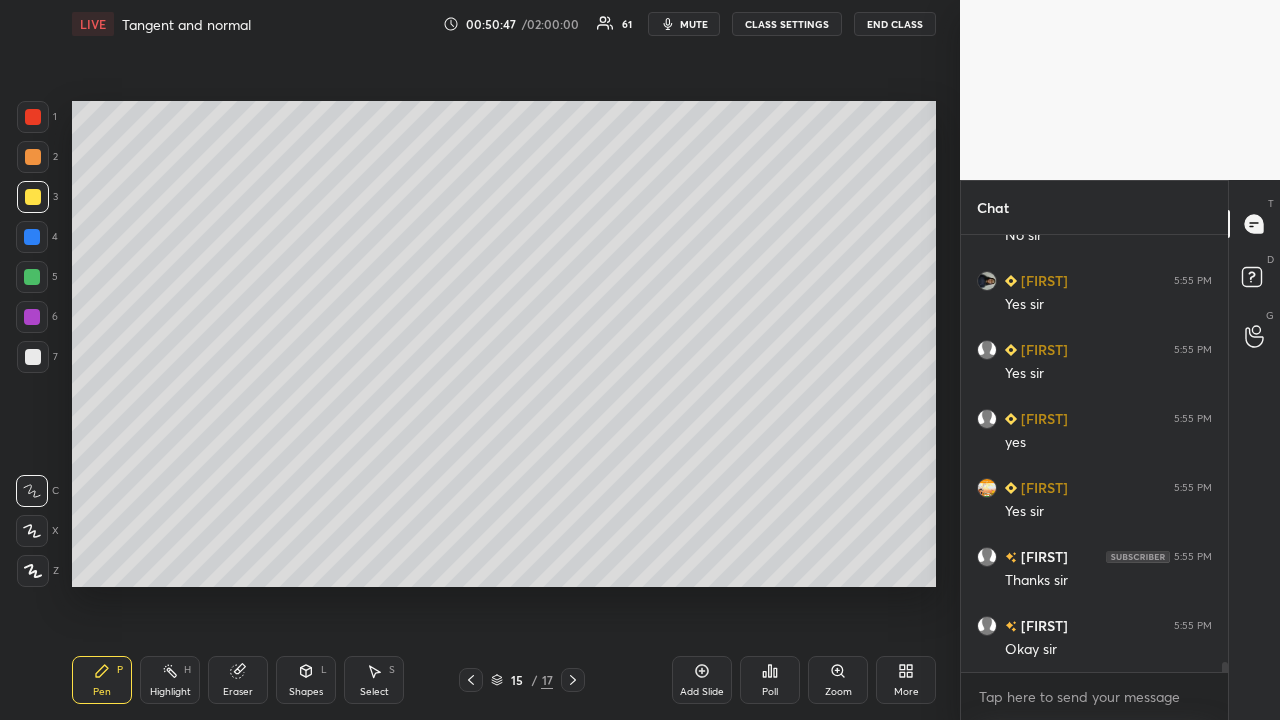 click at bounding box center (33, 157) 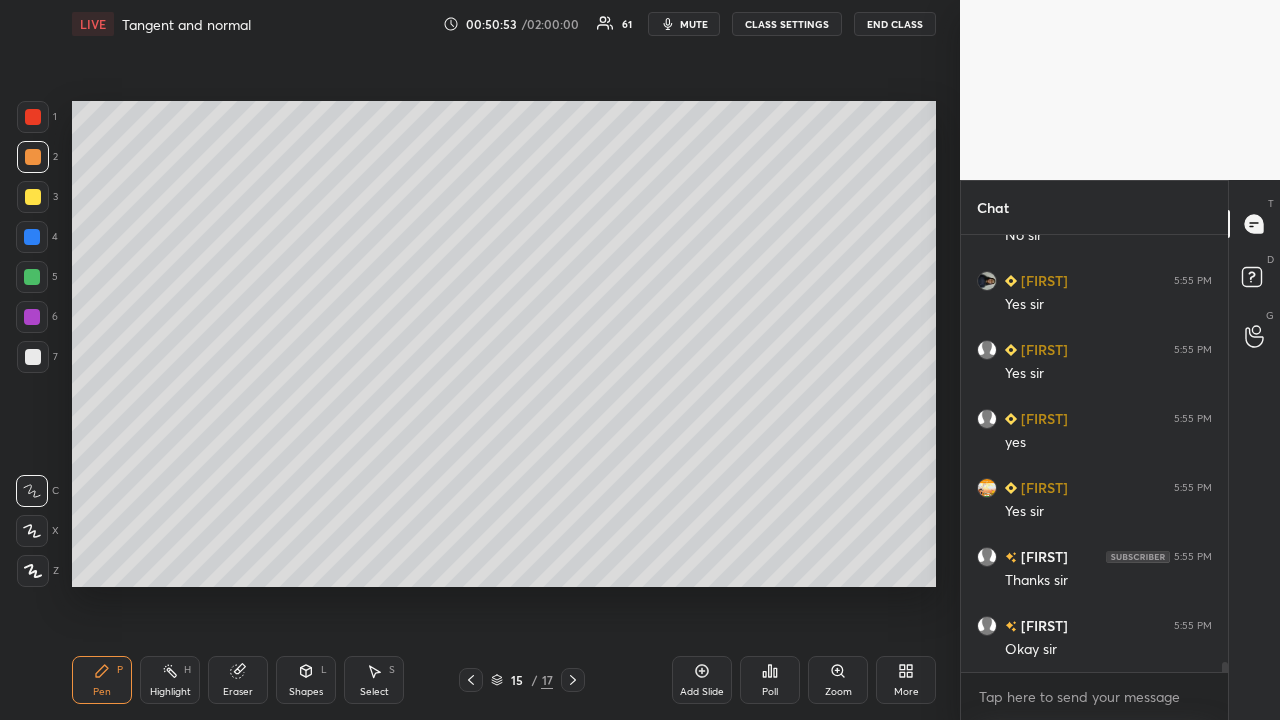 scroll, scrollTop: 19689, scrollLeft: 0, axis: vertical 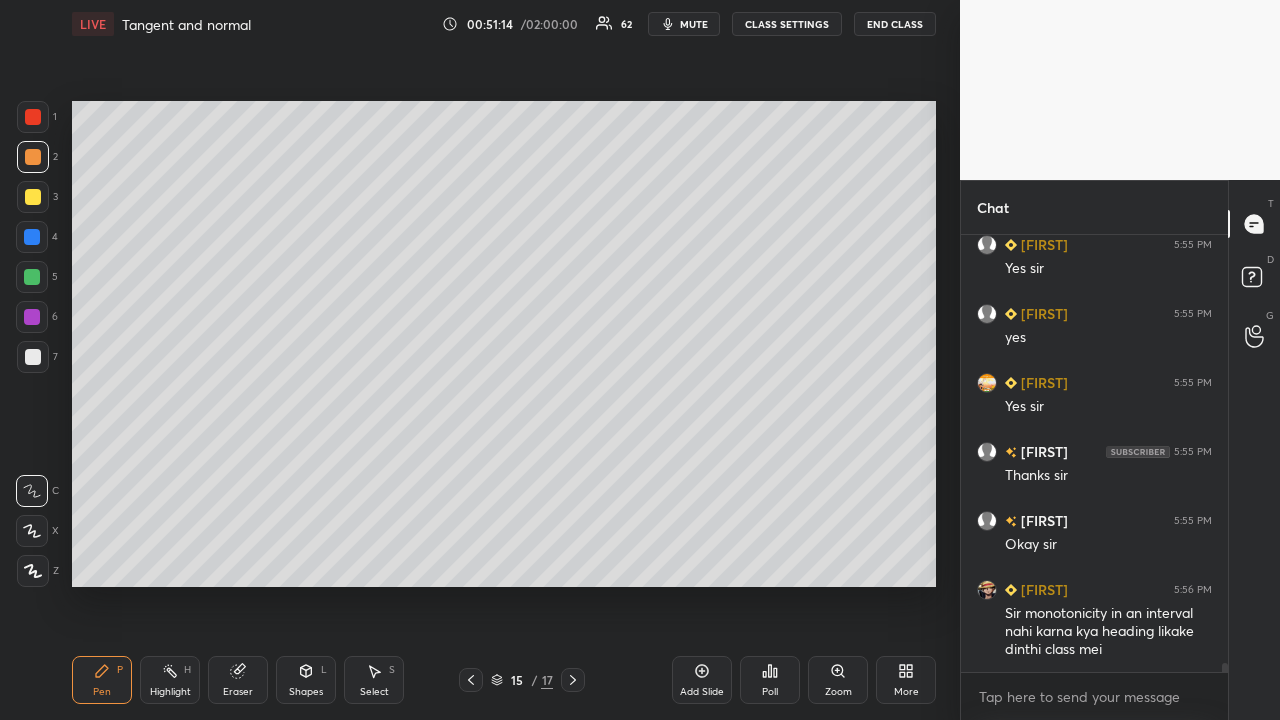 click on "Eraser" at bounding box center [238, 680] 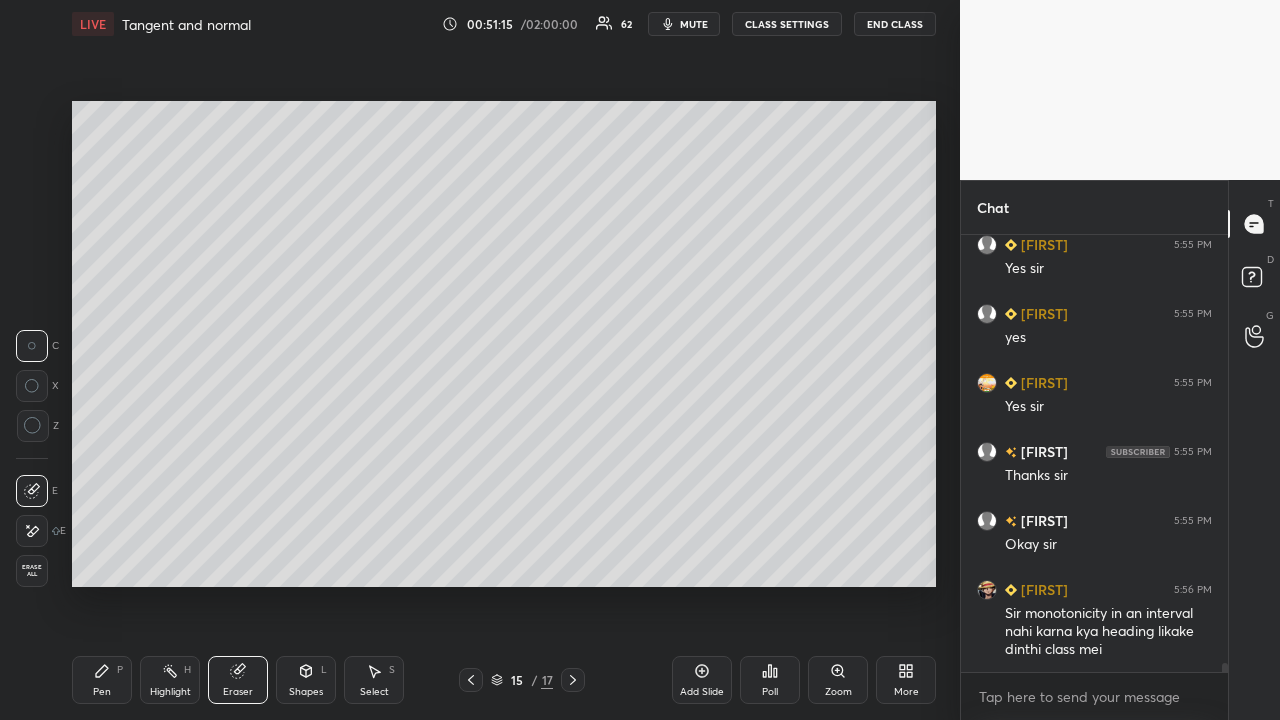 scroll, scrollTop: 19758, scrollLeft: 0, axis: vertical 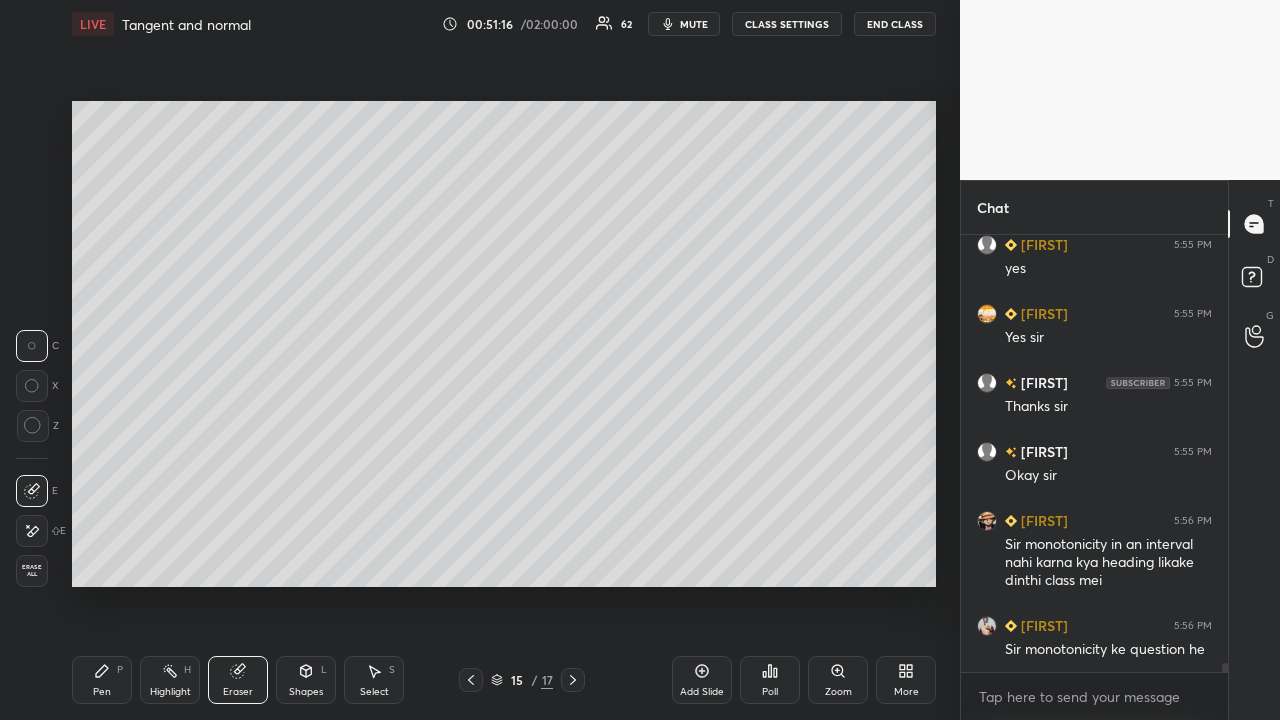 click on "Pen P" at bounding box center (102, 680) 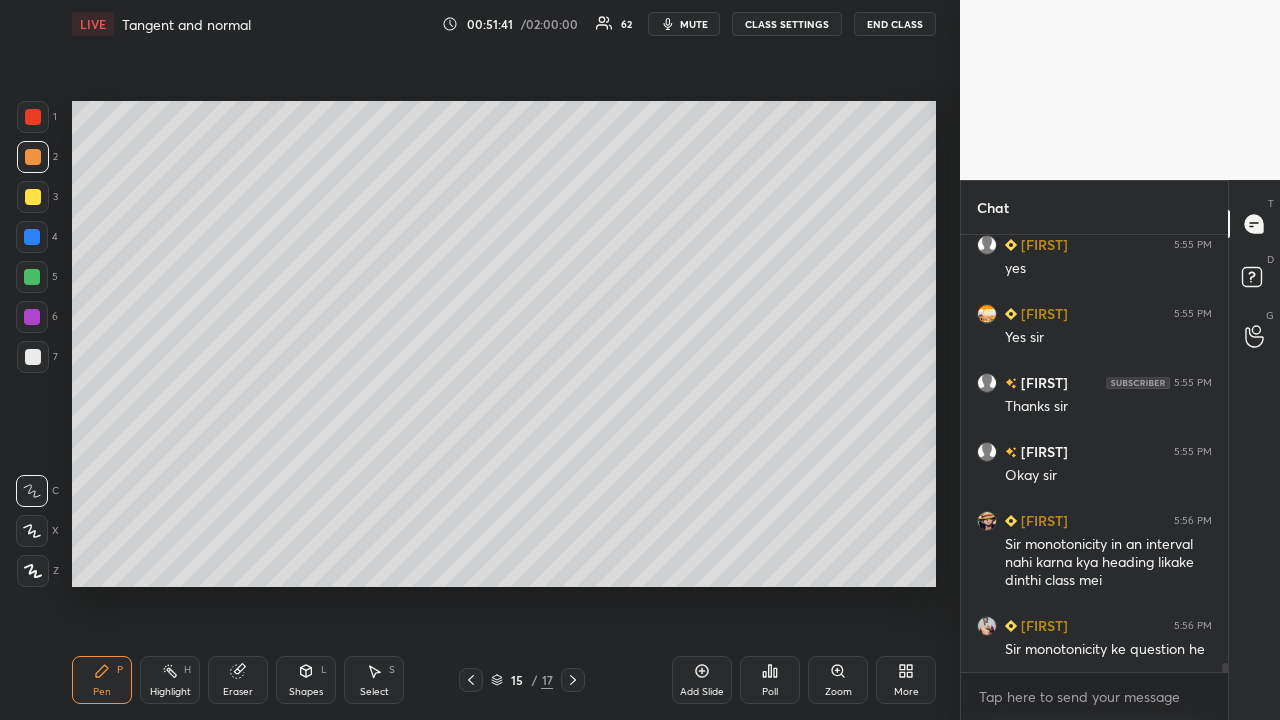 click at bounding box center [32, 237] 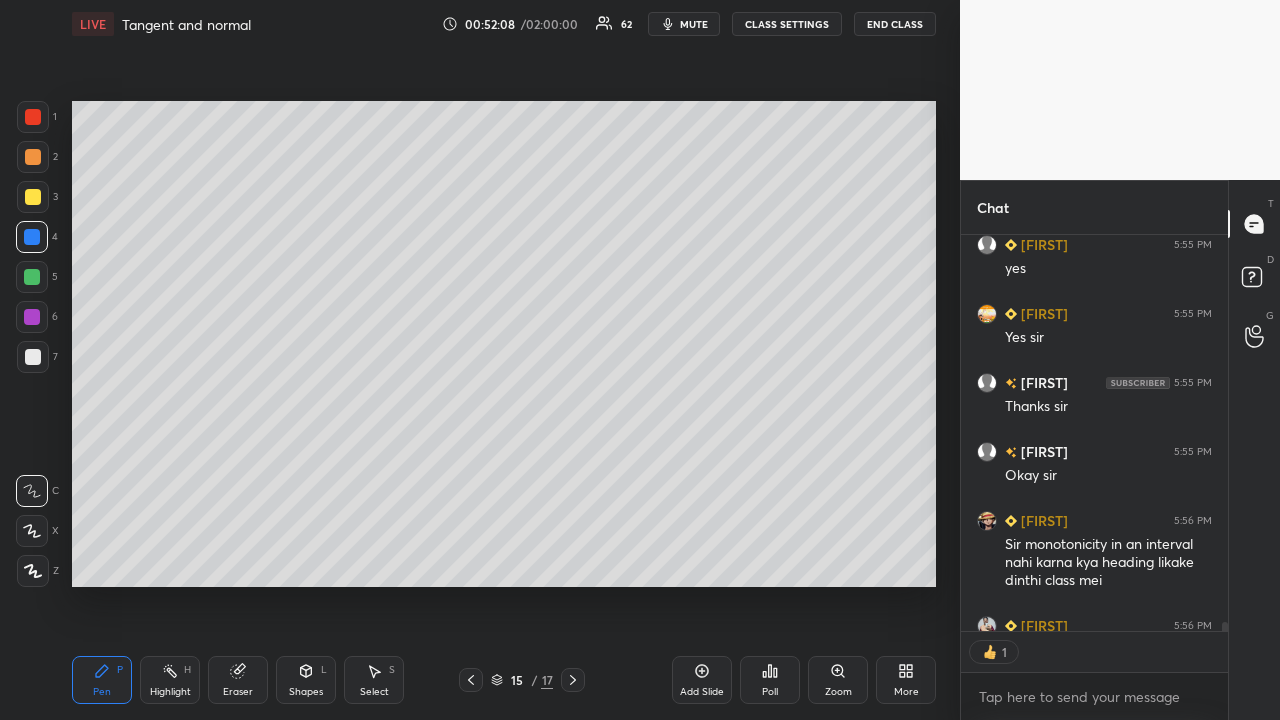 scroll, scrollTop: 390, scrollLeft: 261, axis: both 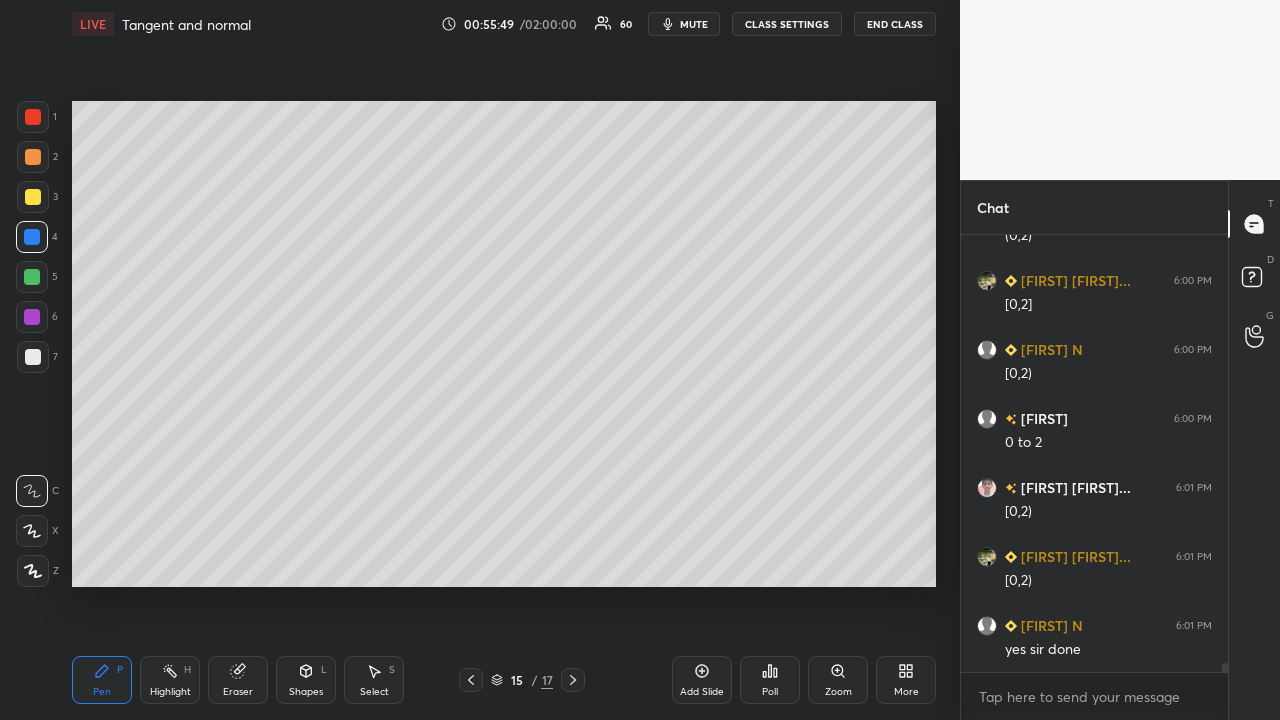 click at bounding box center [33, 117] 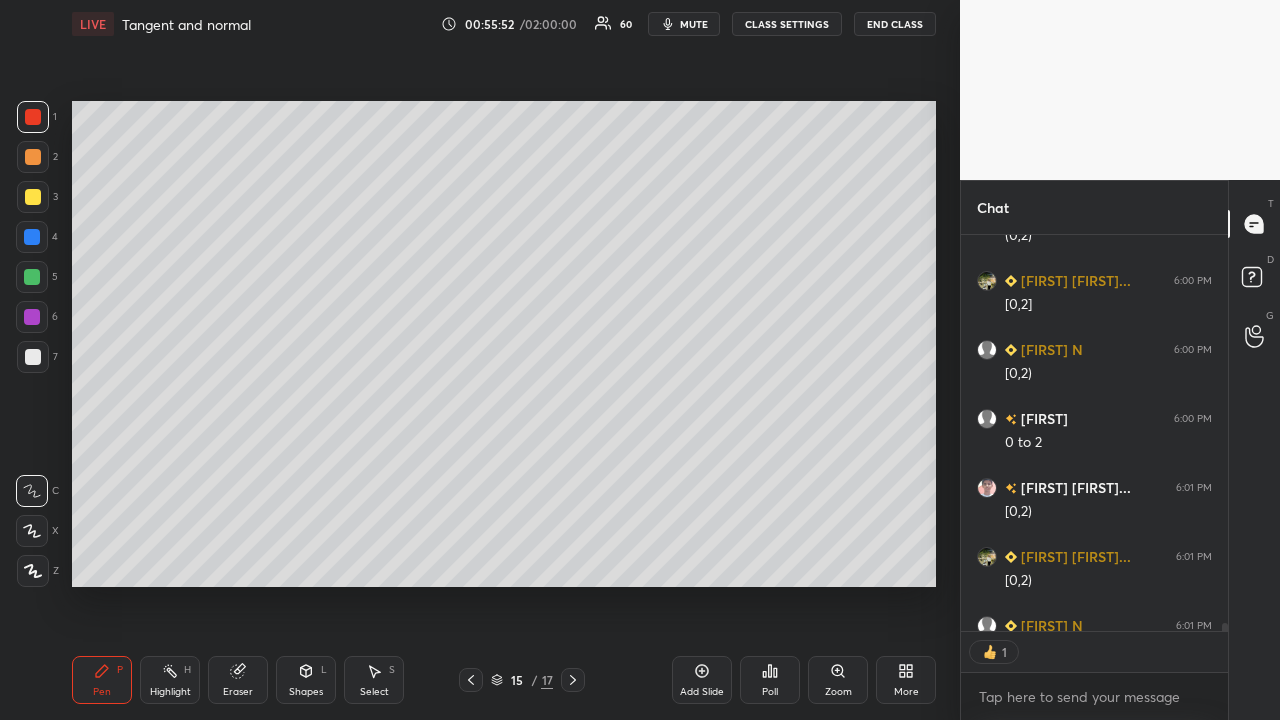 scroll, scrollTop: 390, scrollLeft: 261, axis: both 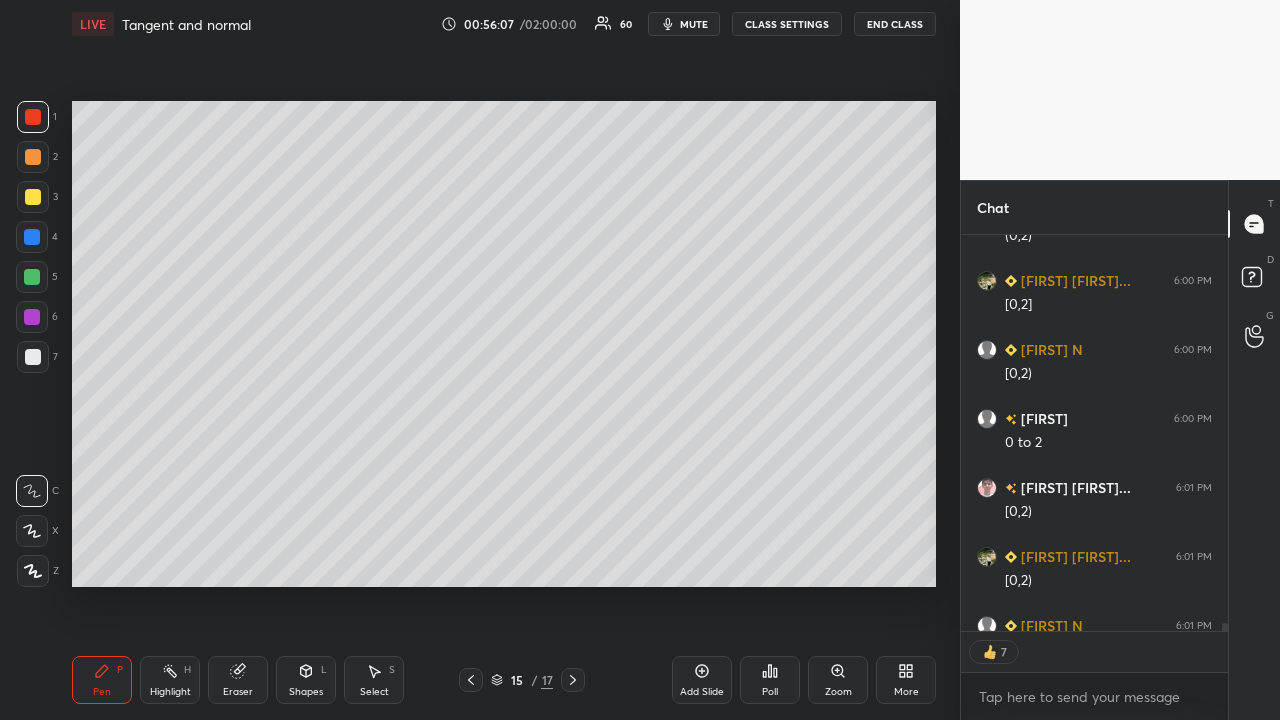 click at bounding box center (32, 317) 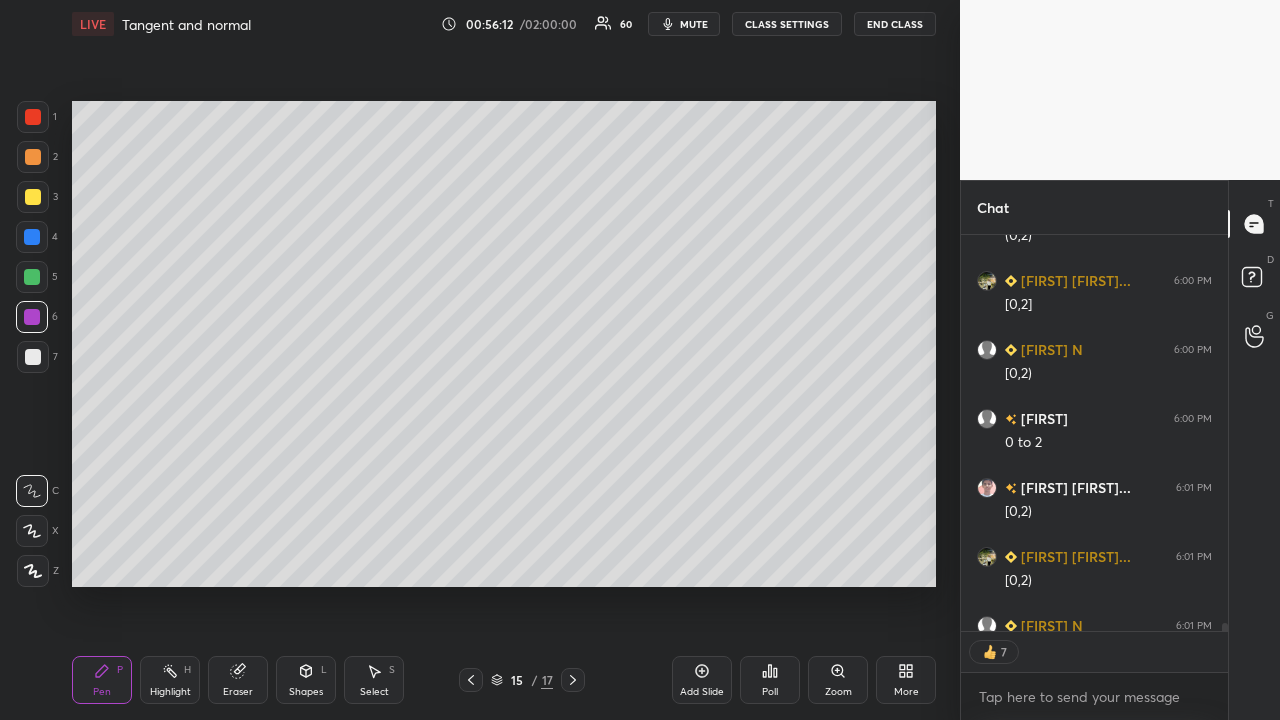 scroll, scrollTop: 20218, scrollLeft: 0, axis: vertical 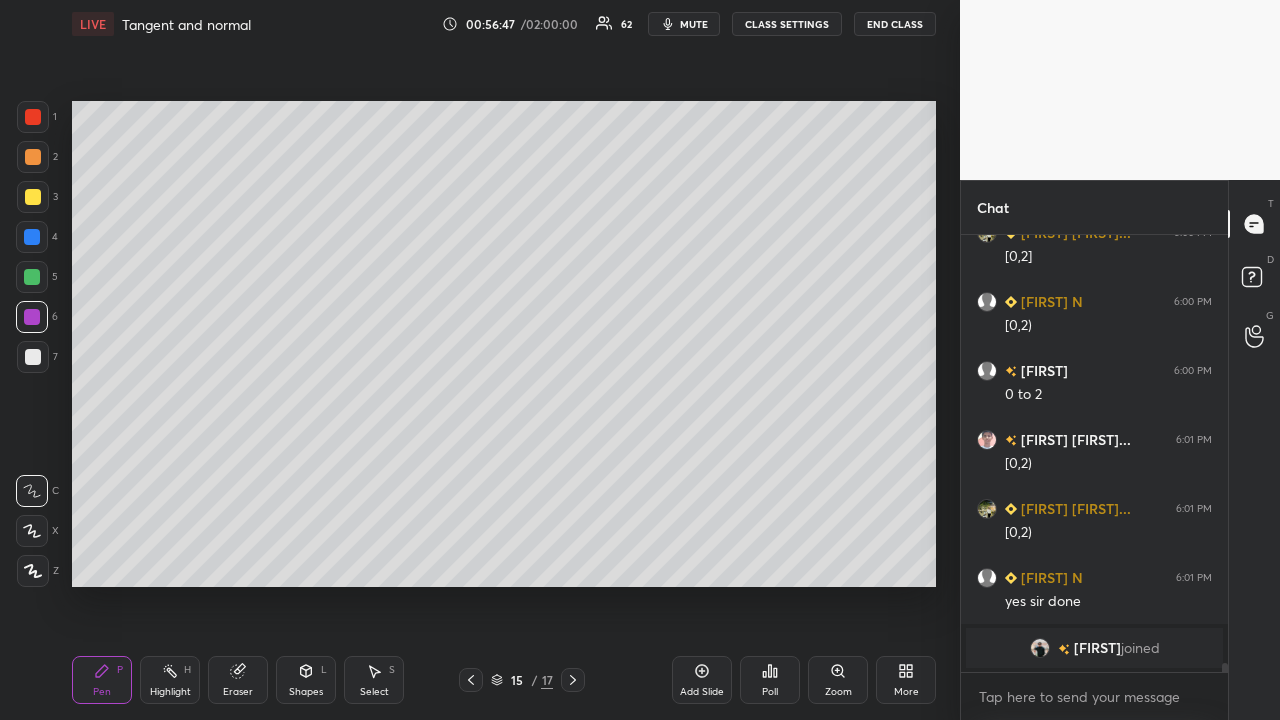 click 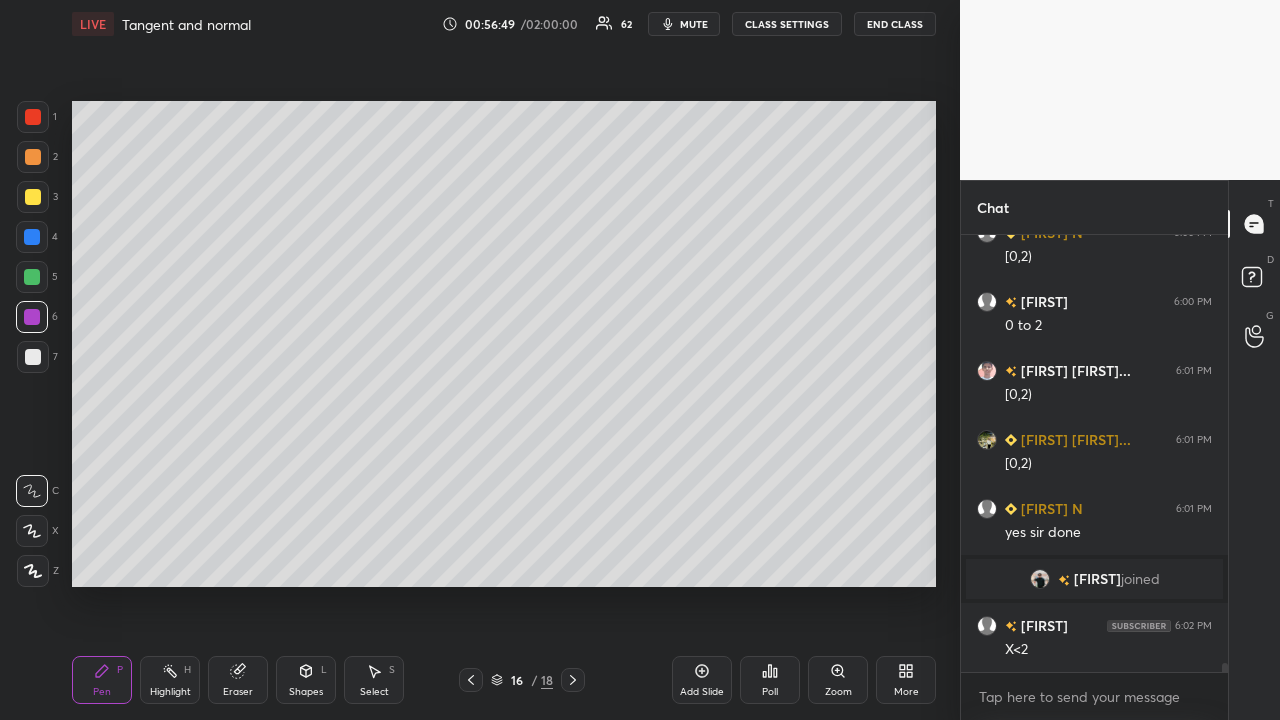 scroll, scrollTop: 19999, scrollLeft: 0, axis: vertical 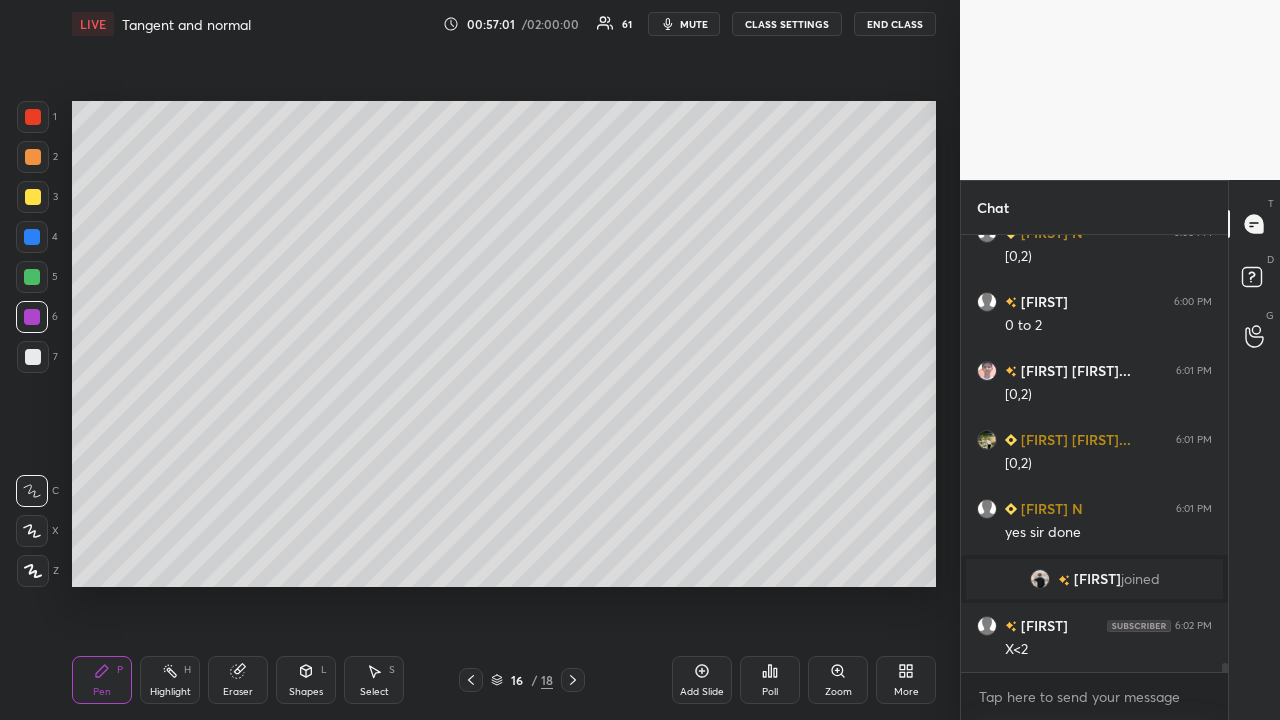 click at bounding box center (33, 117) 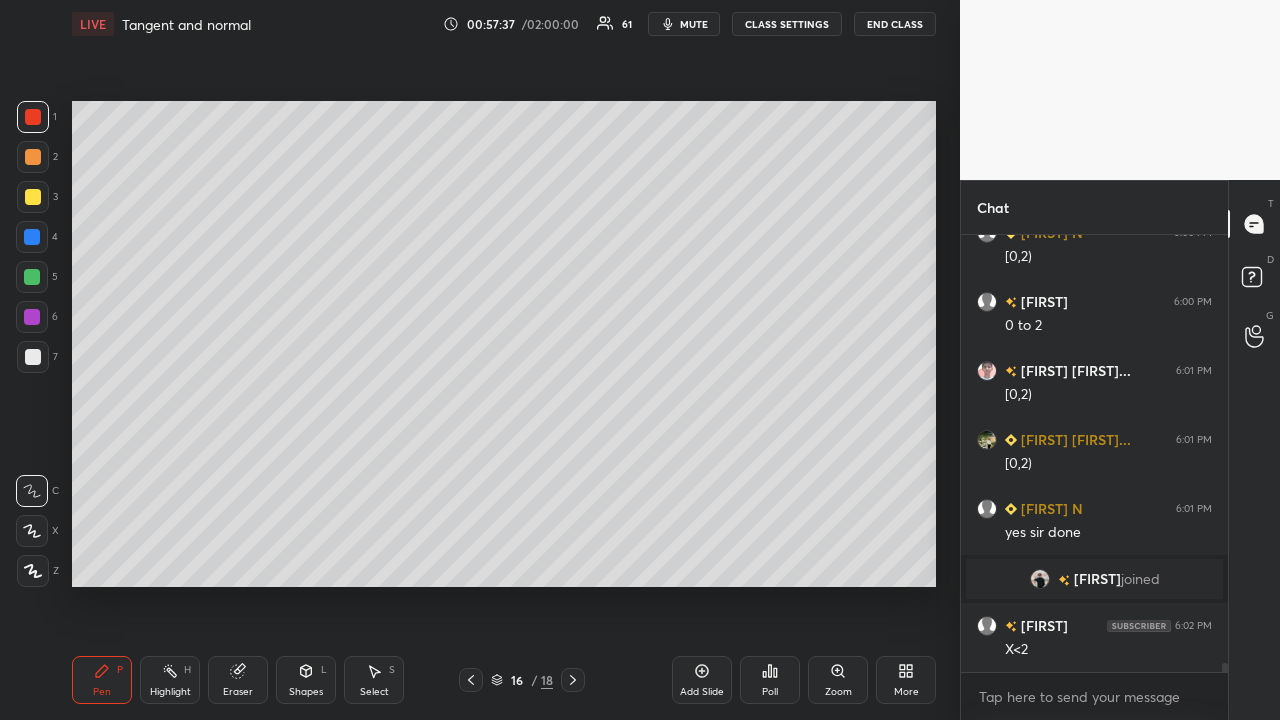 click at bounding box center (32, 317) 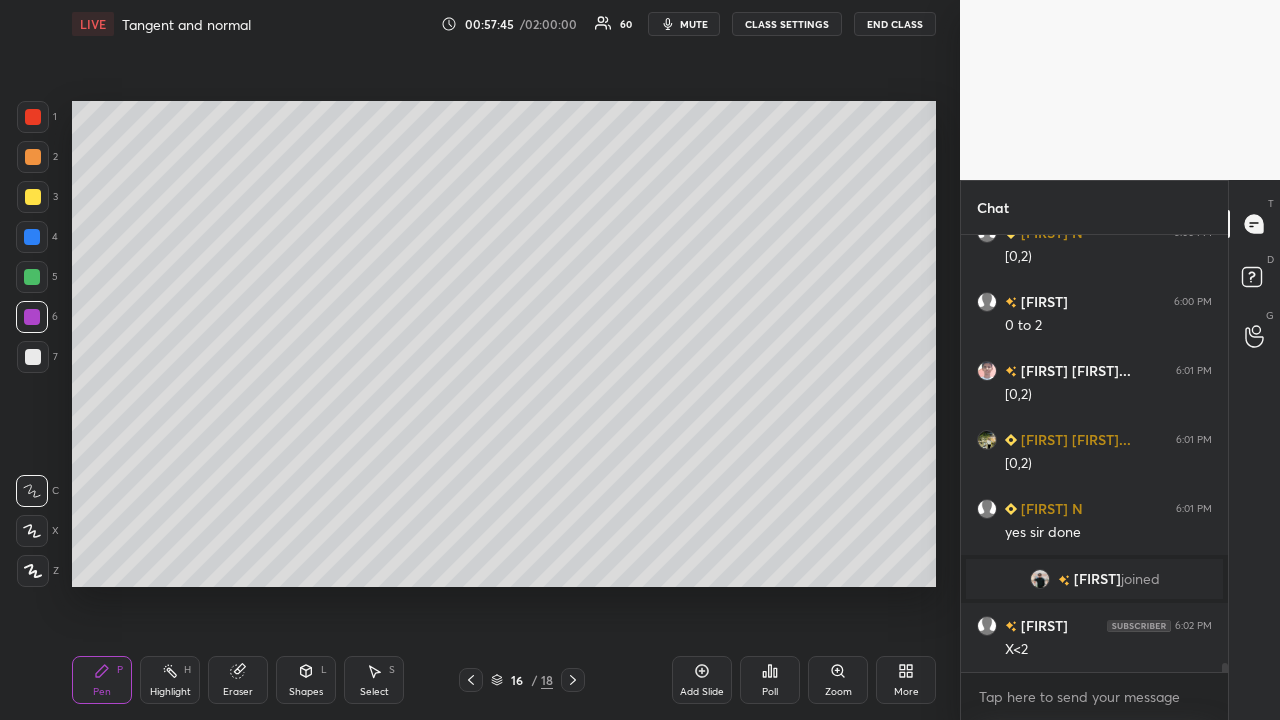 click at bounding box center (32, 277) 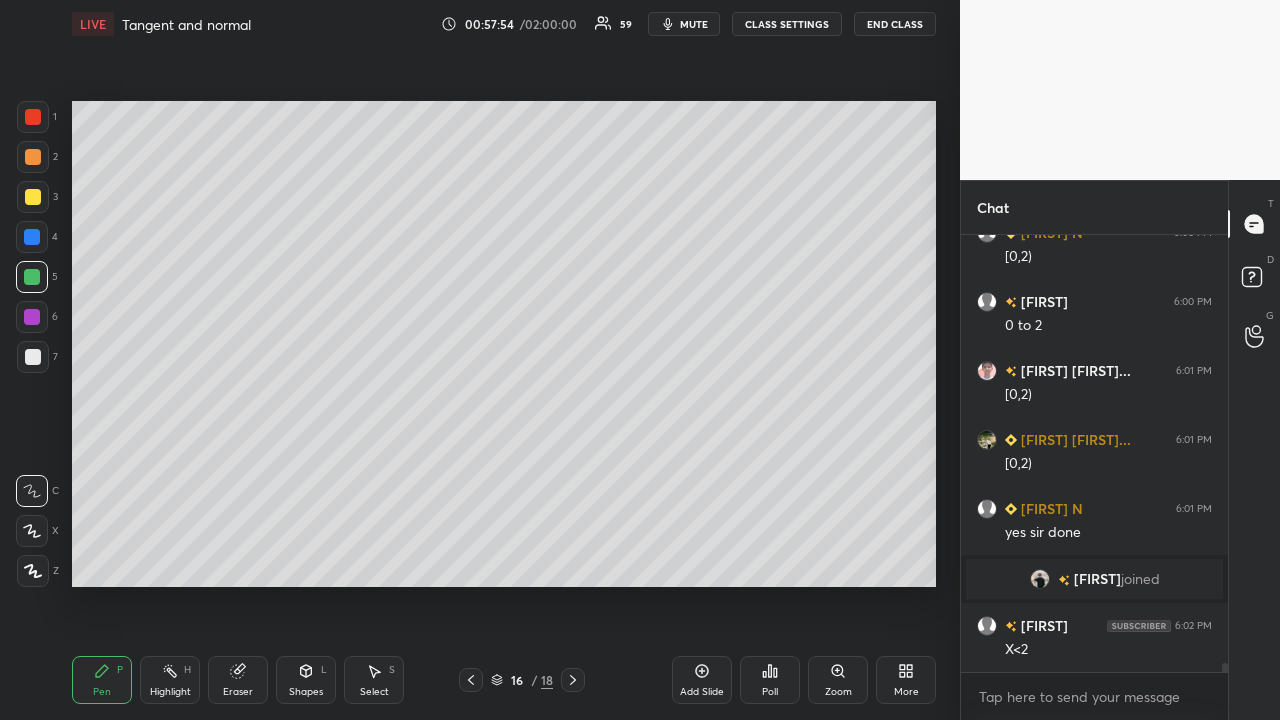 click at bounding box center (33, 357) 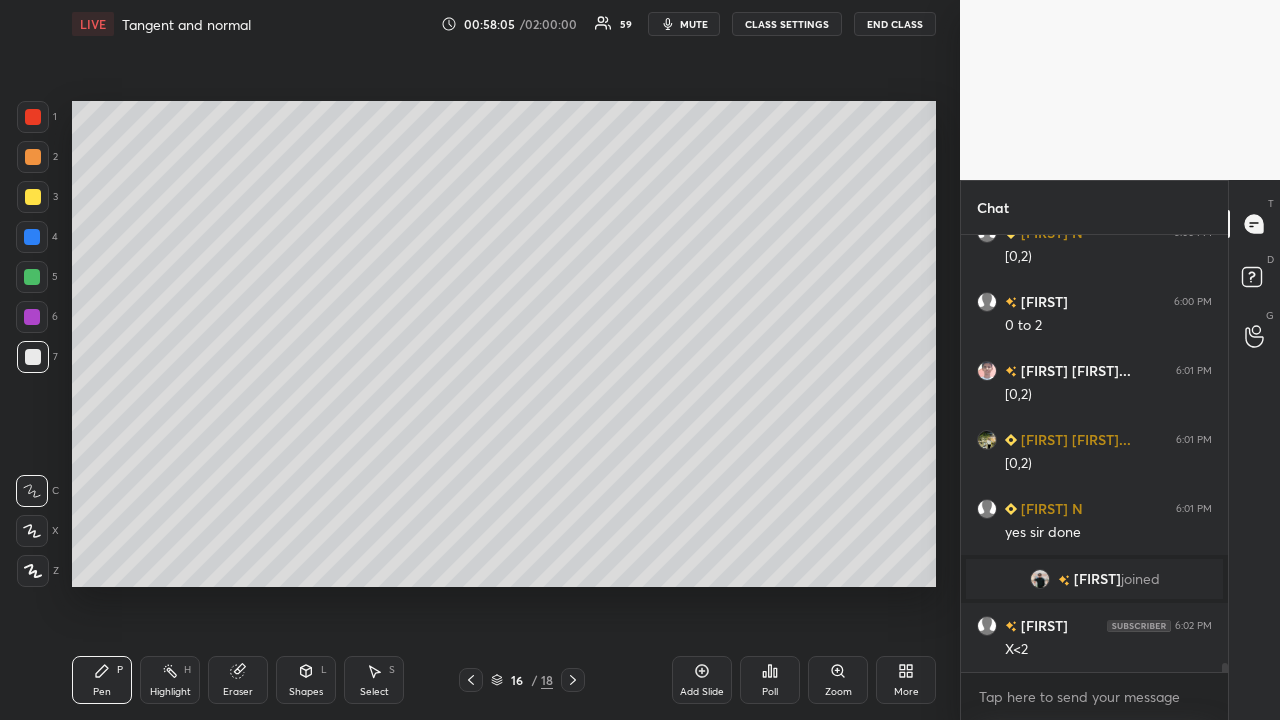 click 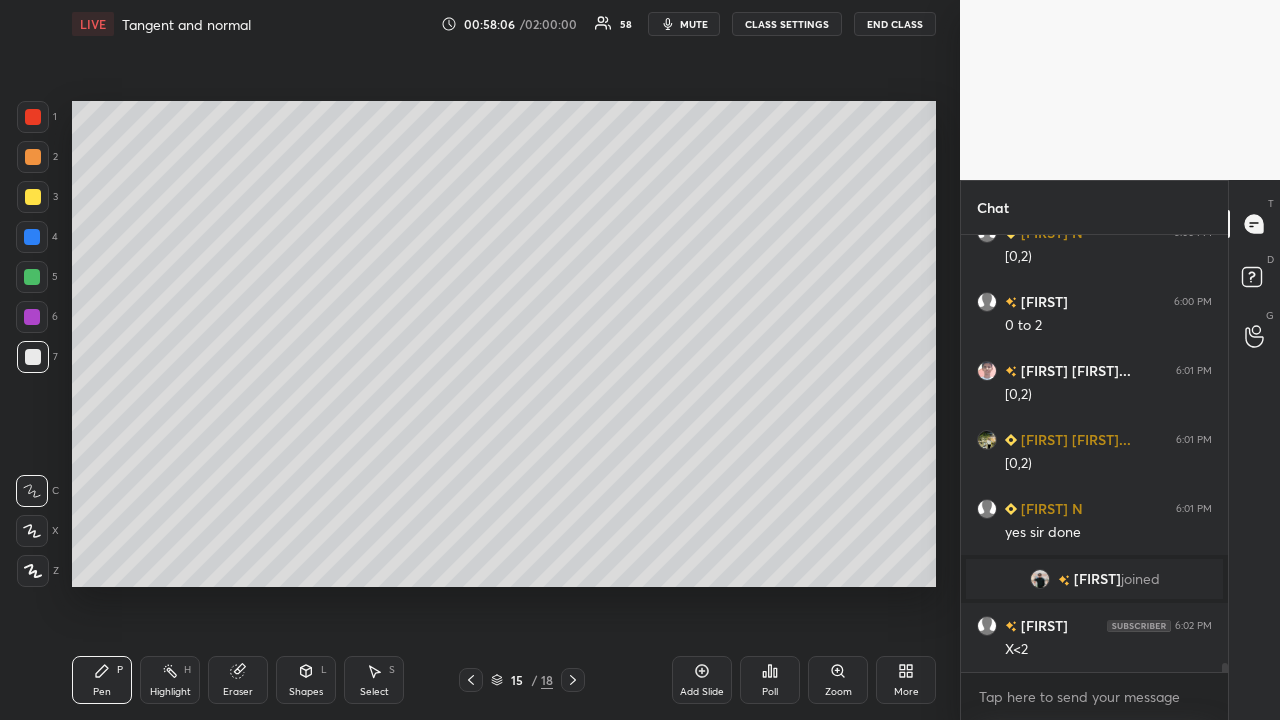 click 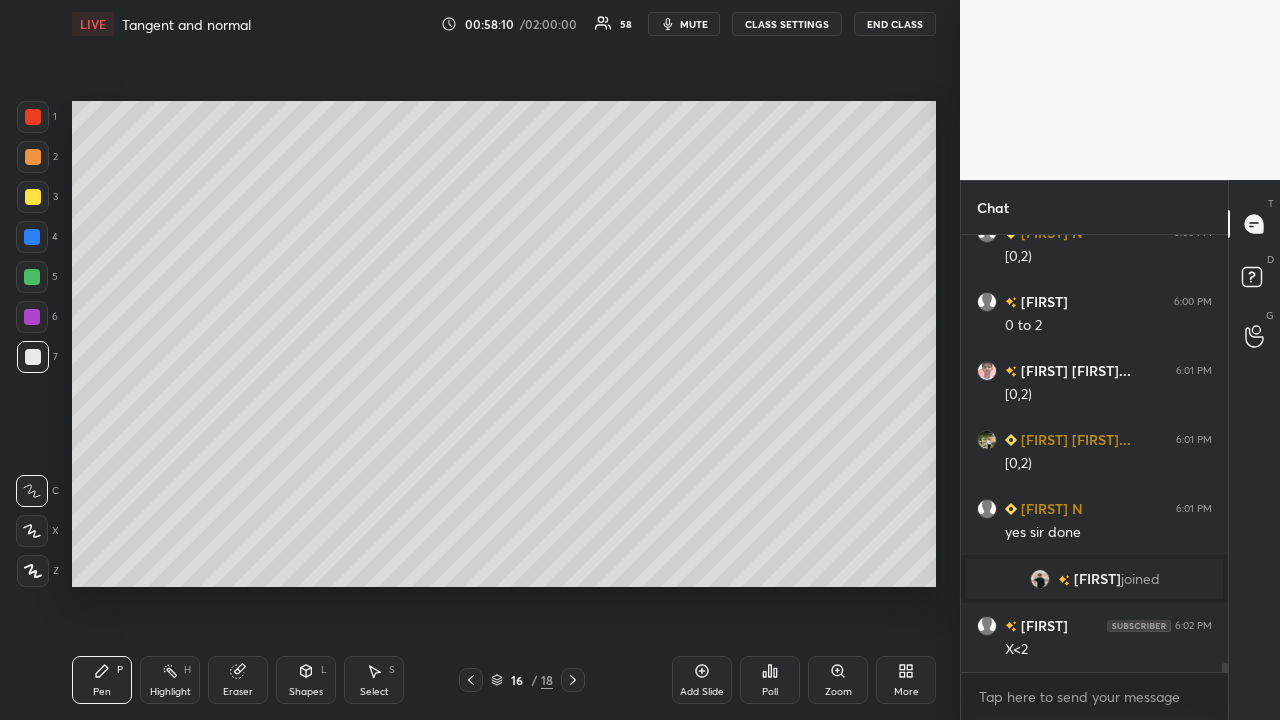 click at bounding box center [33, 157] 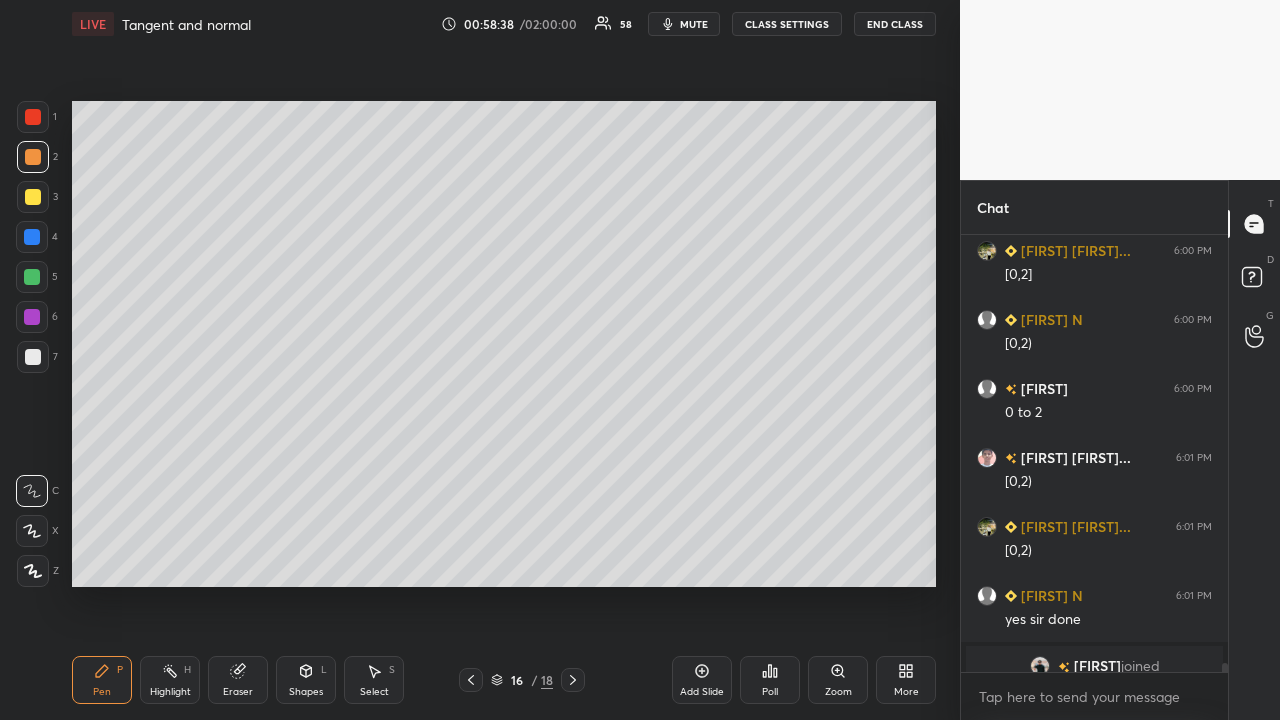 scroll, scrollTop: 21049, scrollLeft: 0, axis: vertical 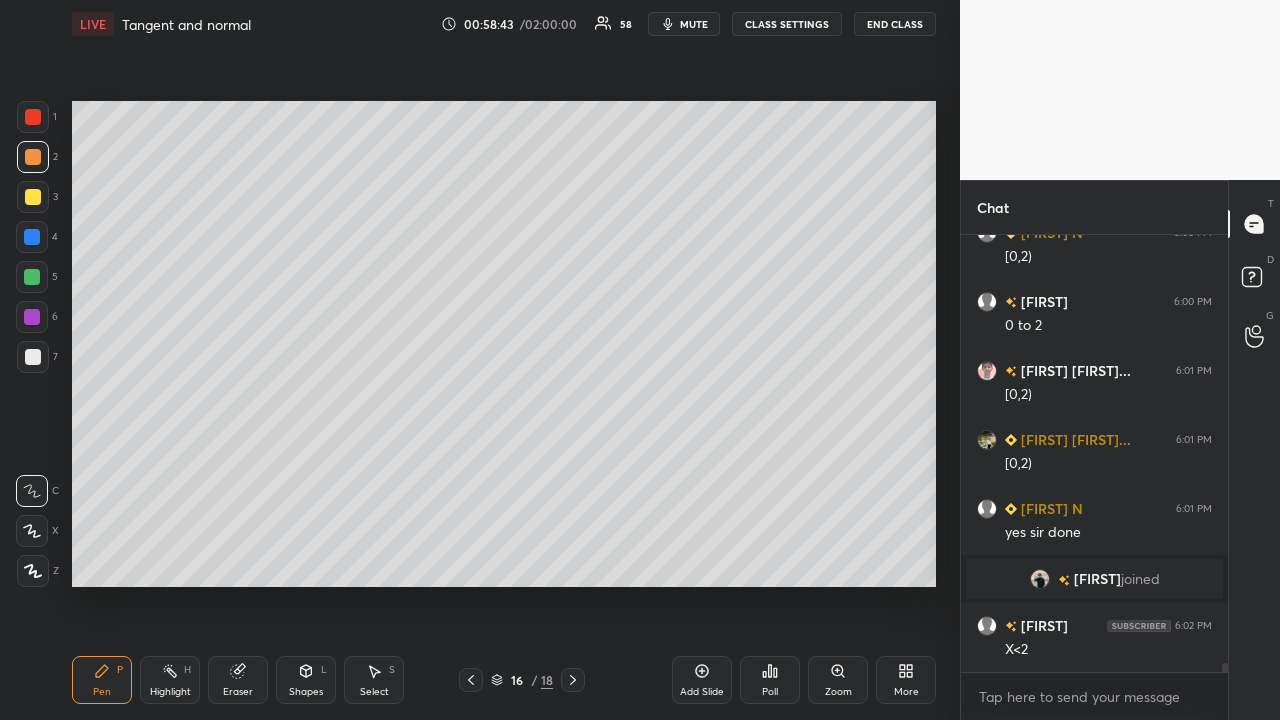 click 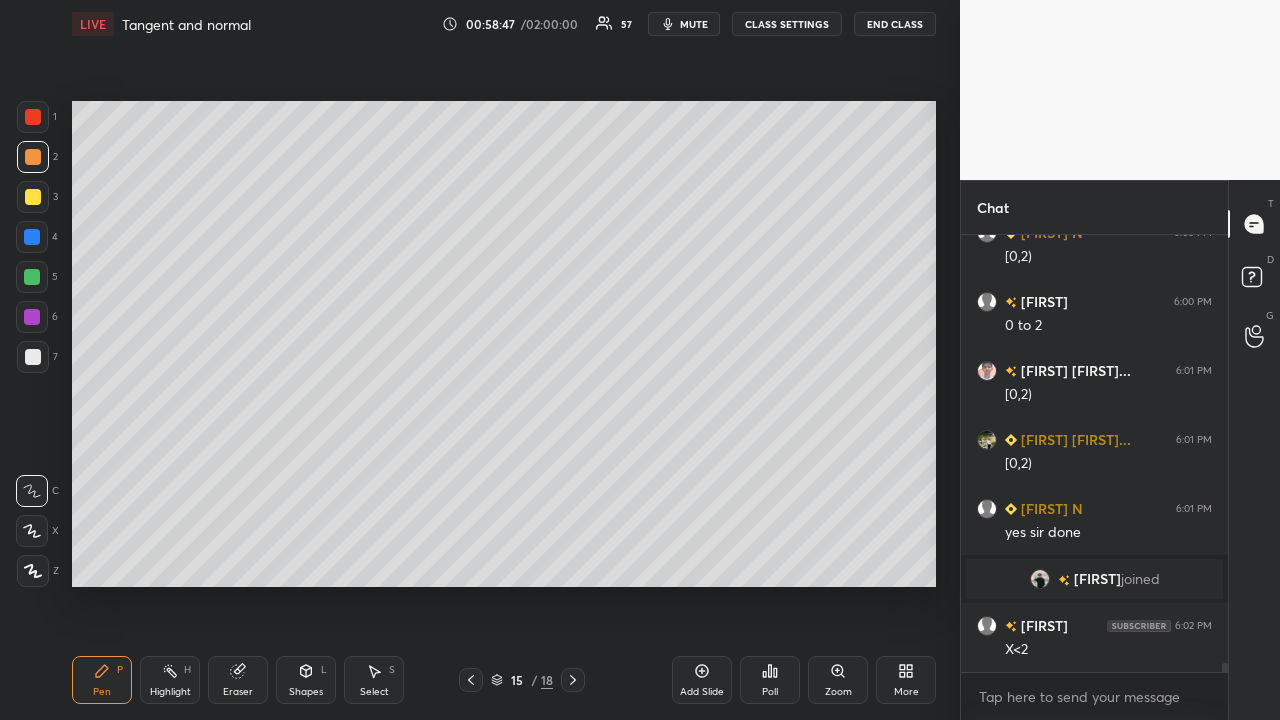 click at bounding box center [573, 680] 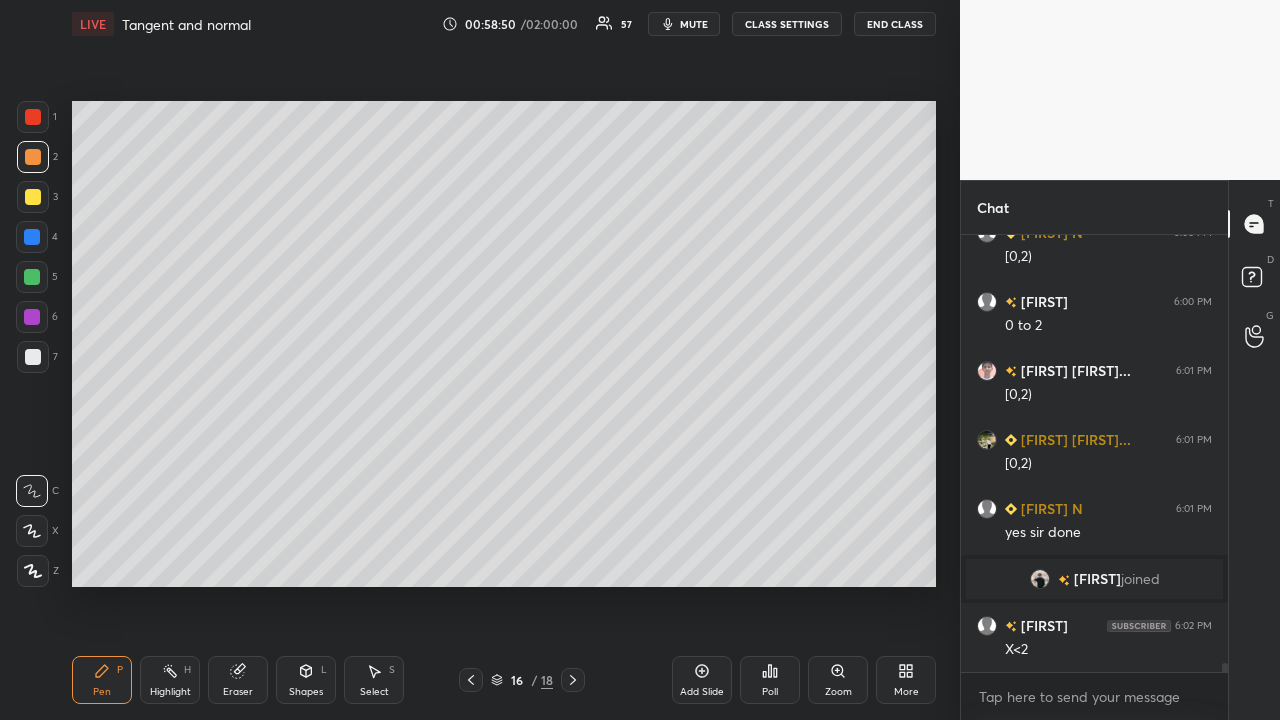 click at bounding box center [471, 680] 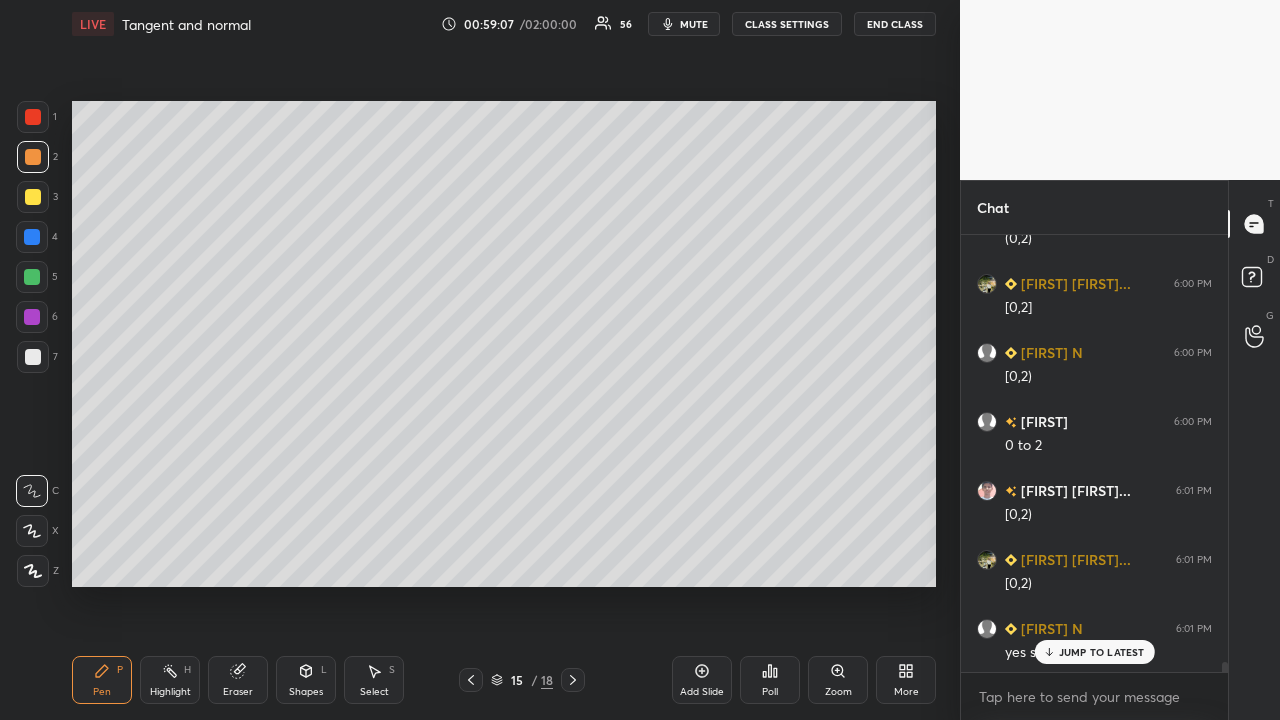 scroll, scrollTop: 21049, scrollLeft: 0, axis: vertical 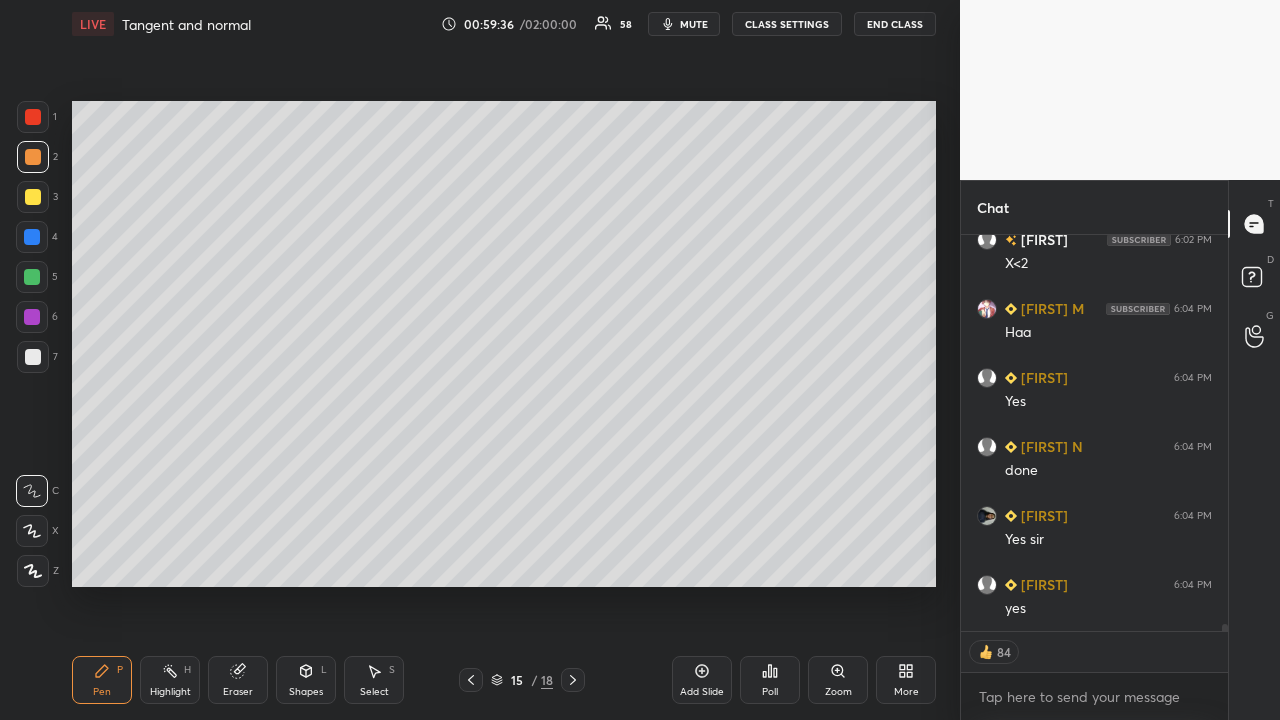 click at bounding box center (32, 237) 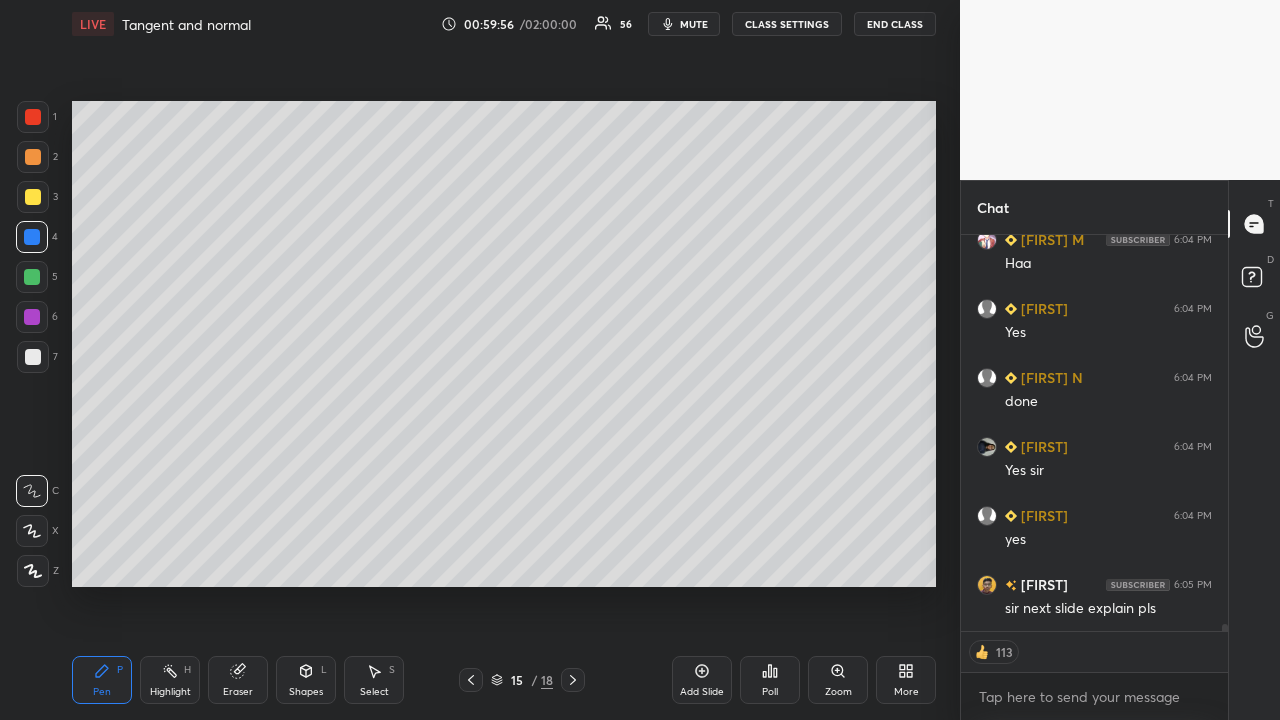 scroll, scrollTop: 21573, scrollLeft: 0, axis: vertical 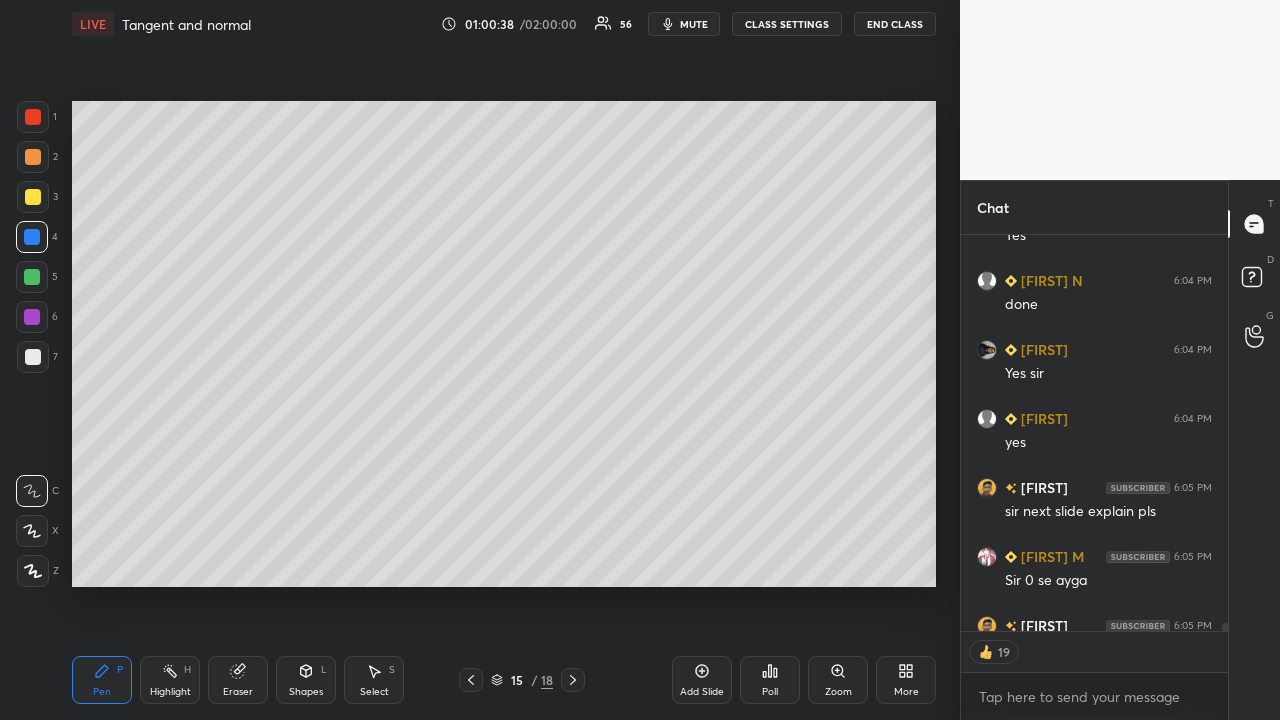 click 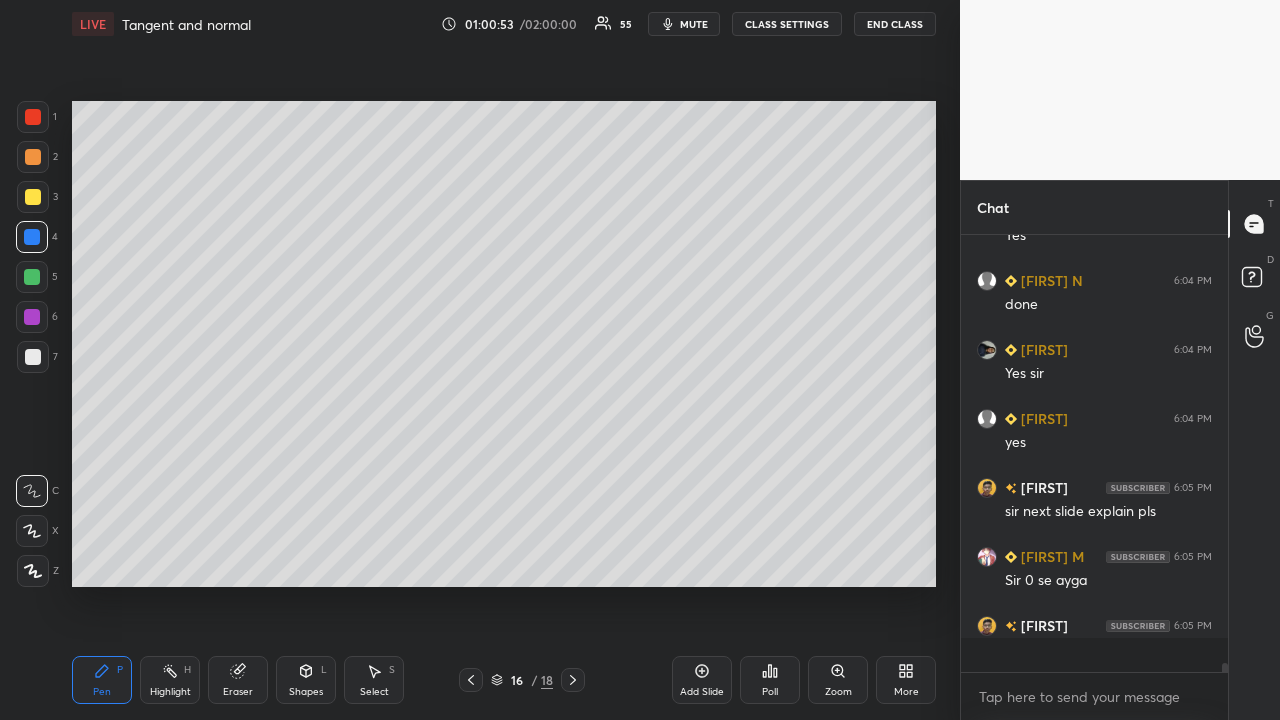 scroll, scrollTop: 7, scrollLeft: 7, axis: both 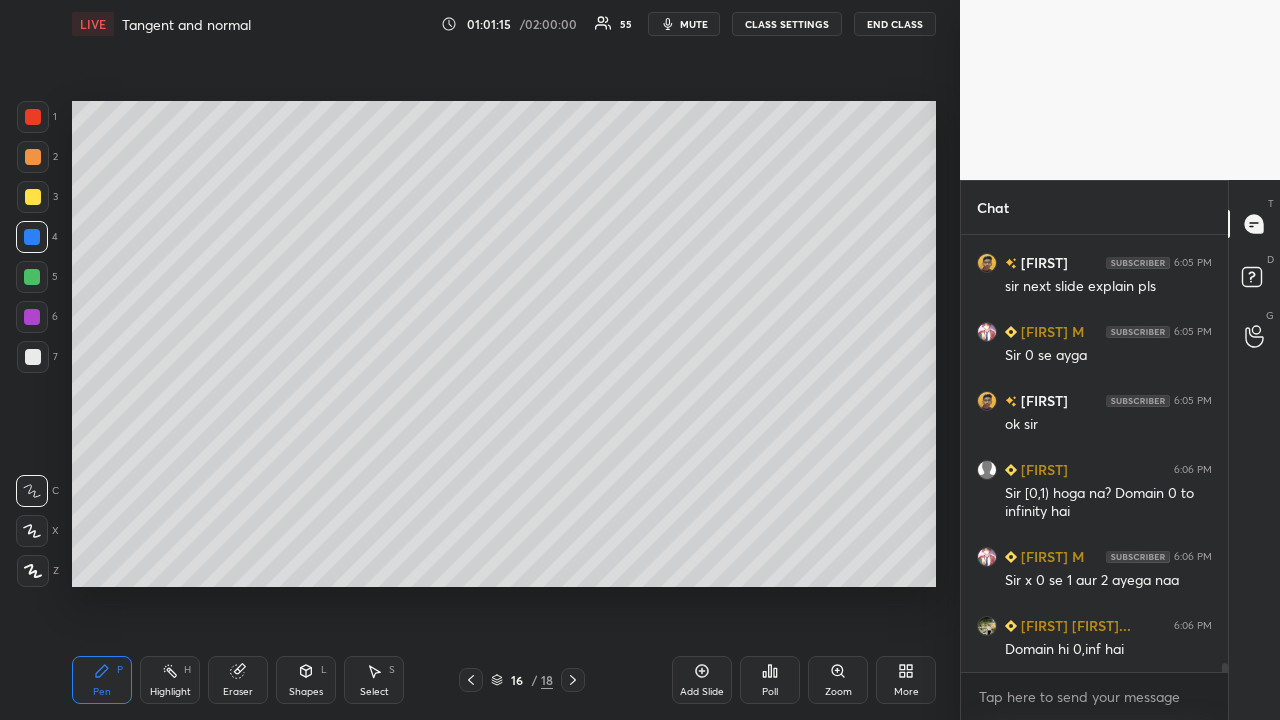 click 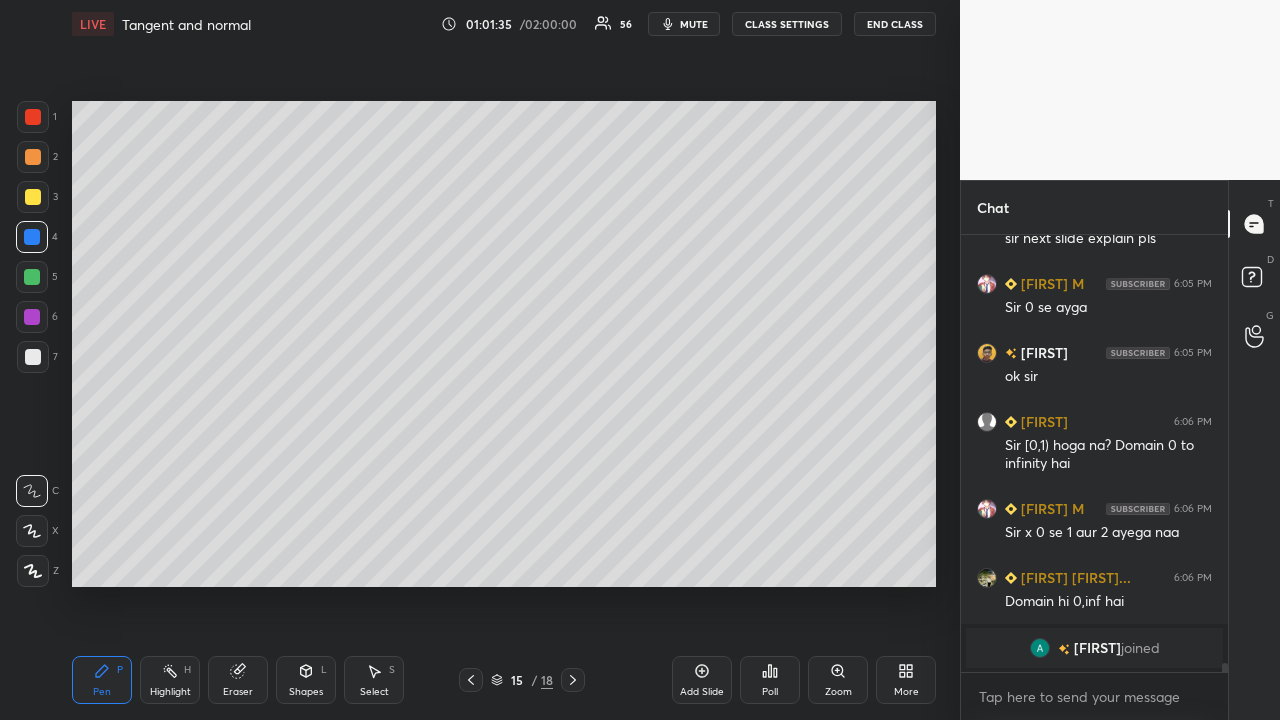 scroll, scrollTop: 20650, scrollLeft: 0, axis: vertical 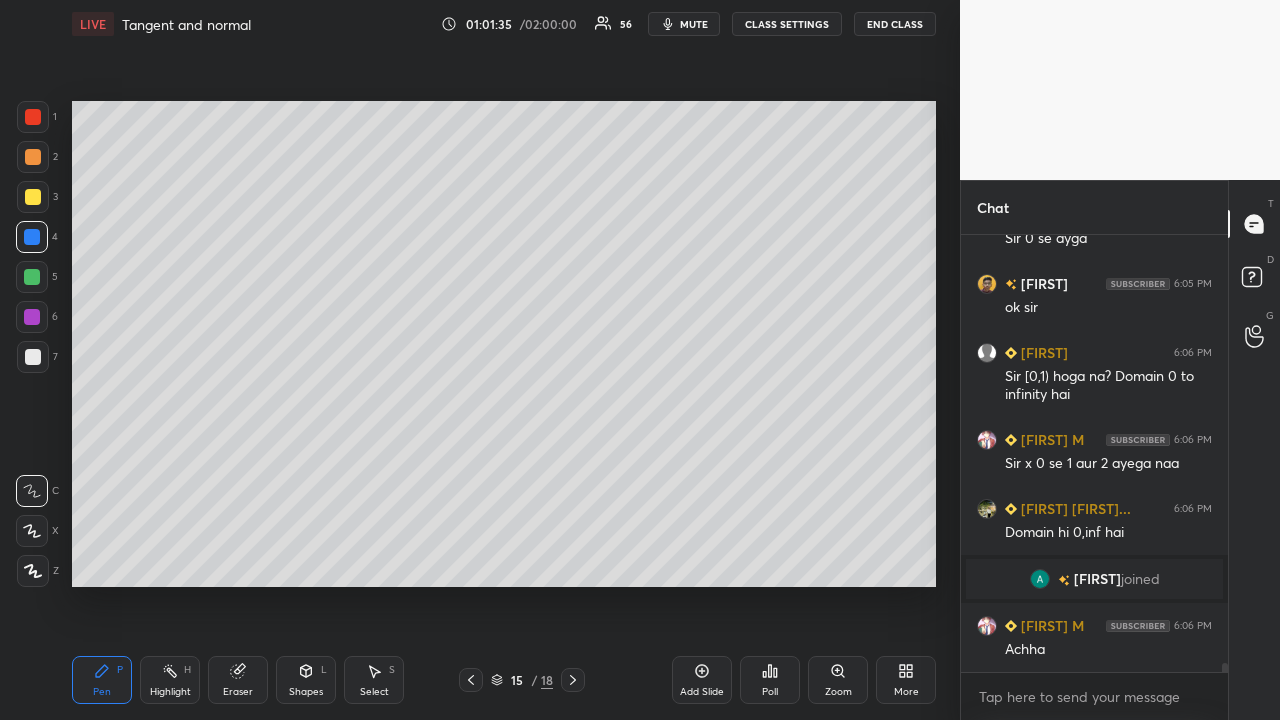click 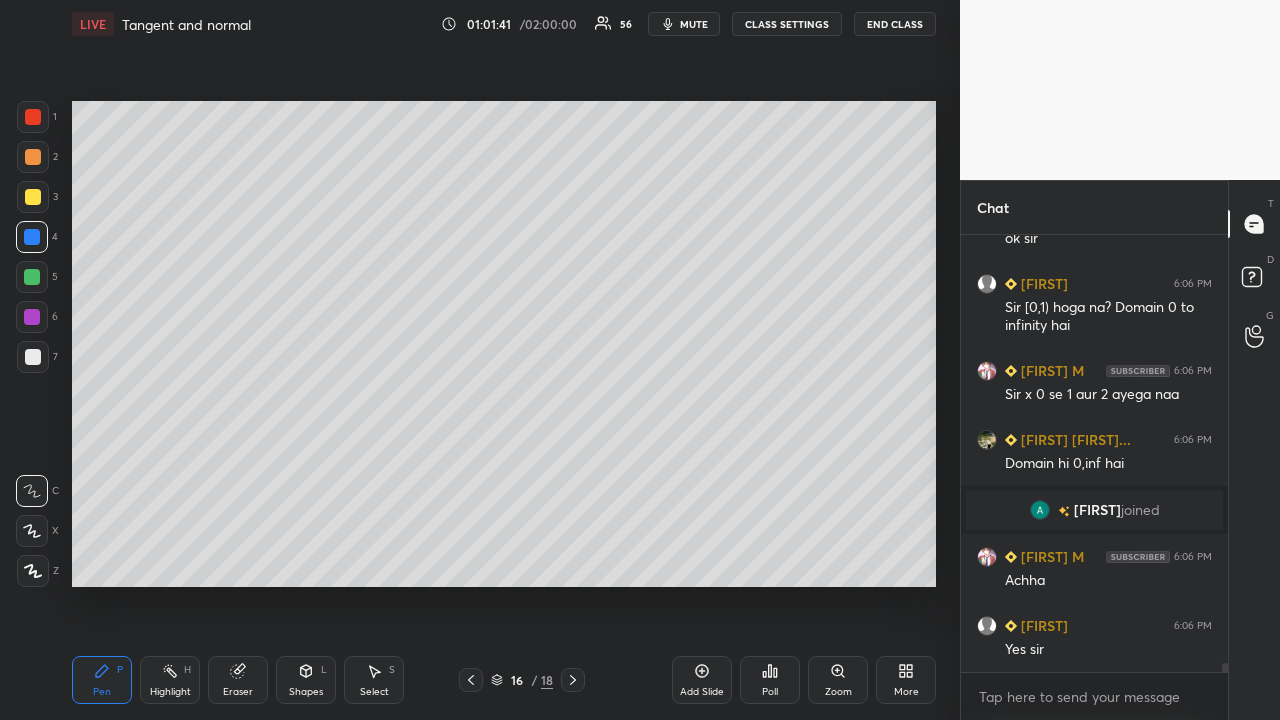 scroll, scrollTop: 20788, scrollLeft: 0, axis: vertical 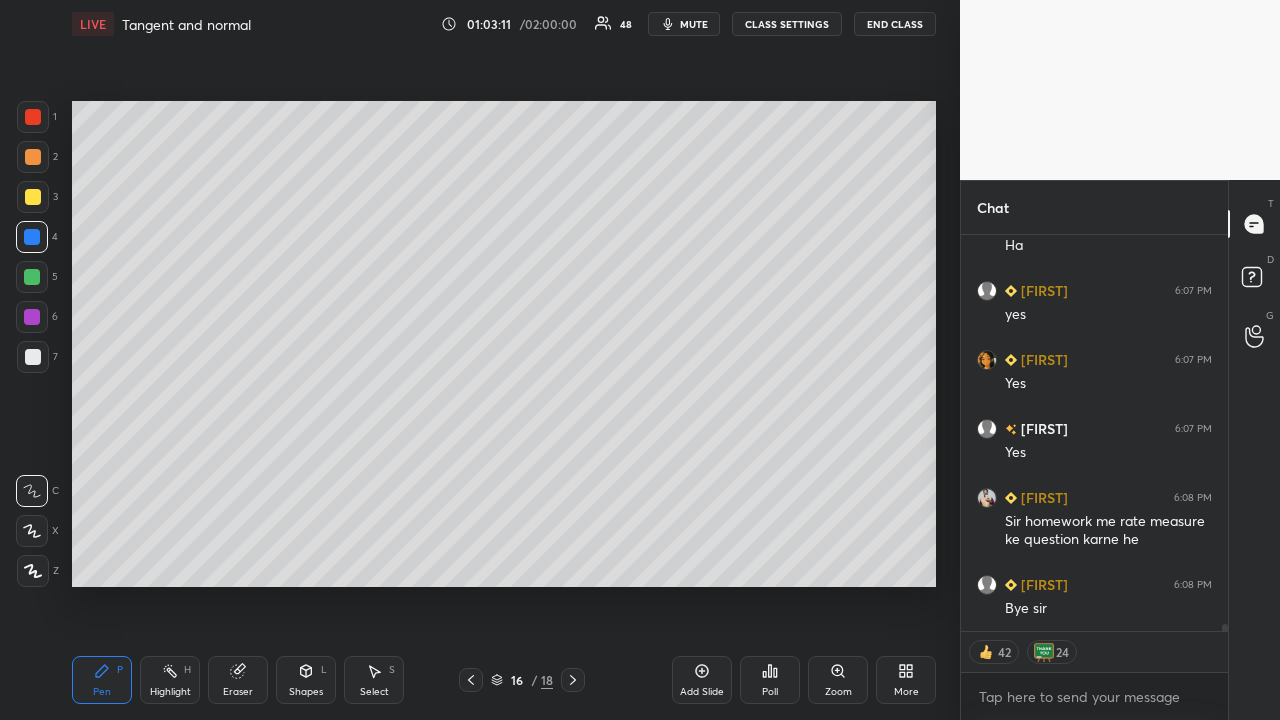 click on "End Class" at bounding box center [895, 24] 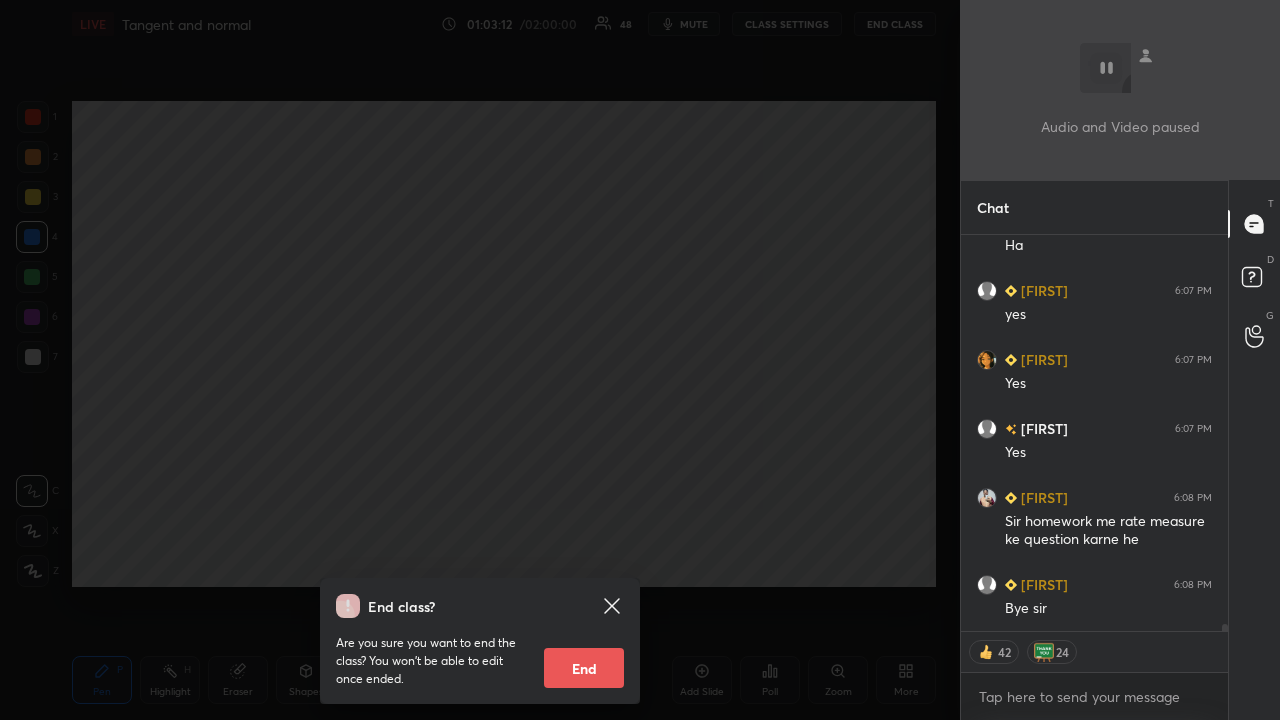 click on "End" at bounding box center [584, 668] 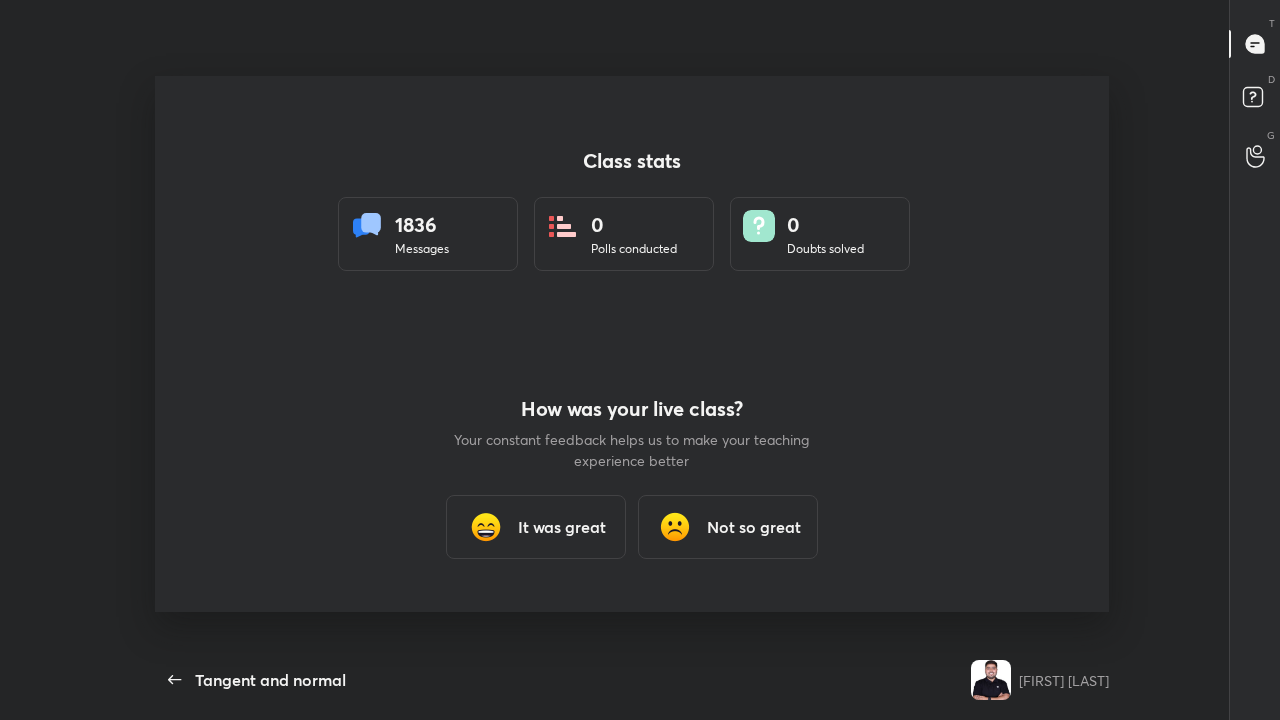 scroll, scrollTop: 99408, scrollLeft: 98896, axis: both 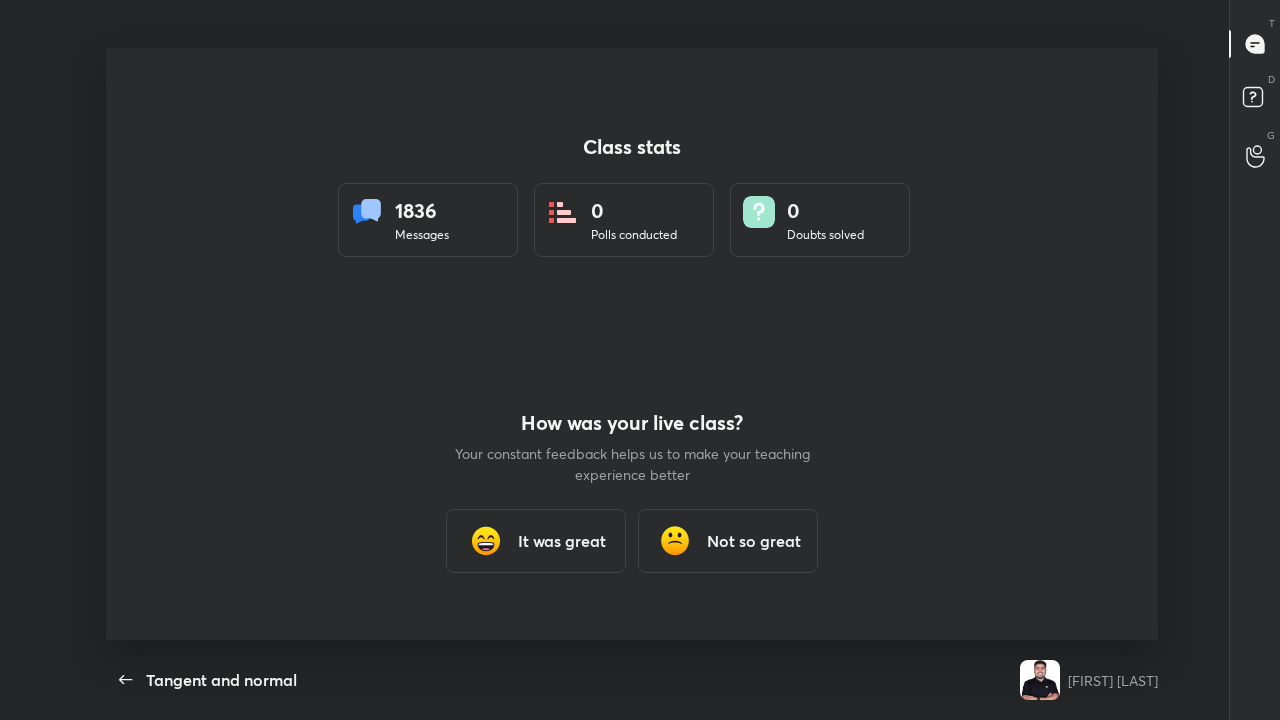 type on "x" 